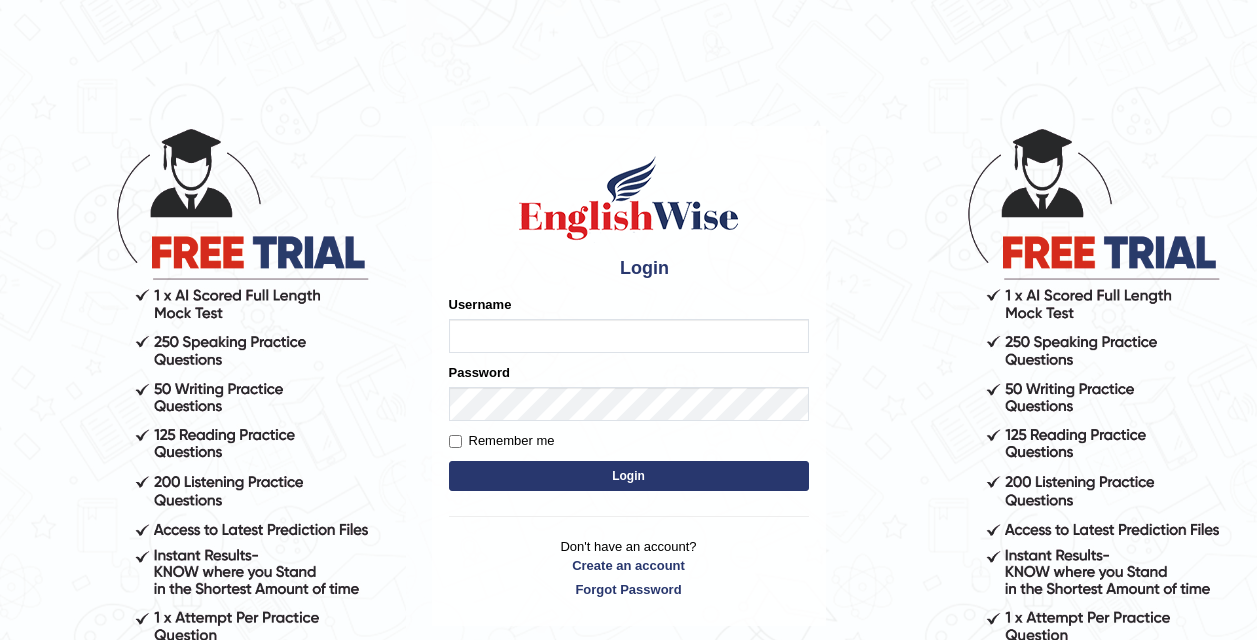 scroll, scrollTop: 0, scrollLeft: 0, axis: both 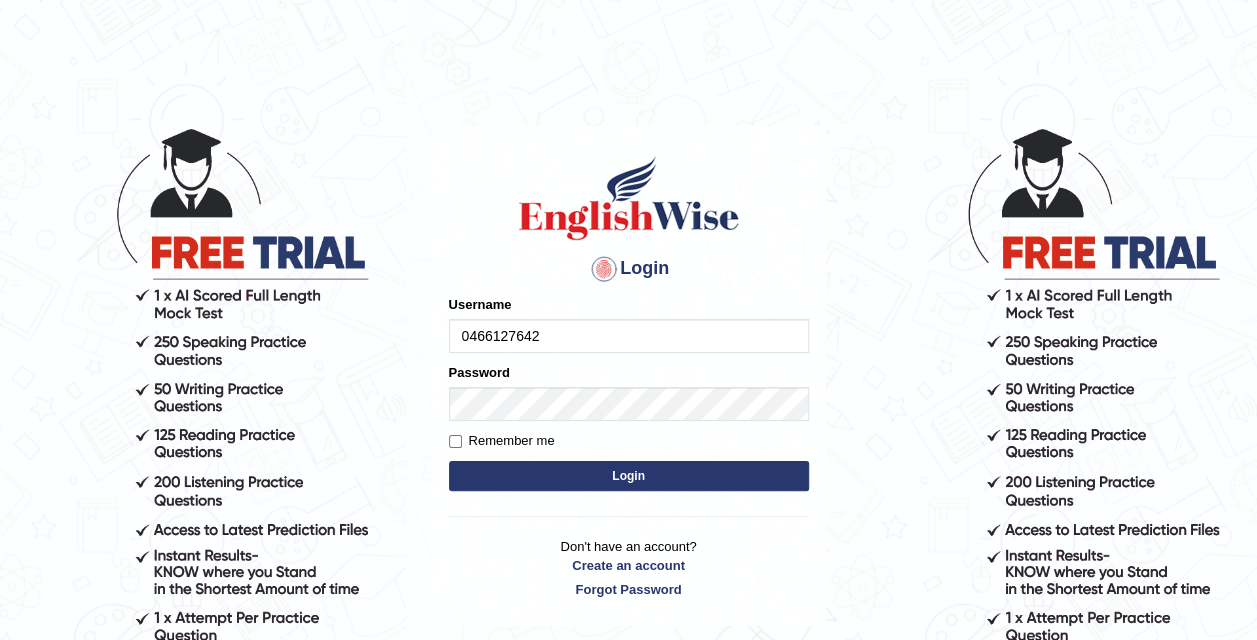type on "0466127642" 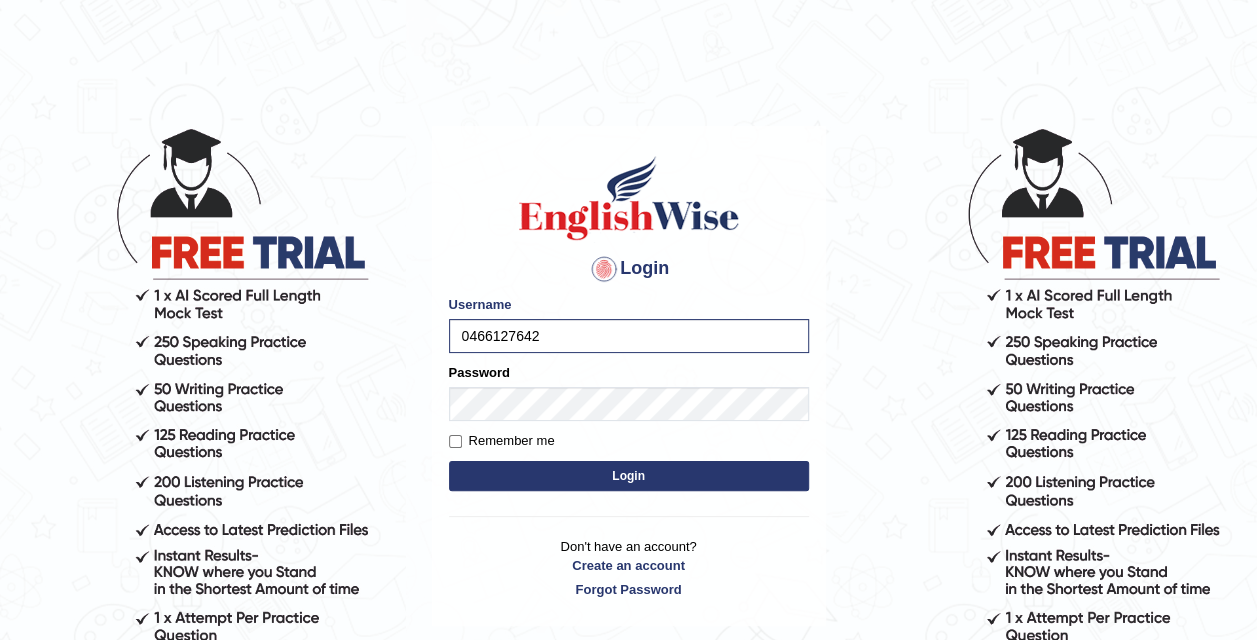 click on "Login" at bounding box center [629, 476] 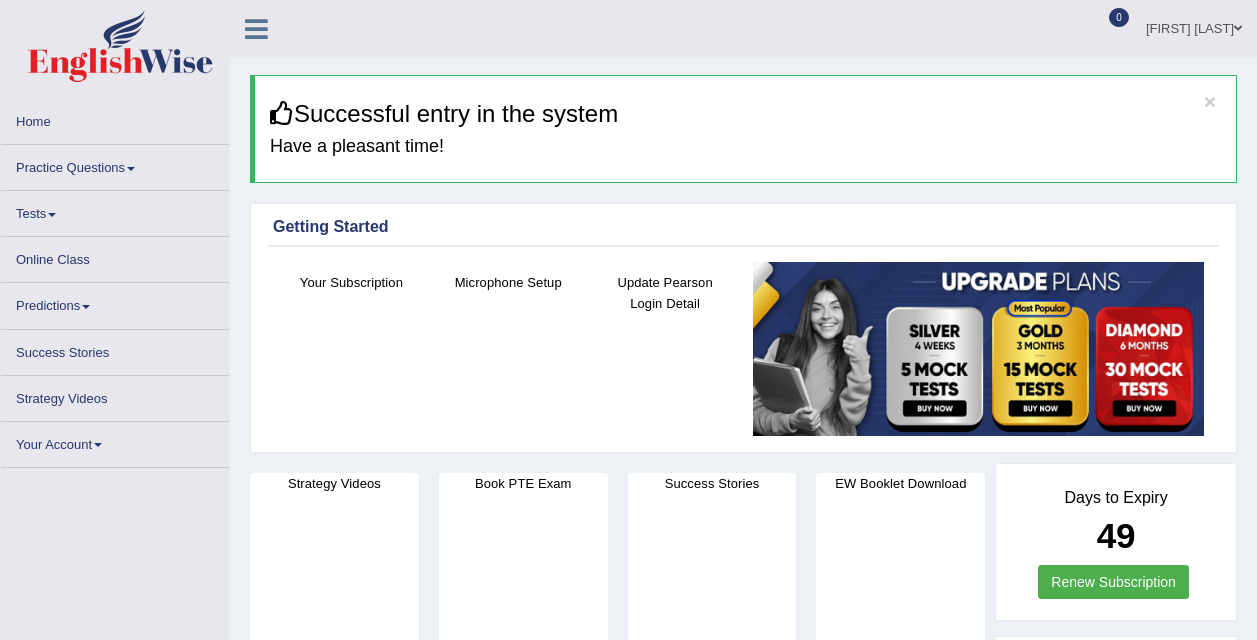 scroll, scrollTop: 0, scrollLeft: 0, axis: both 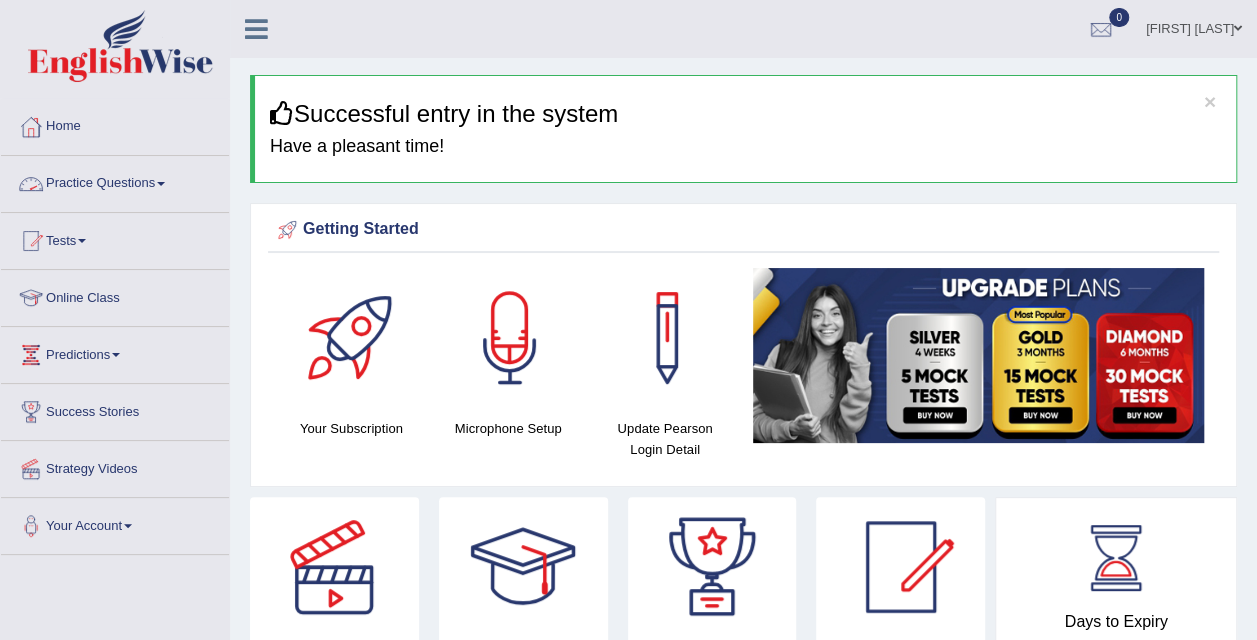 click on "Practice Questions" at bounding box center [115, 181] 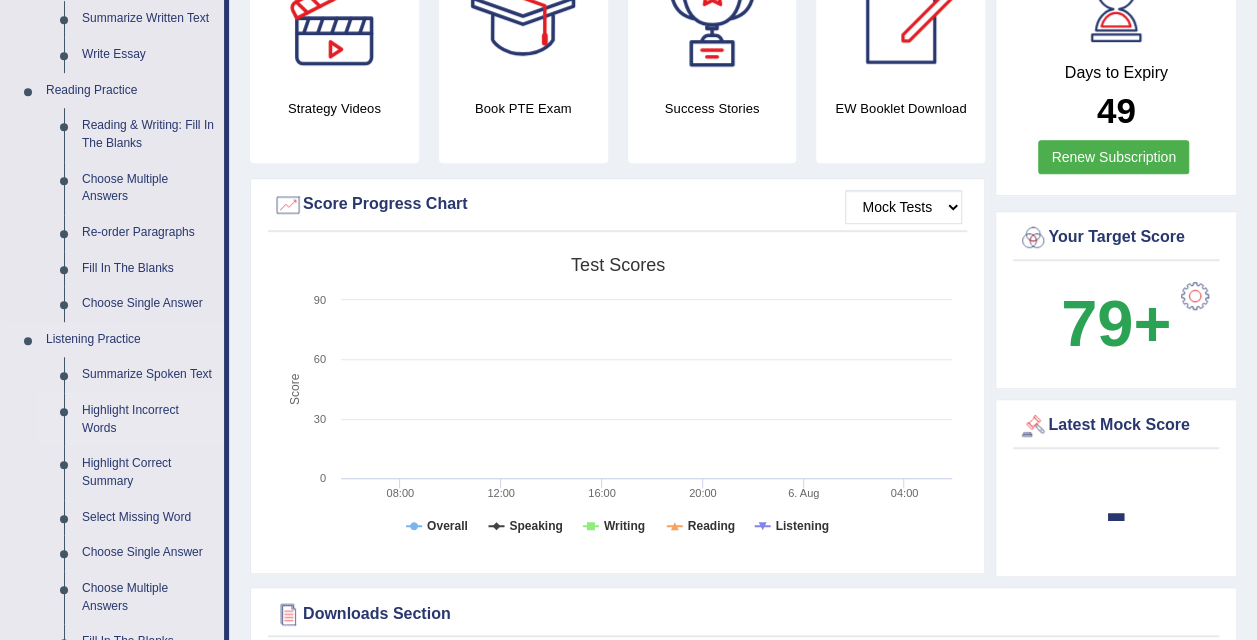 scroll, scrollTop: 550, scrollLeft: 0, axis: vertical 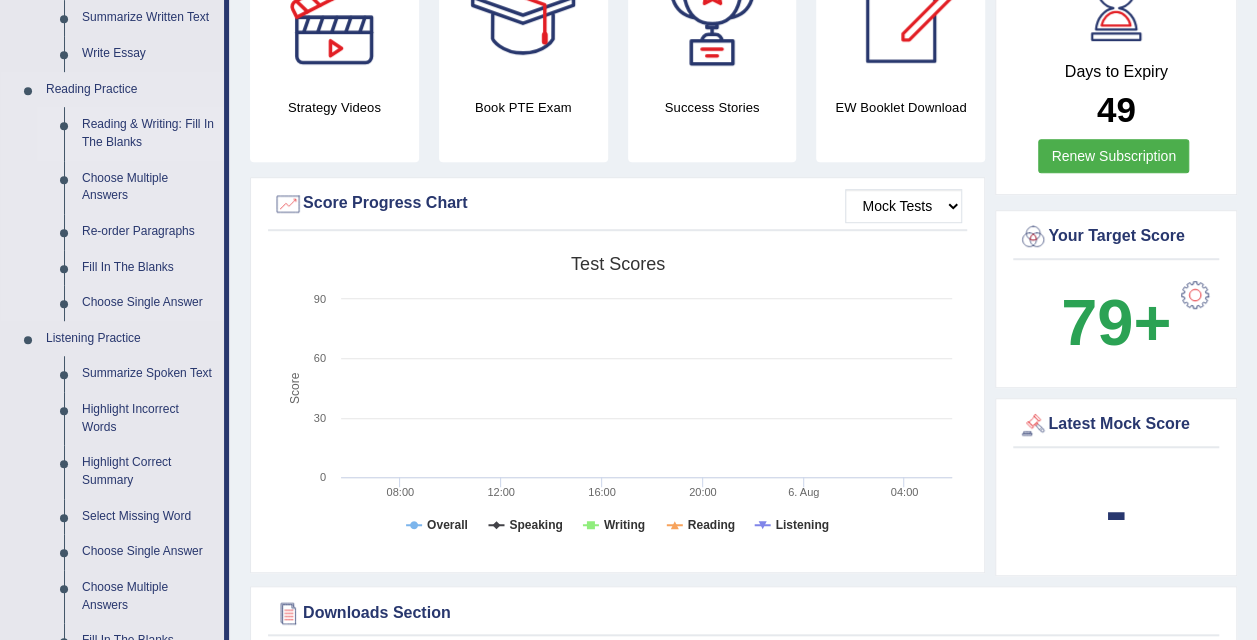 click on "Reading & Writing: Fill In The Blanks" at bounding box center (148, 133) 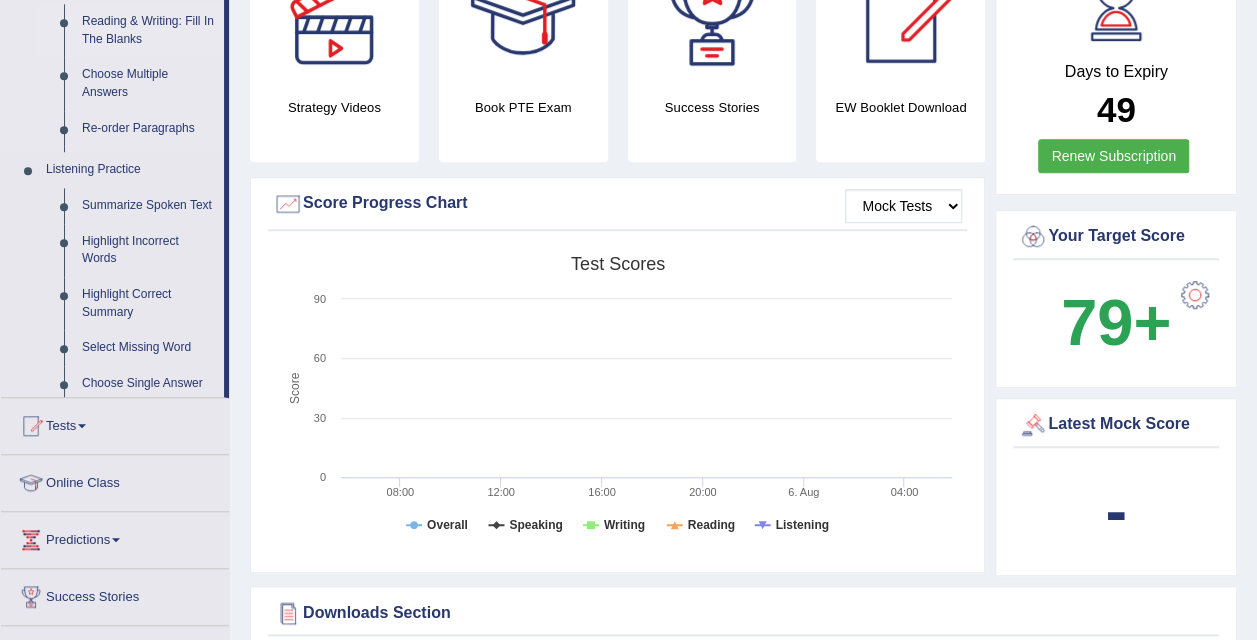 scroll, scrollTop: 225, scrollLeft: 0, axis: vertical 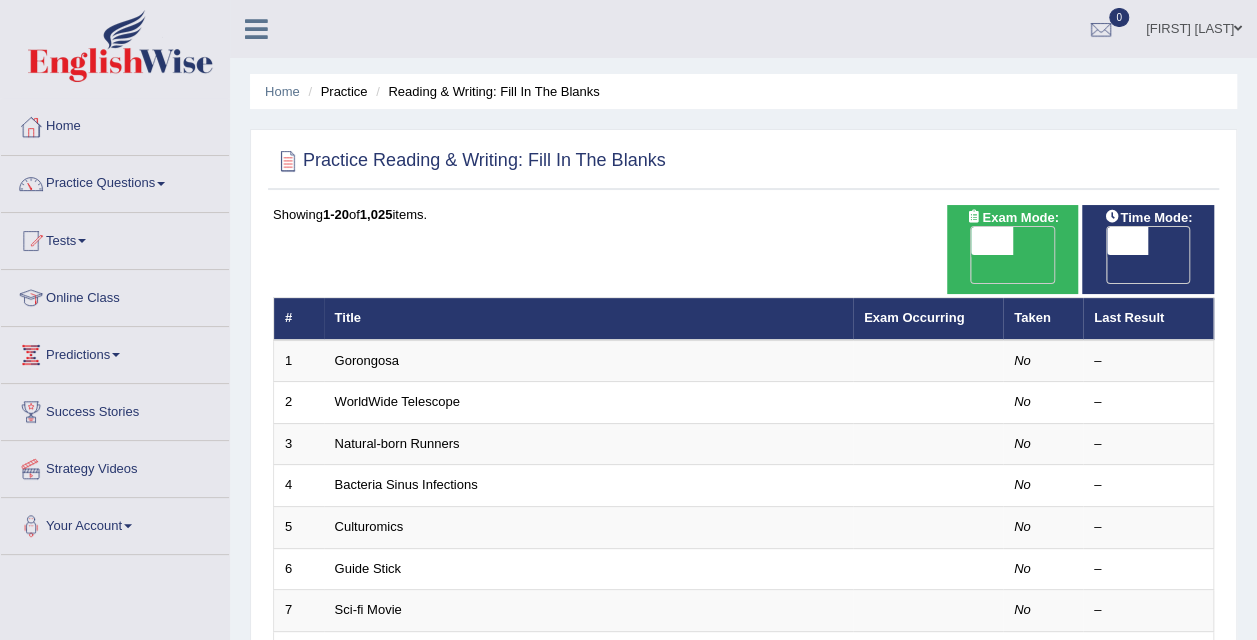 click on "OFF" at bounding box center (1086, 269) 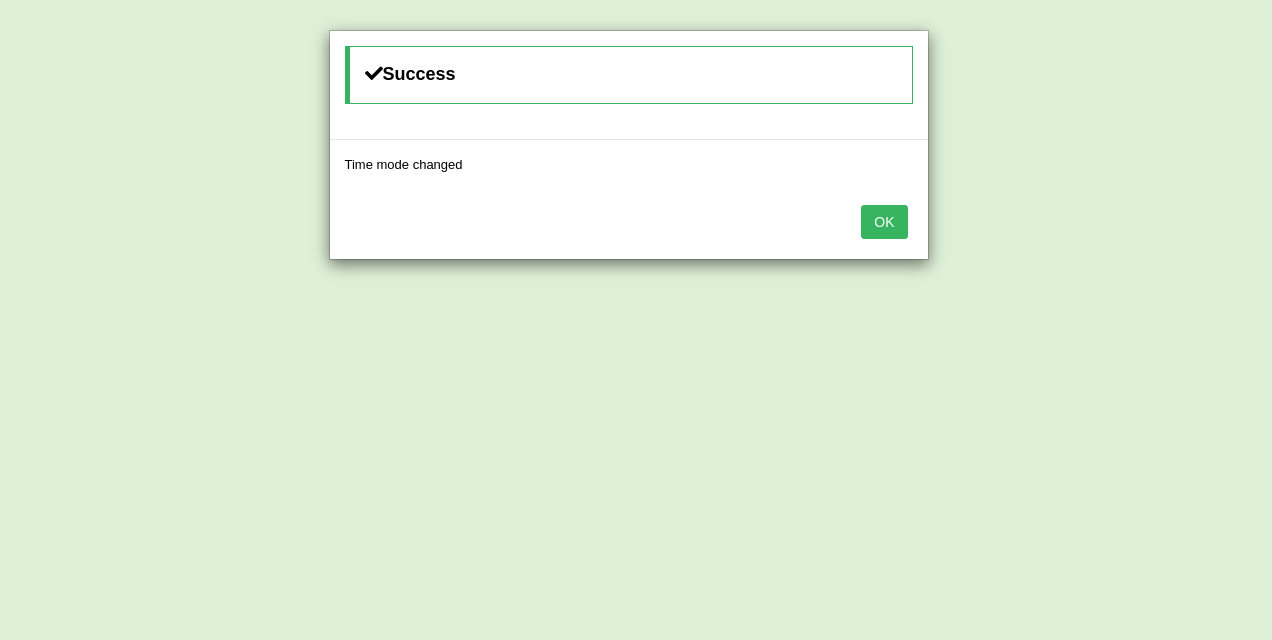 click on "OK" at bounding box center [884, 222] 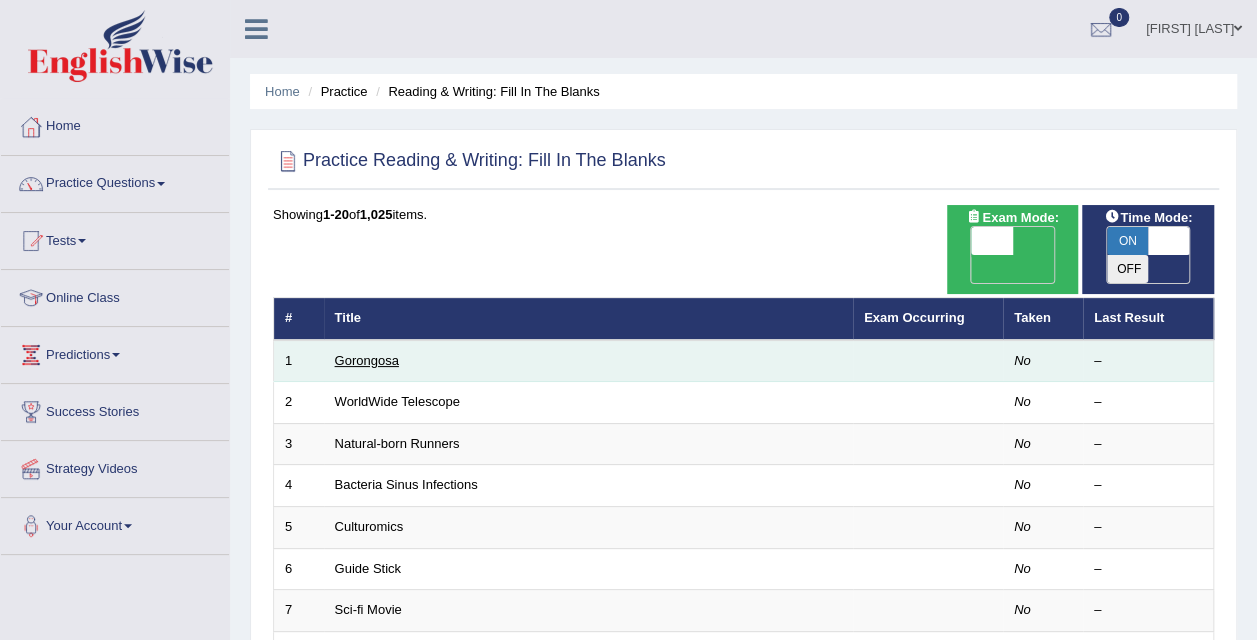 click on "Gorongosa" at bounding box center (367, 360) 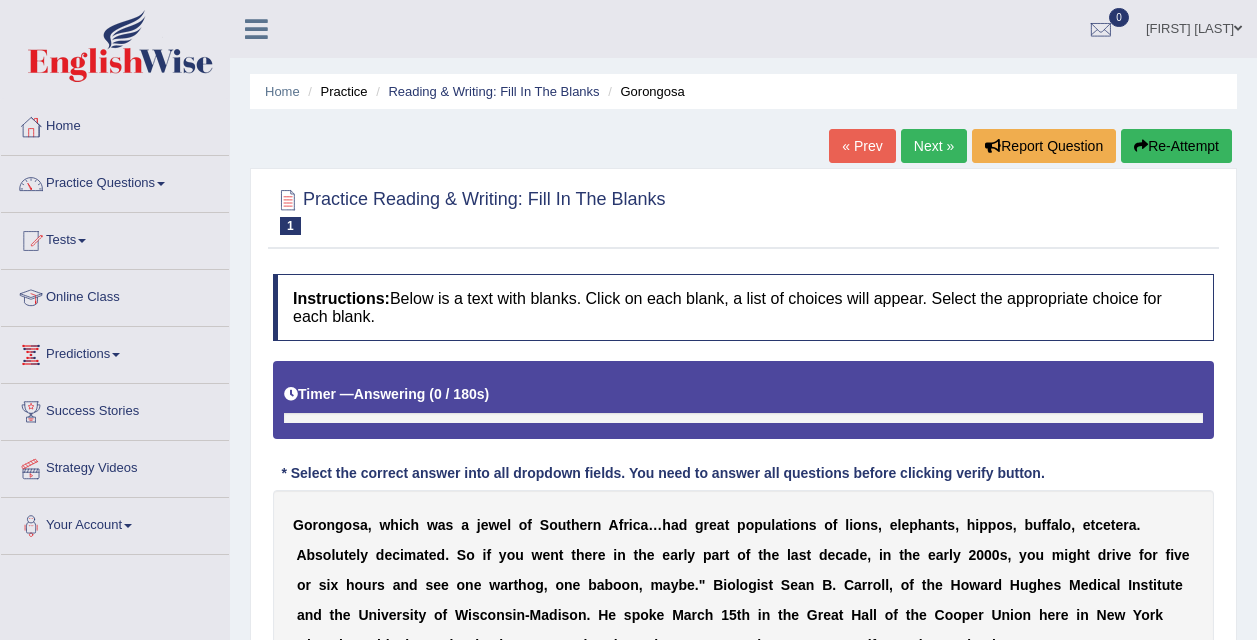 scroll, scrollTop: 0, scrollLeft: 0, axis: both 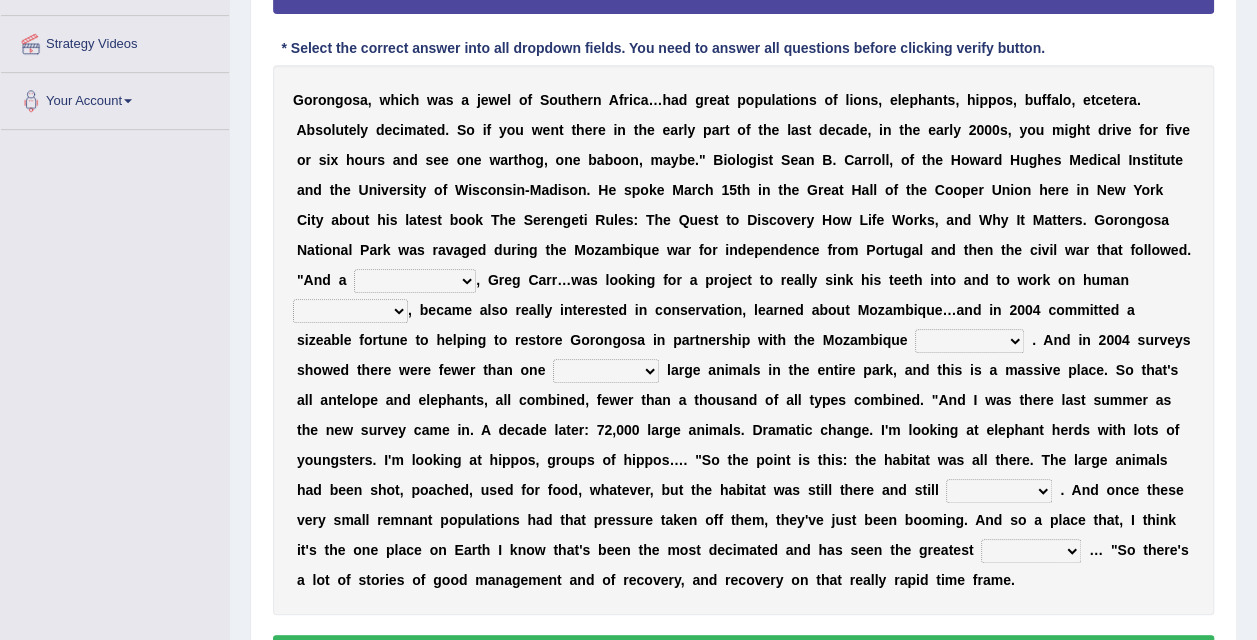 click on "passion solstice ballast philanthropist" at bounding box center [415, 281] 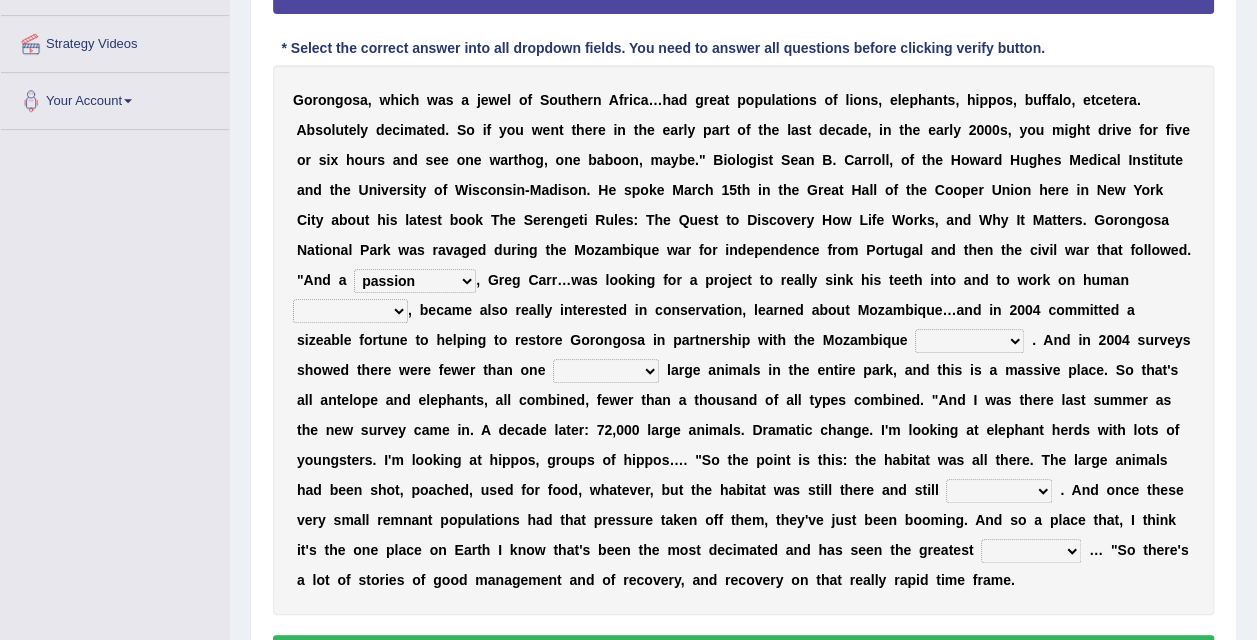 click on "passion solstice ballast philanthropist" at bounding box center (415, 281) 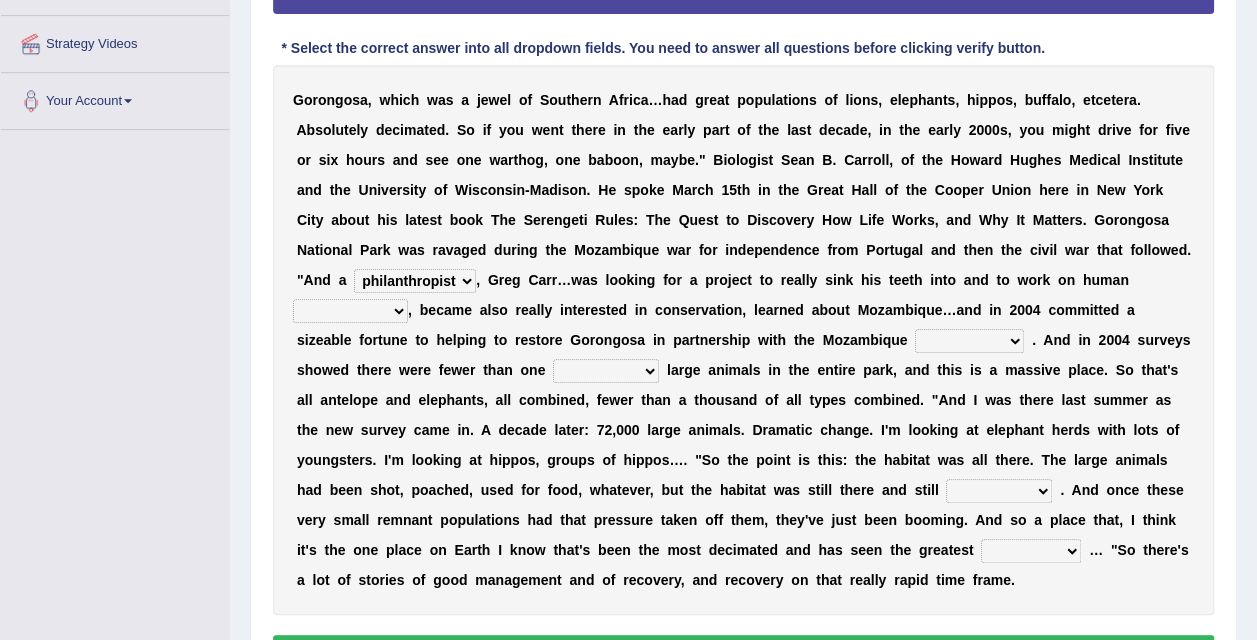 click on "passion solstice ballast philanthropist" at bounding box center [415, 281] 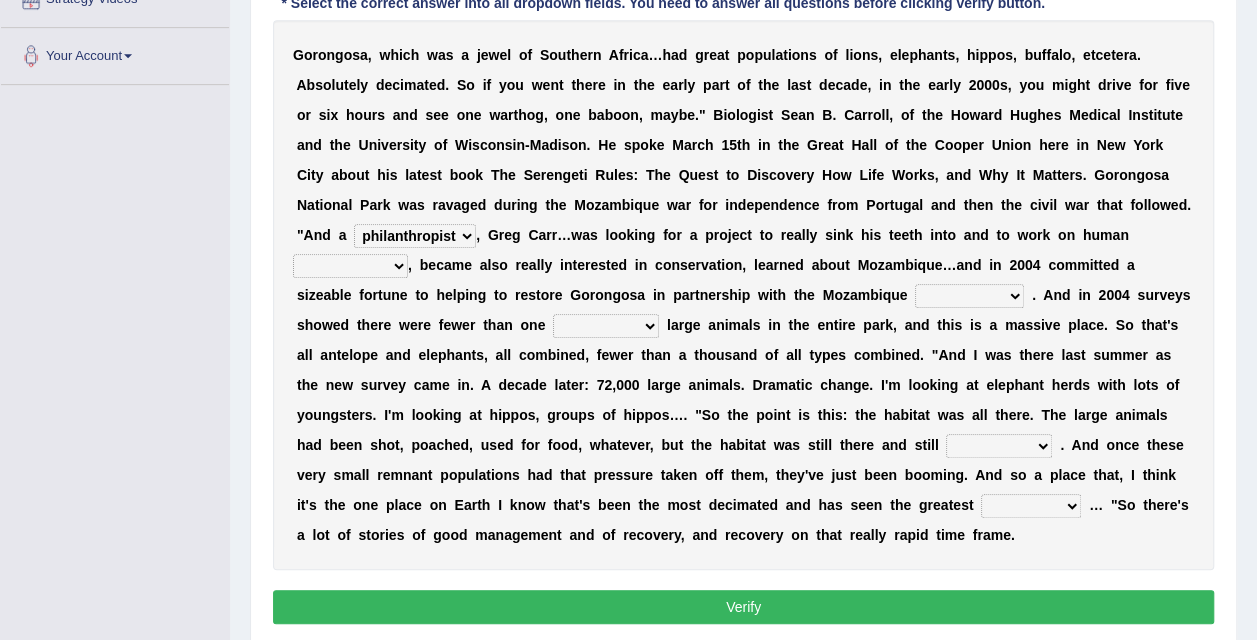 scroll, scrollTop: 475, scrollLeft: 0, axis: vertical 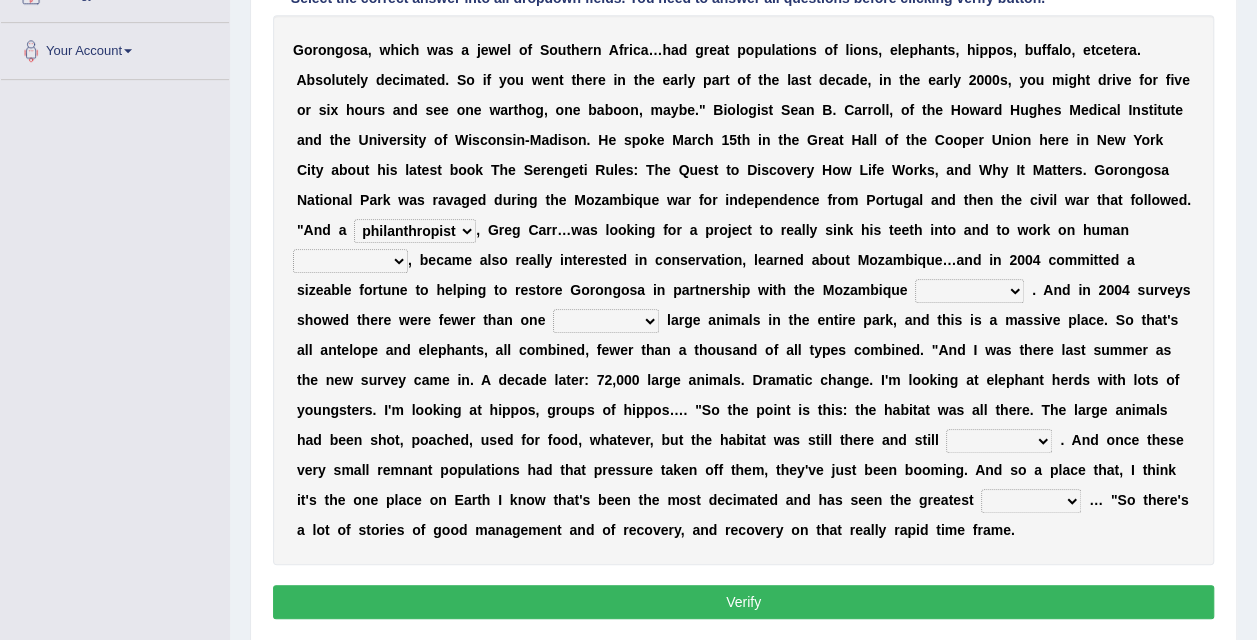 click on "negligence prevalence development malevolence" at bounding box center [350, 261] 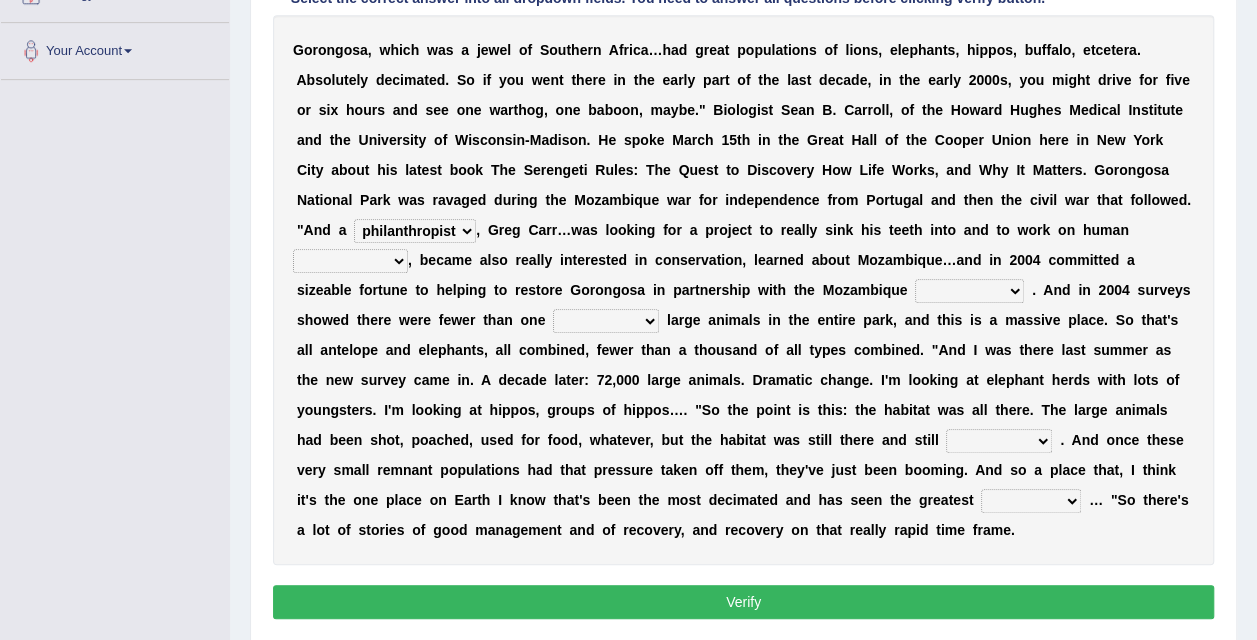 select on "development" 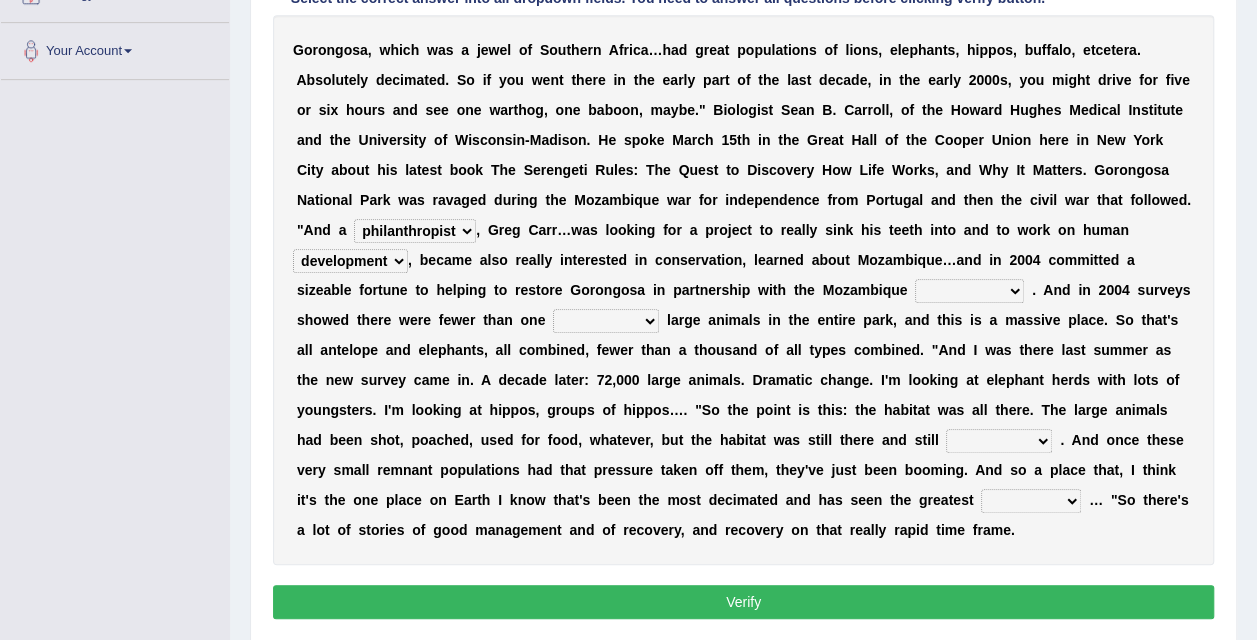 click on "negligence prevalence development malevolence" at bounding box center (350, 261) 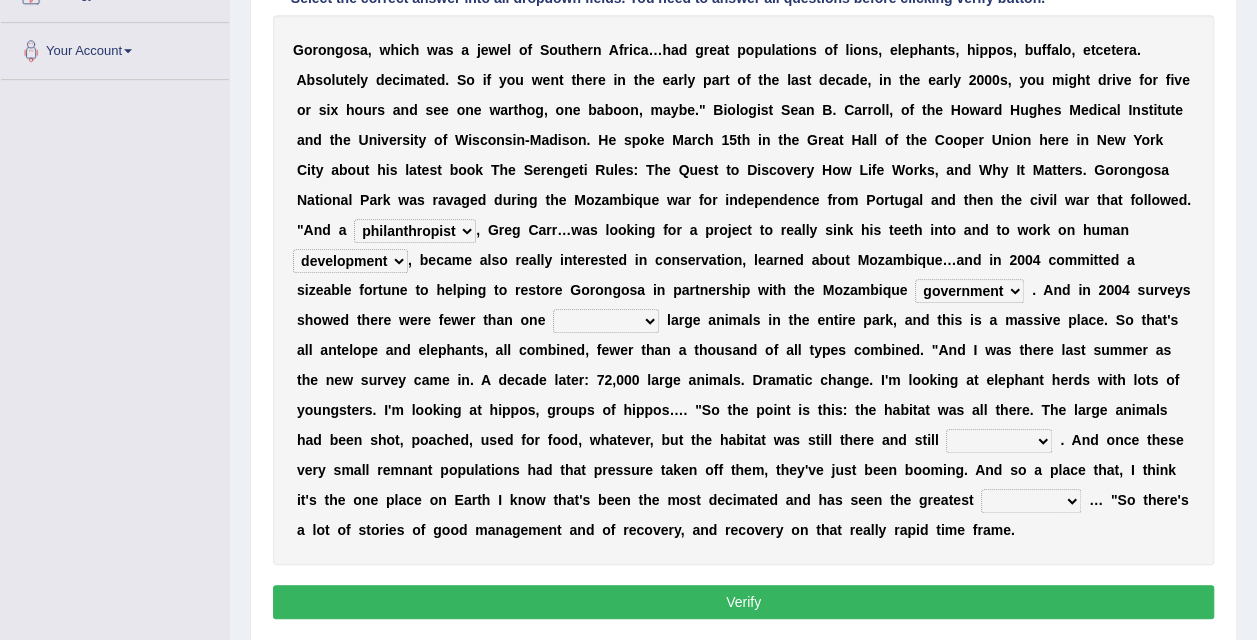 click on "parliament semanticist government journalist" at bounding box center [969, 291] 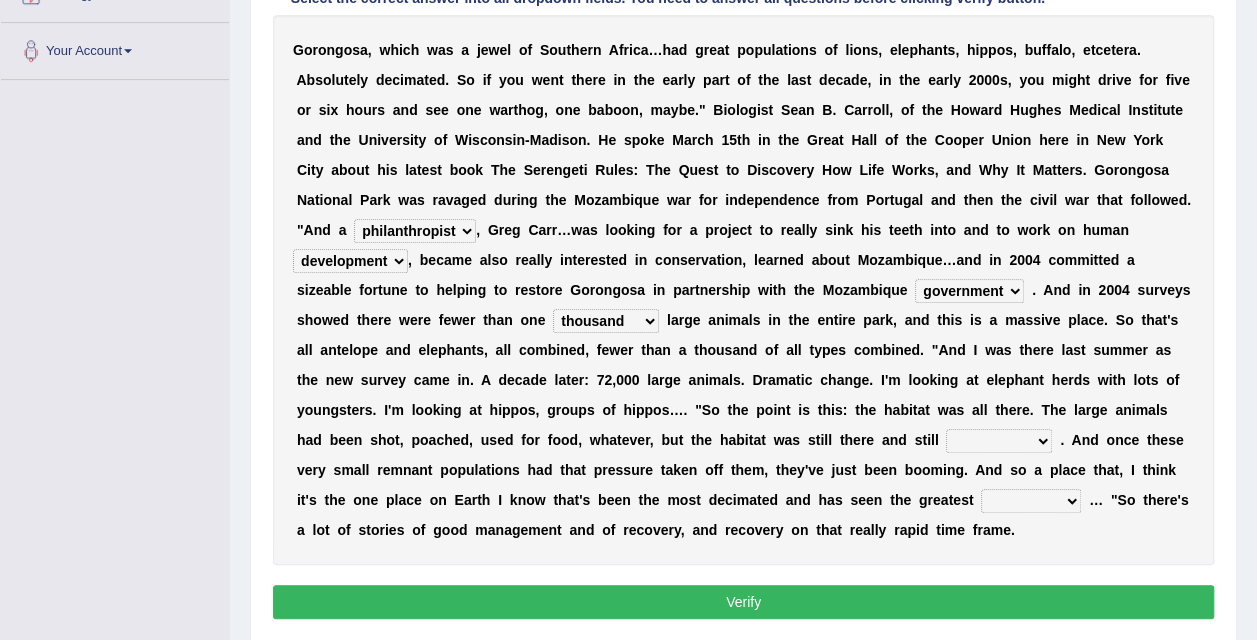 click on "deflowered embowered roundest thousand" at bounding box center [606, 321] 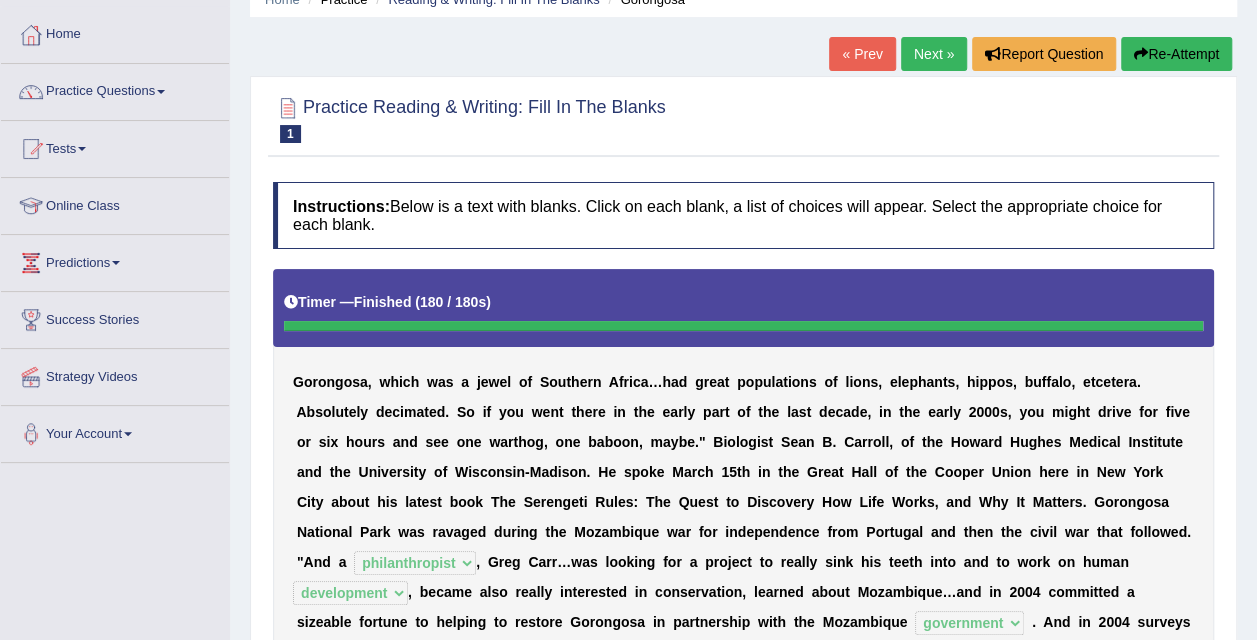 scroll, scrollTop: 0, scrollLeft: 0, axis: both 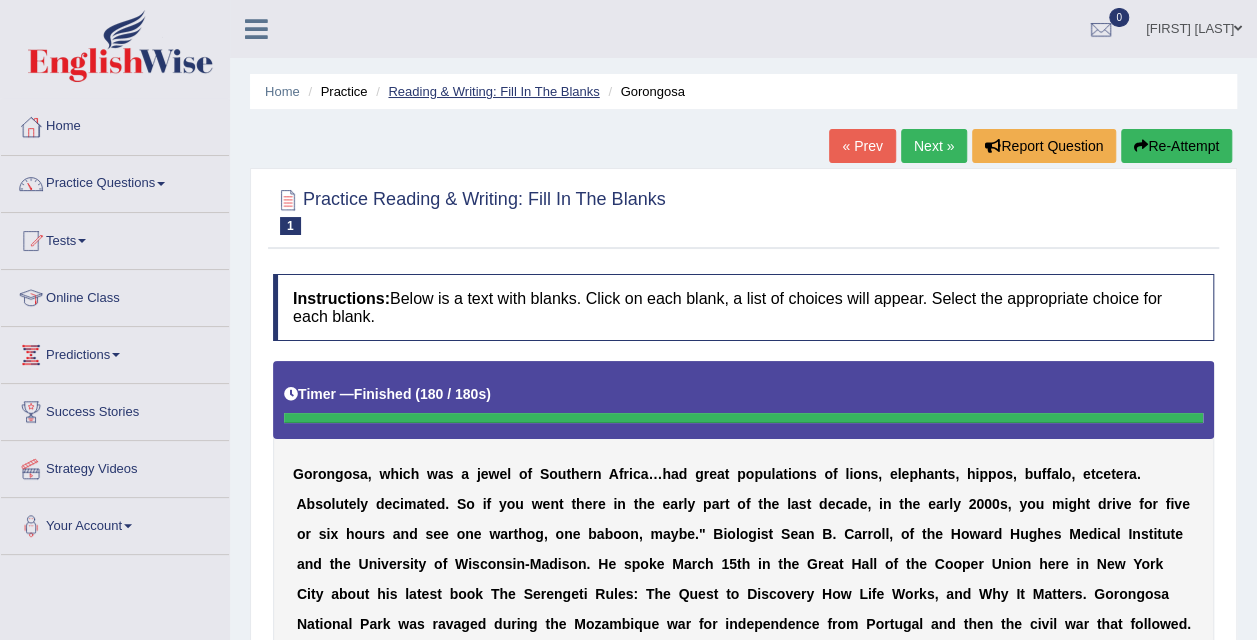 click on "Reading & Writing: Fill In The Blanks" at bounding box center [493, 91] 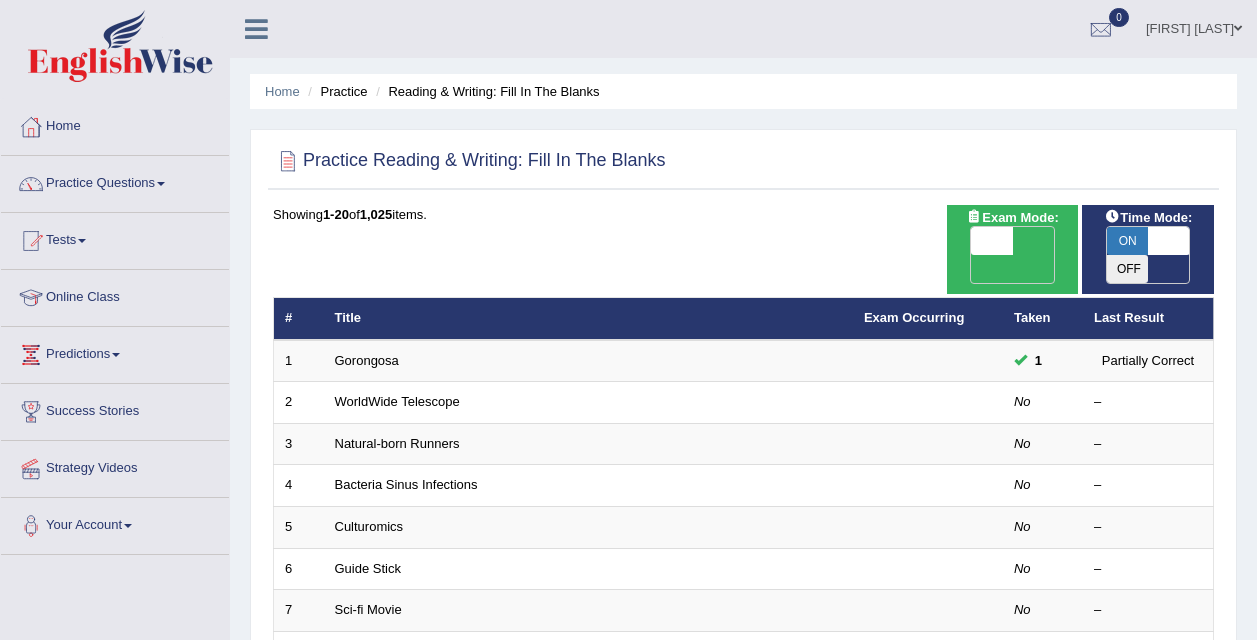 scroll, scrollTop: 0, scrollLeft: 0, axis: both 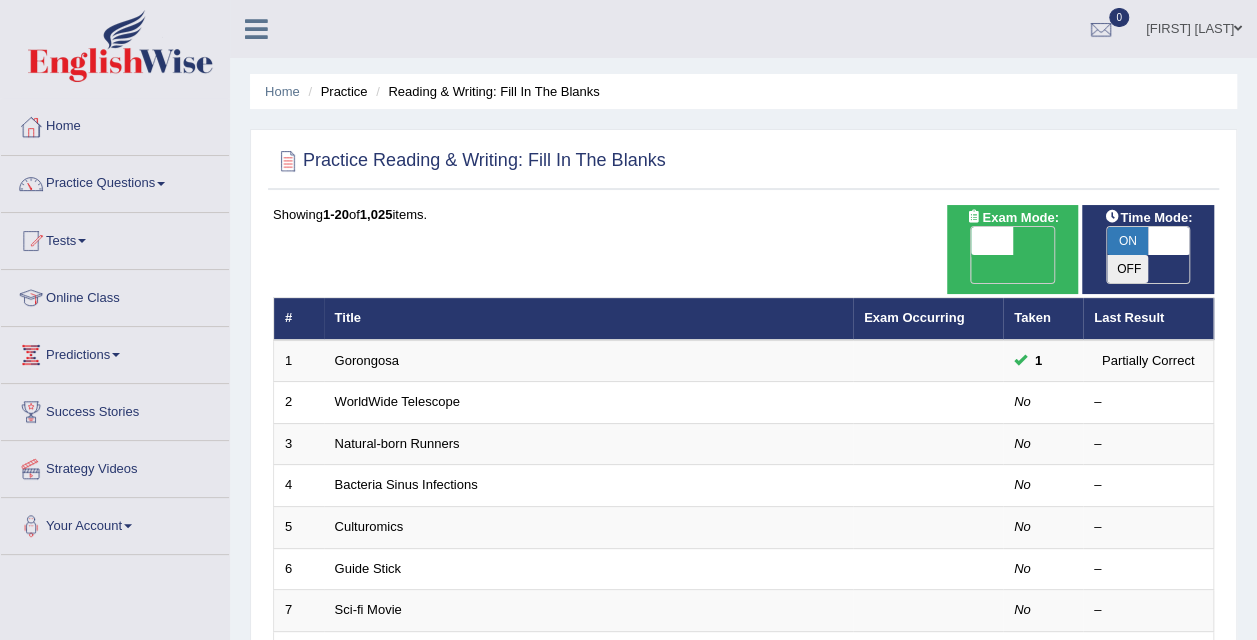 click on "ON" at bounding box center [1128, 241] 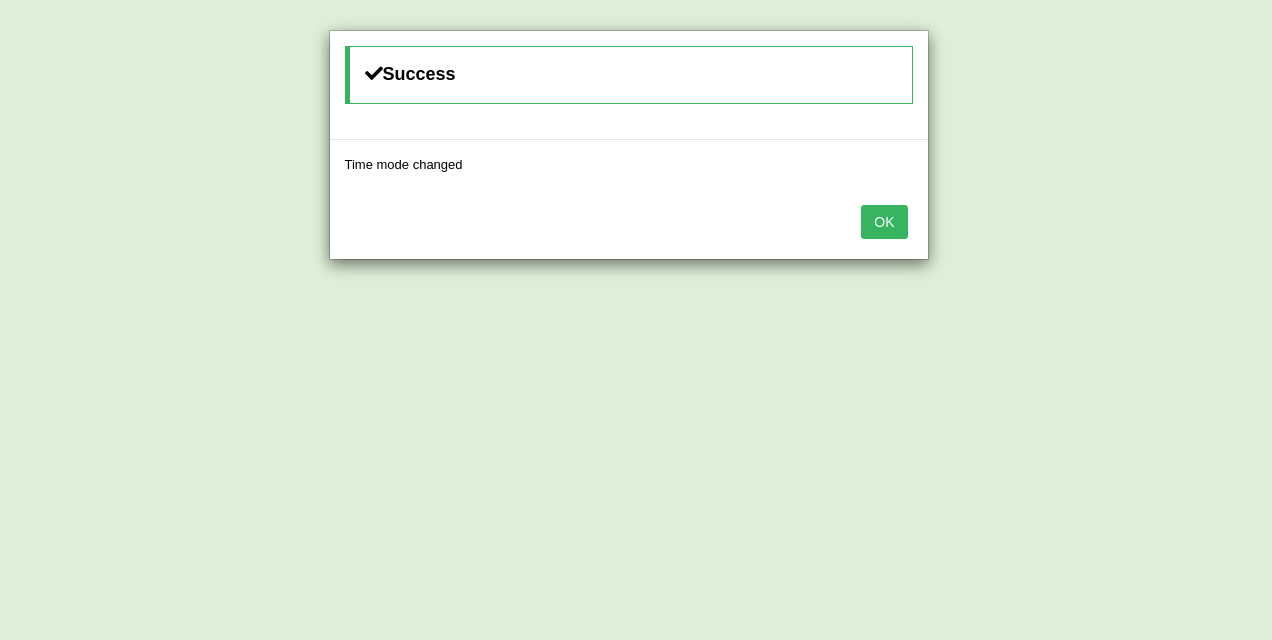 click on "OK" at bounding box center (884, 222) 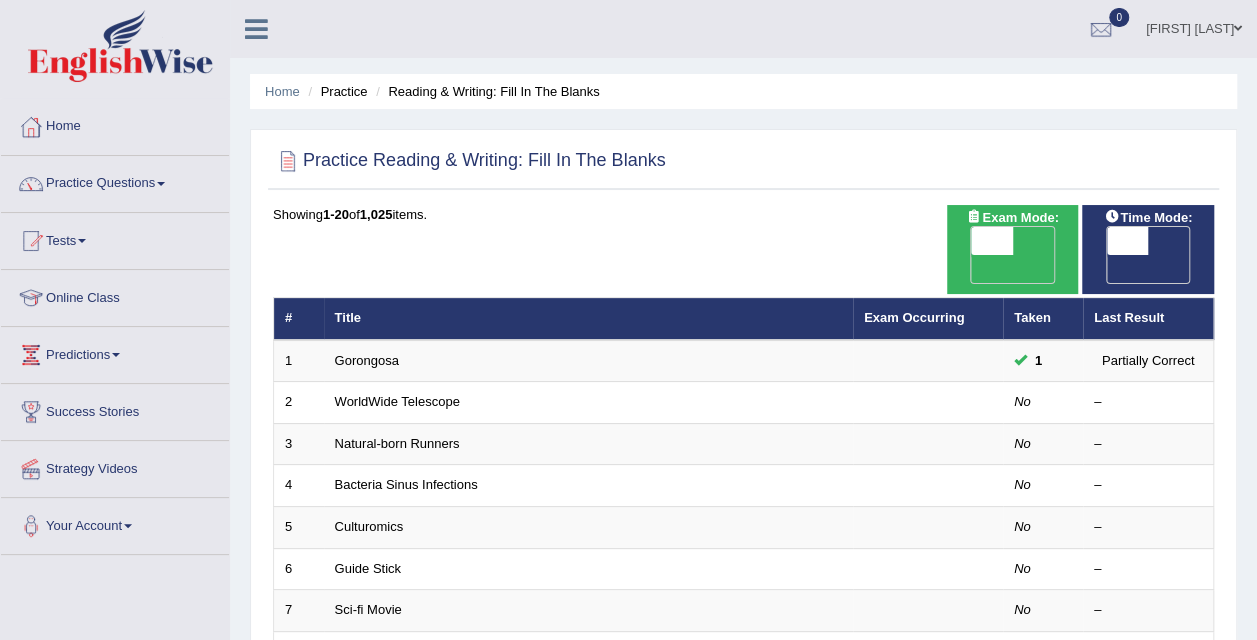 click on "OFF" at bounding box center [951, 269] 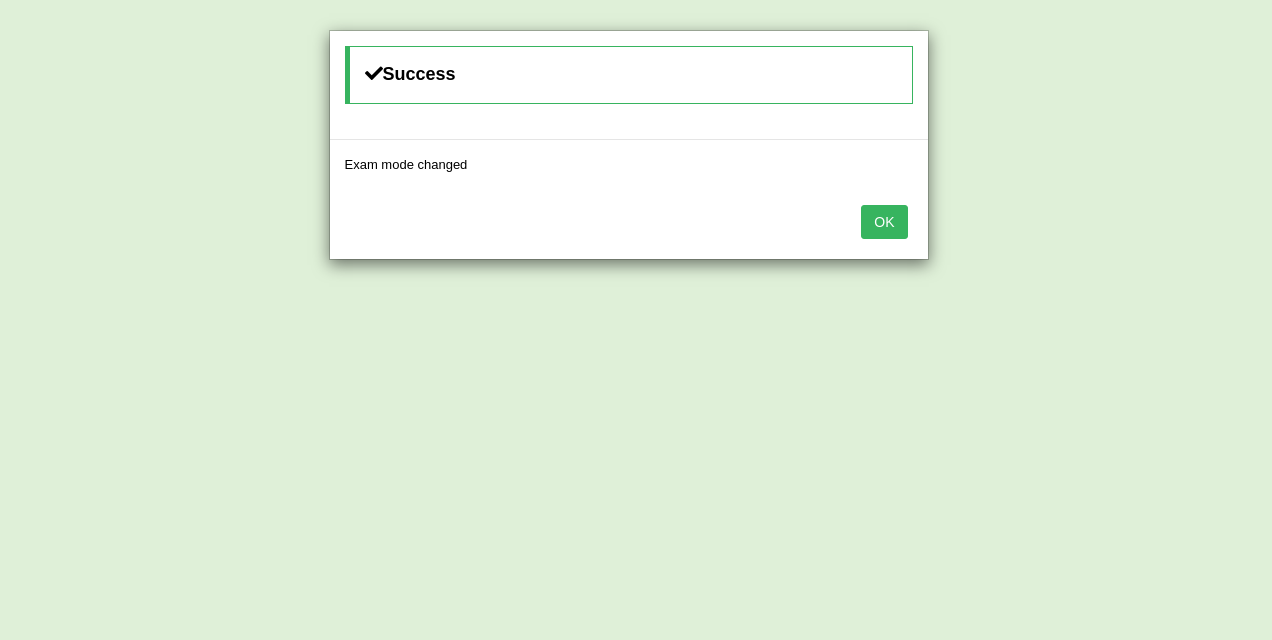 click on "OK" at bounding box center (884, 222) 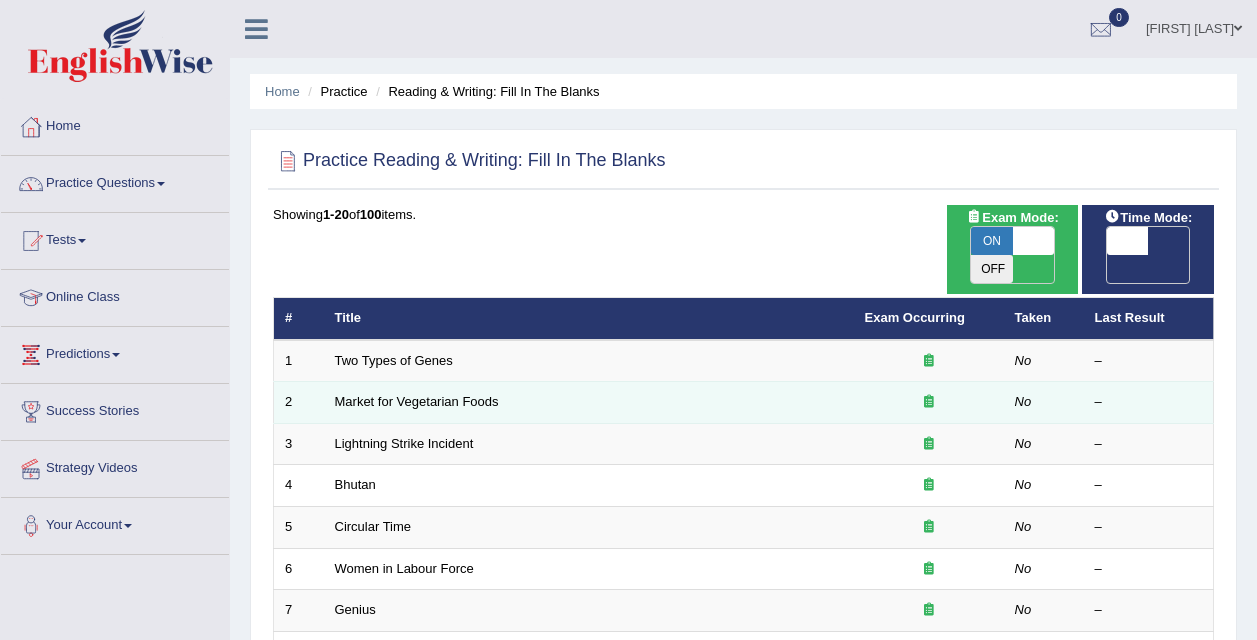 scroll, scrollTop: 0, scrollLeft: 0, axis: both 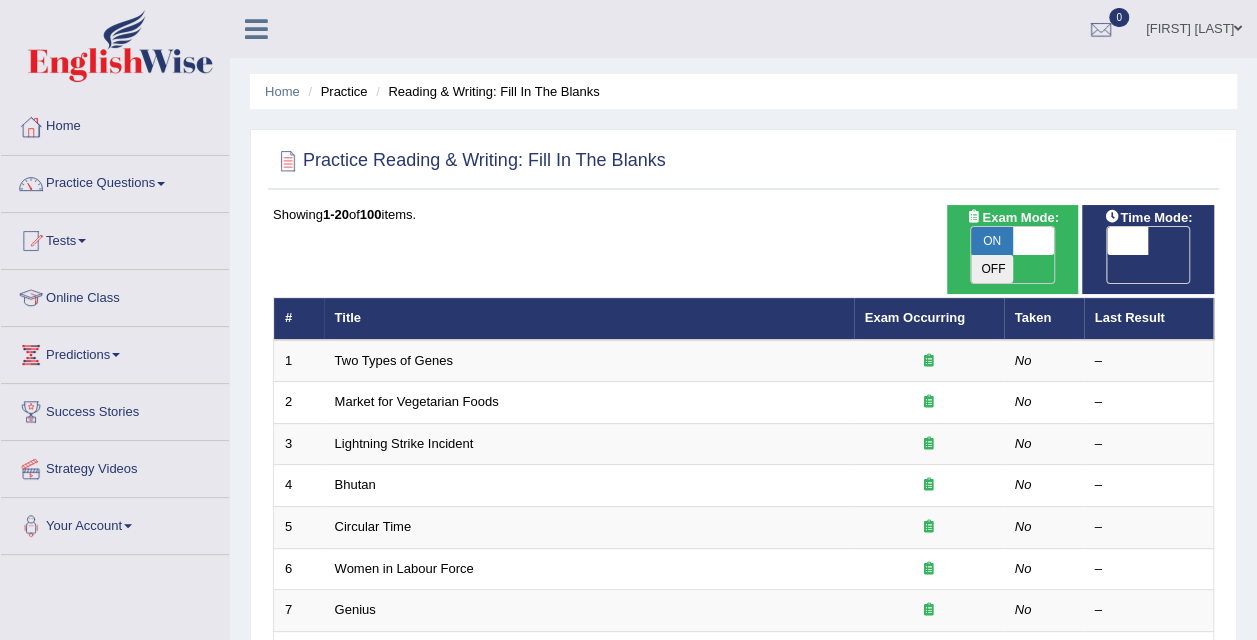click on "ON" at bounding box center [992, 241] 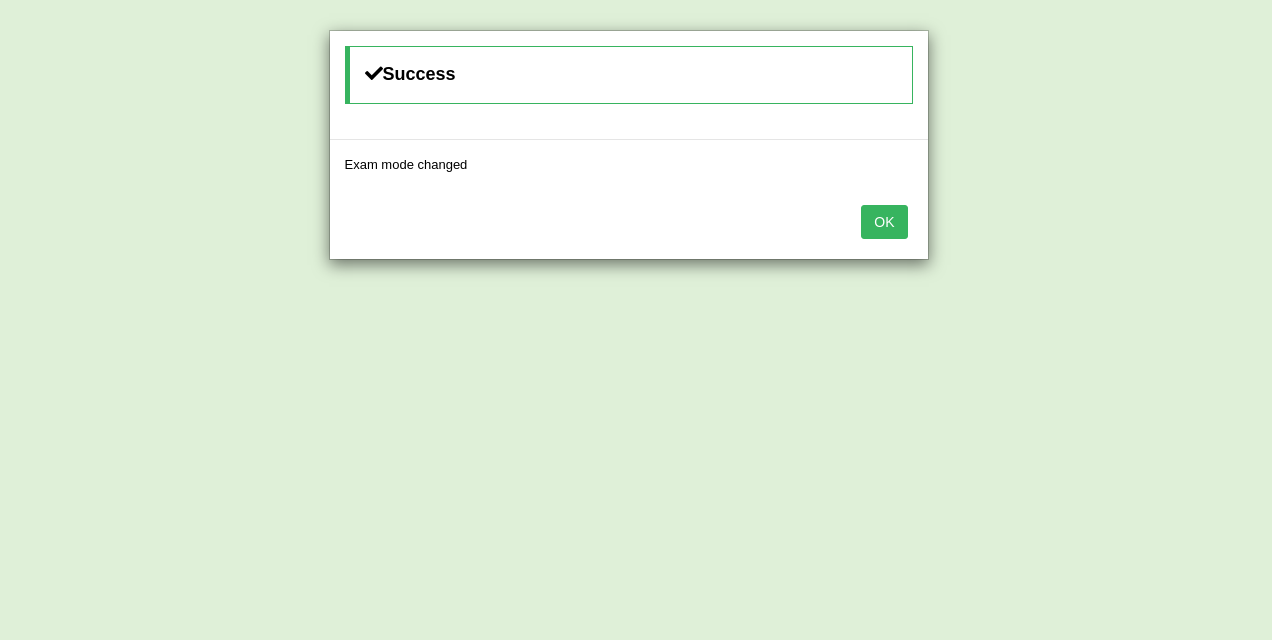 click on "OK" at bounding box center (884, 222) 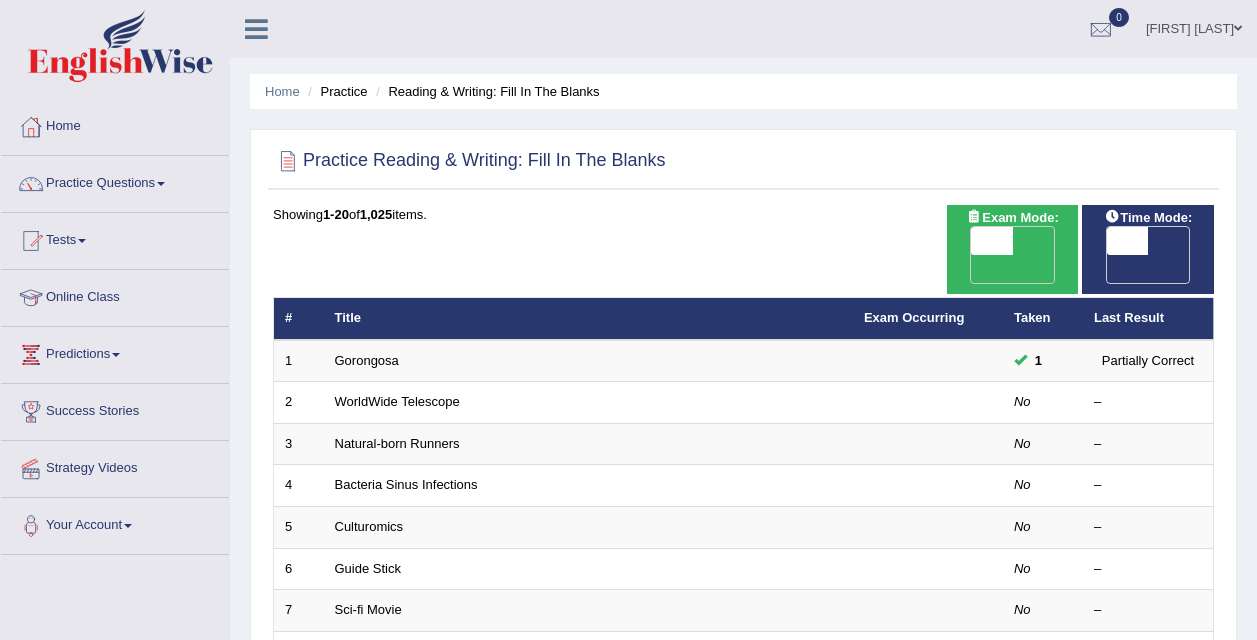 scroll, scrollTop: 0, scrollLeft: 0, axis: both 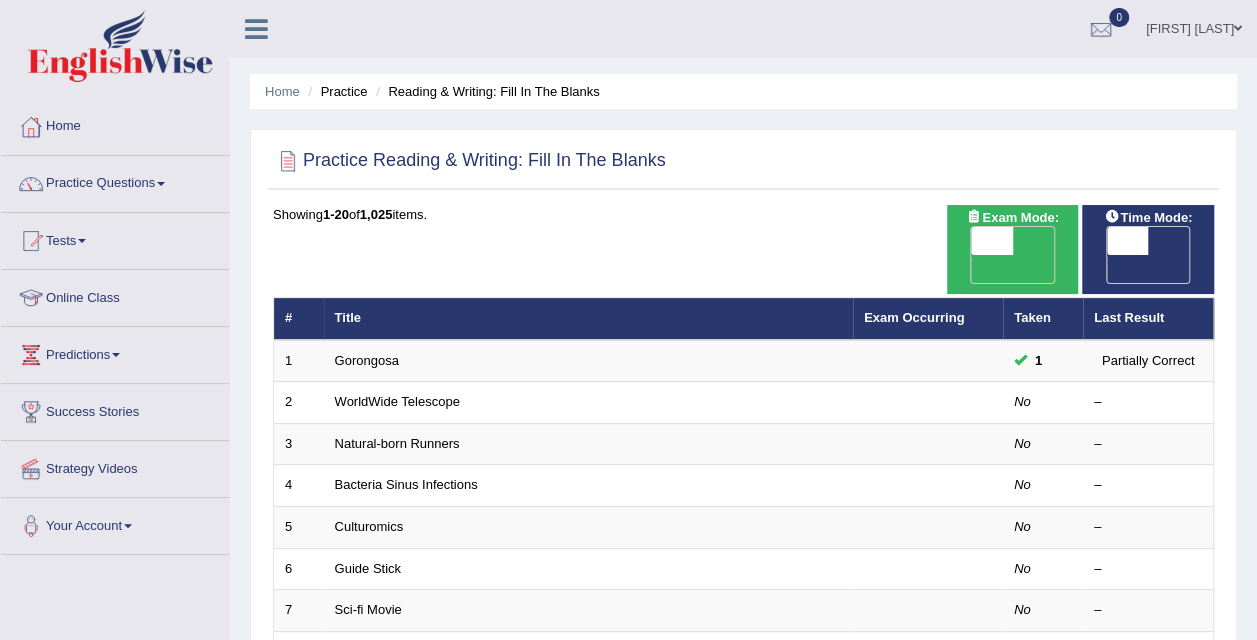 click on "OFF" at bounding box center [951, 269] 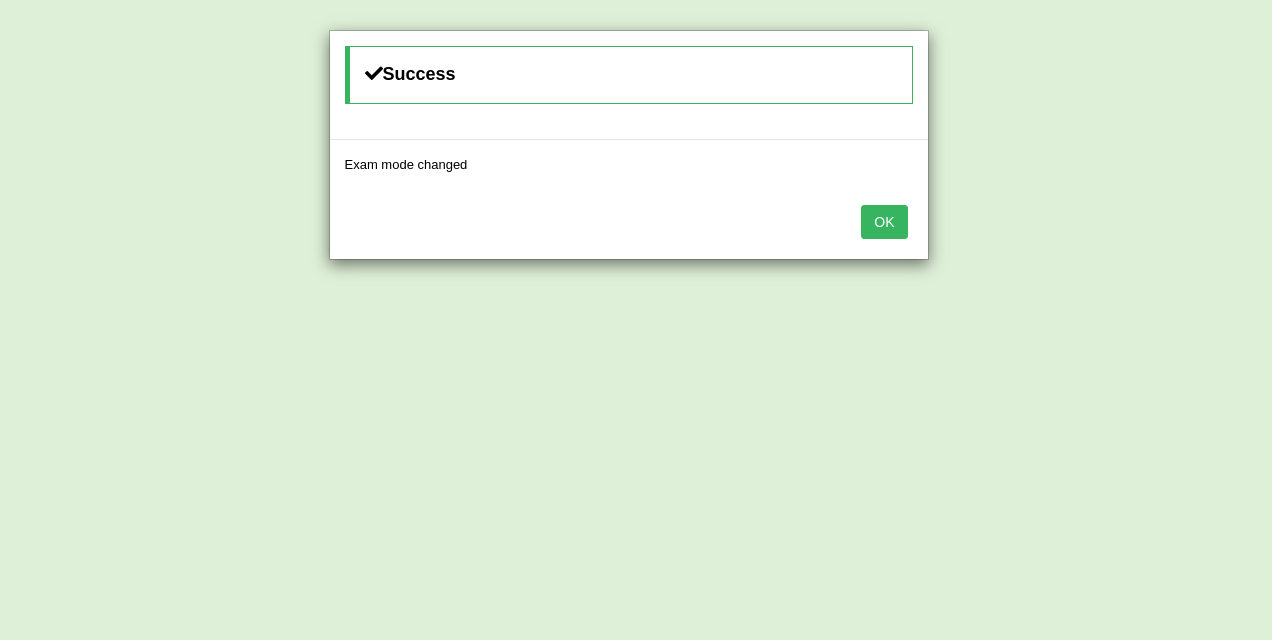 click on "OK" at bounding box center [884, 222] 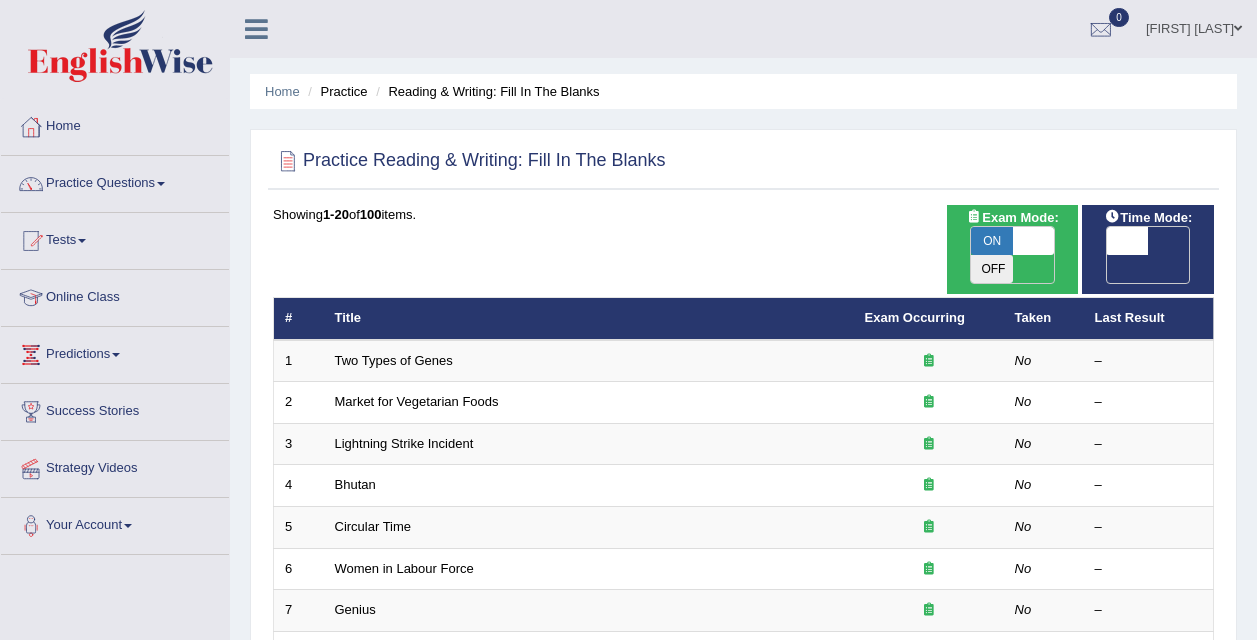 scroll, scrollTop: 0, scrollLeft: 0, axis: both 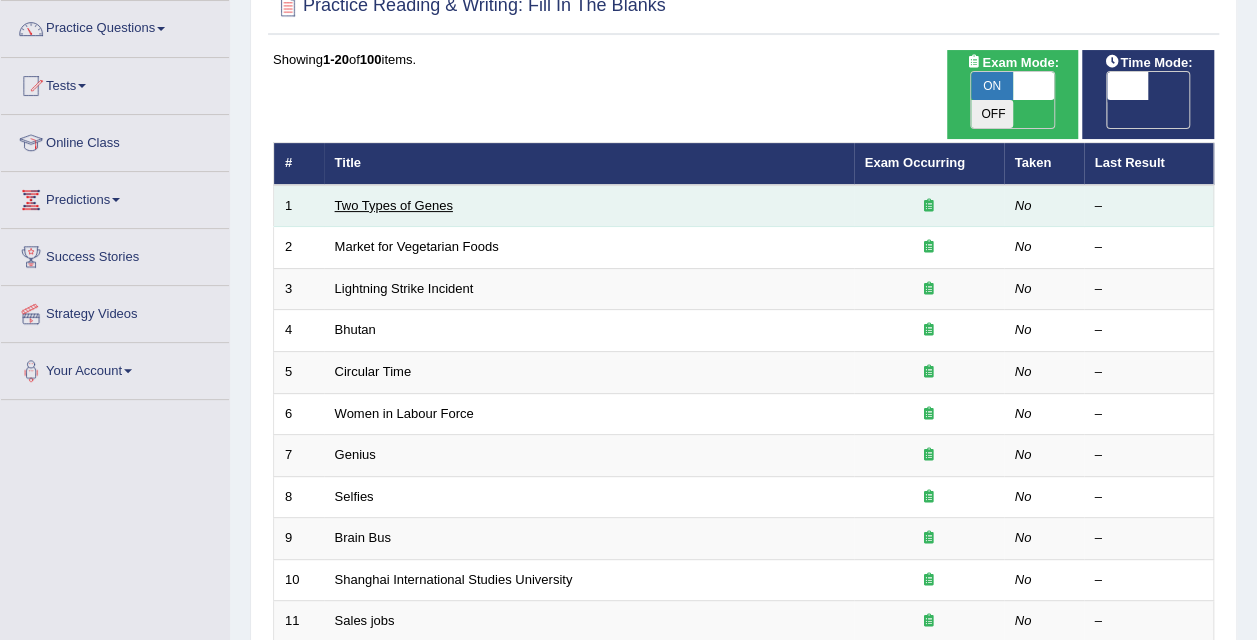 click on "Two Types of Genes" at bounding box center [394, 205] 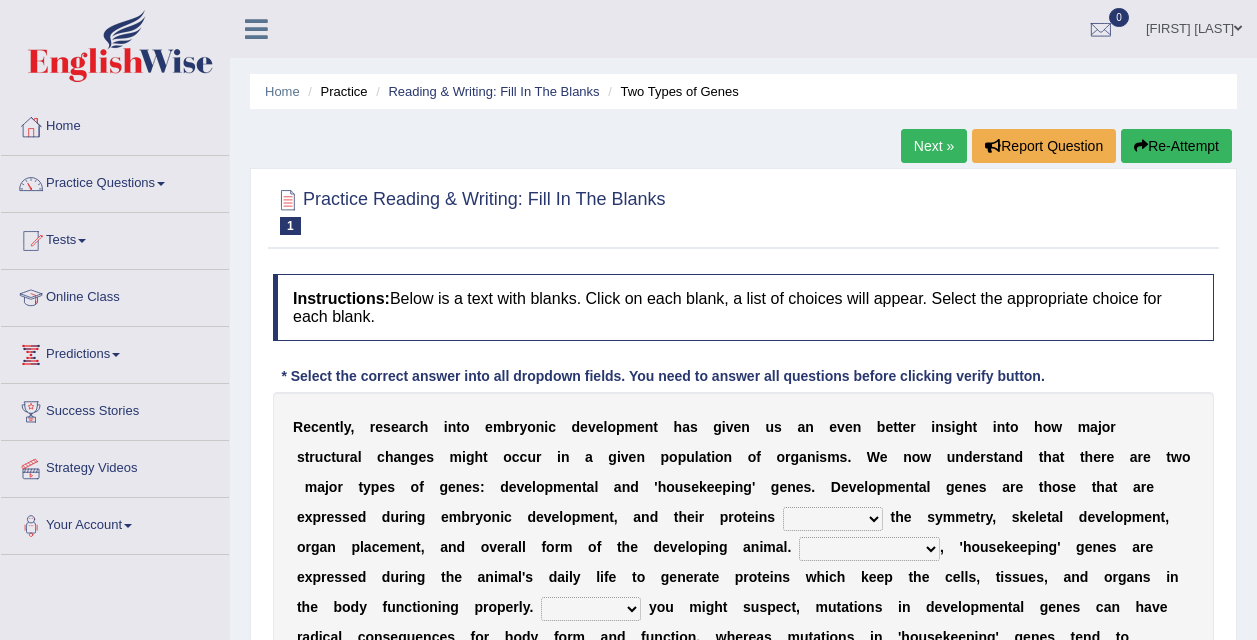 scroll, scrollTop: 0, scrollLeft: 0, axis: both 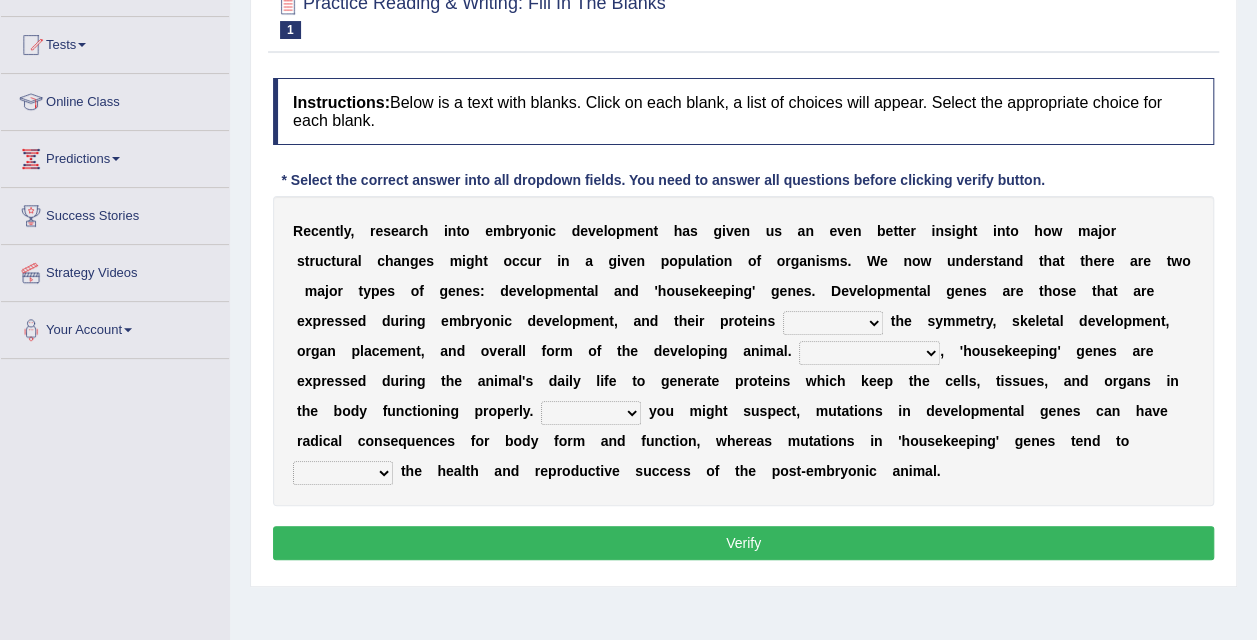 click on "push control hold elevate" at bounding box center (833, 323) 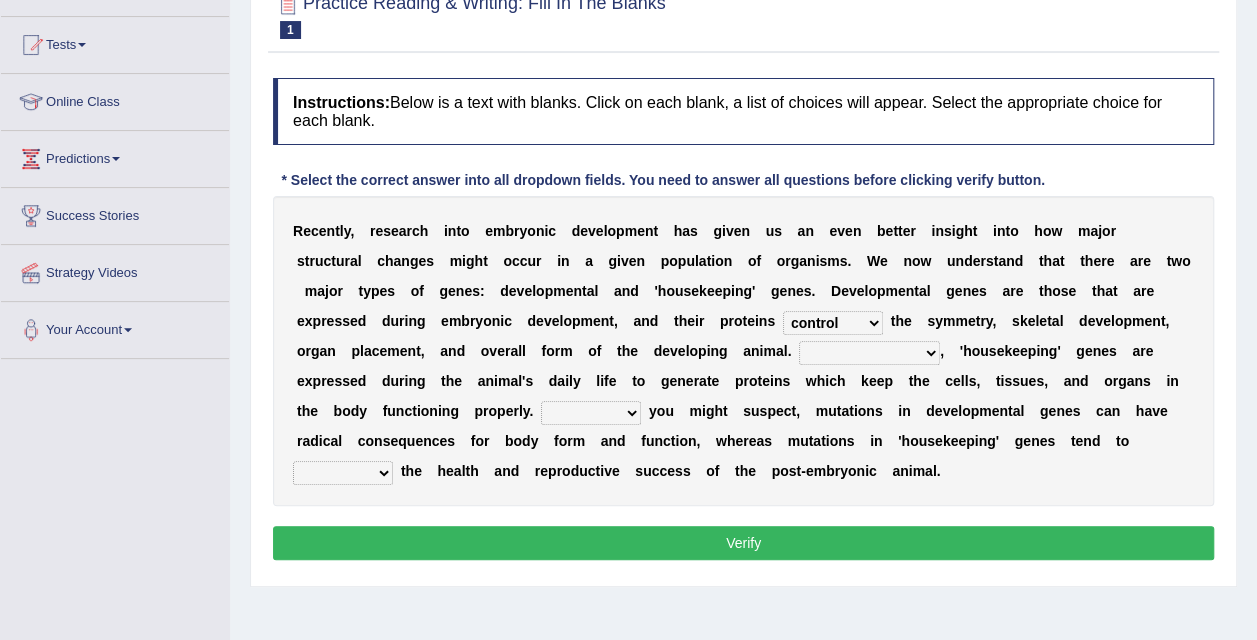 click on "push control hold elevate" at bounding box center [833, 323] 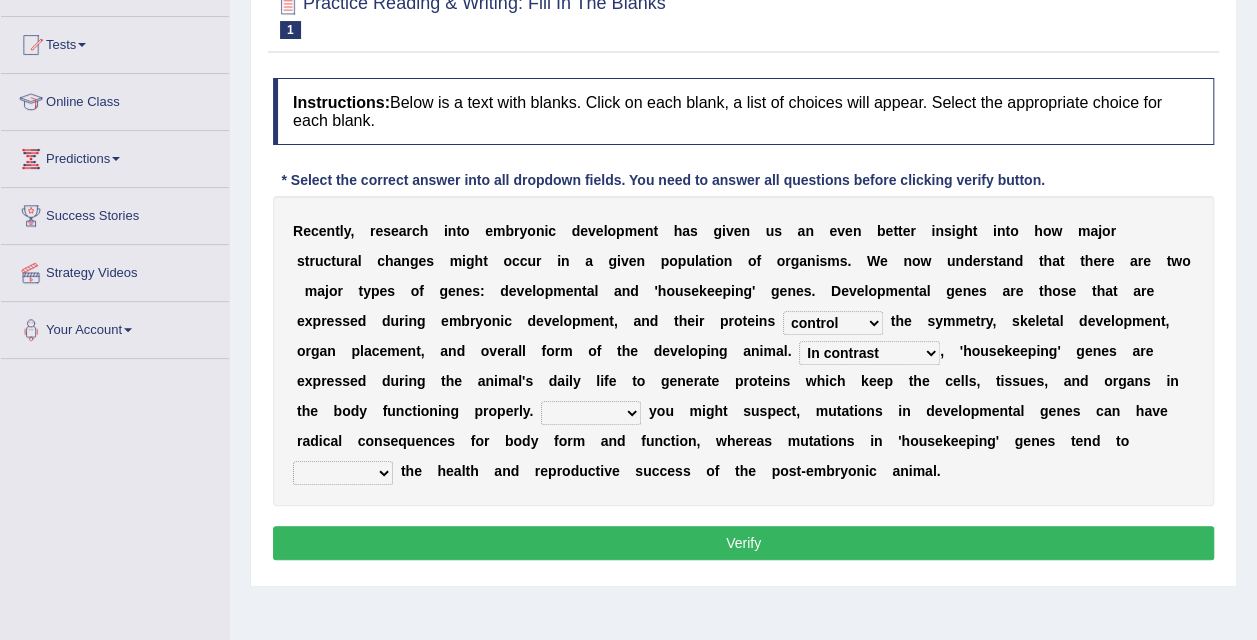 click on "Correspondingly Inclusively Conversely In contrast" at bounding box center (869, 353) 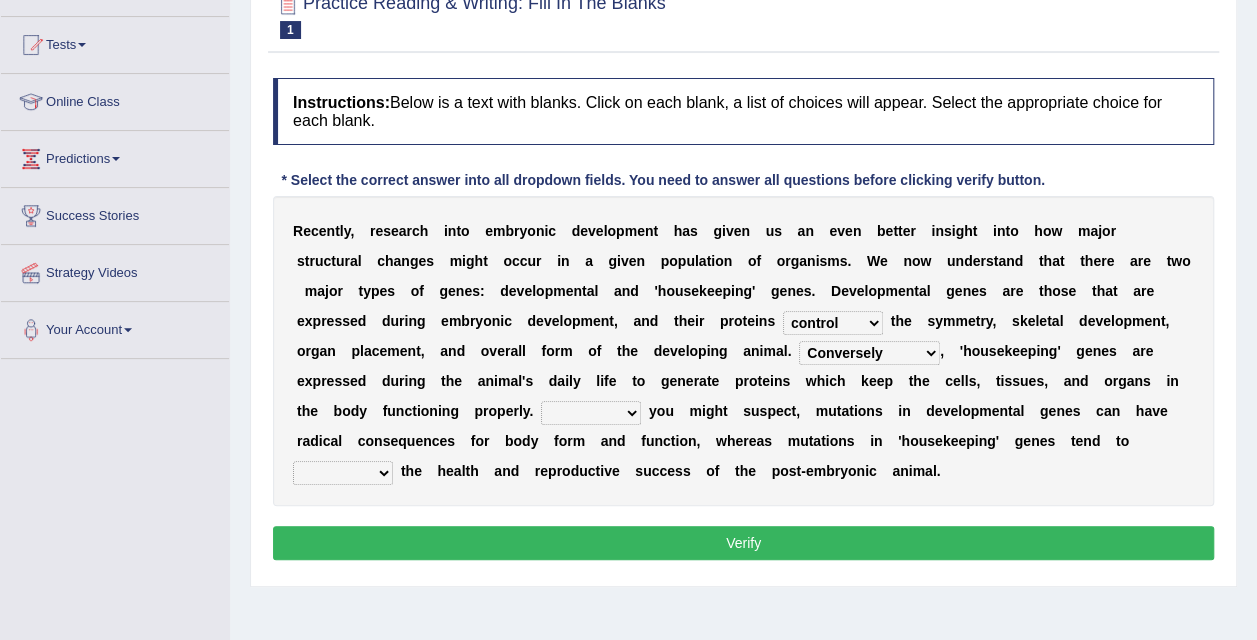 click on "Correspondingly Inclusively Conversely In contrast" at bounding box center (869, 353) 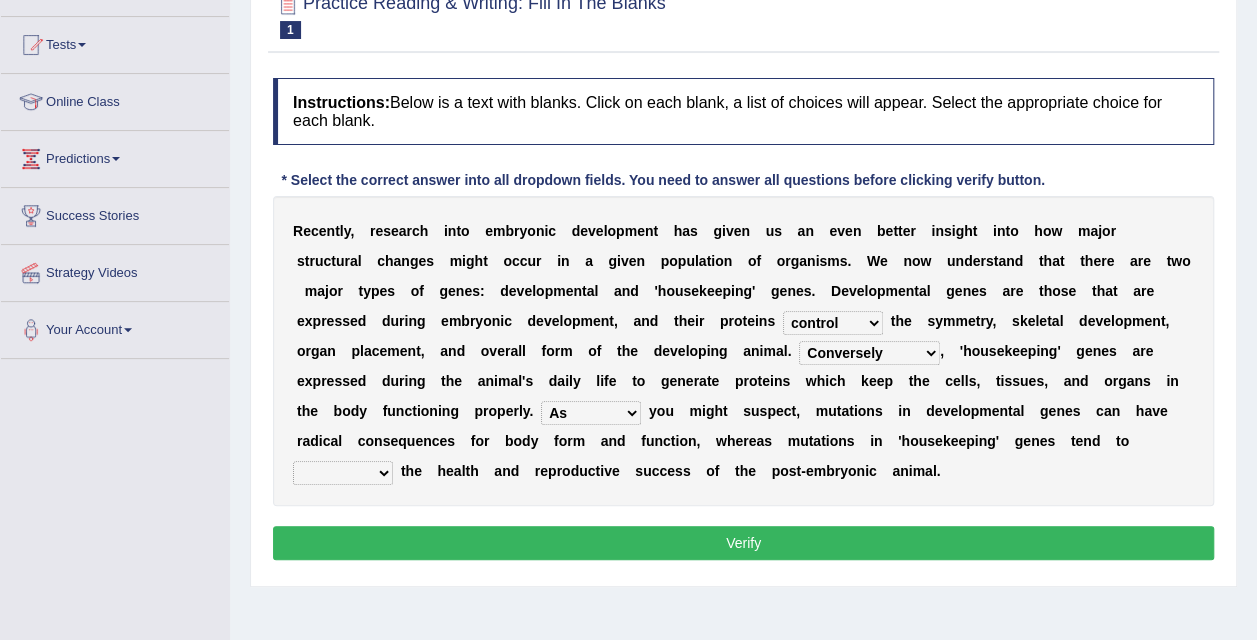 click on "affect effect interrupt defect" at bounding box center [343, 473] 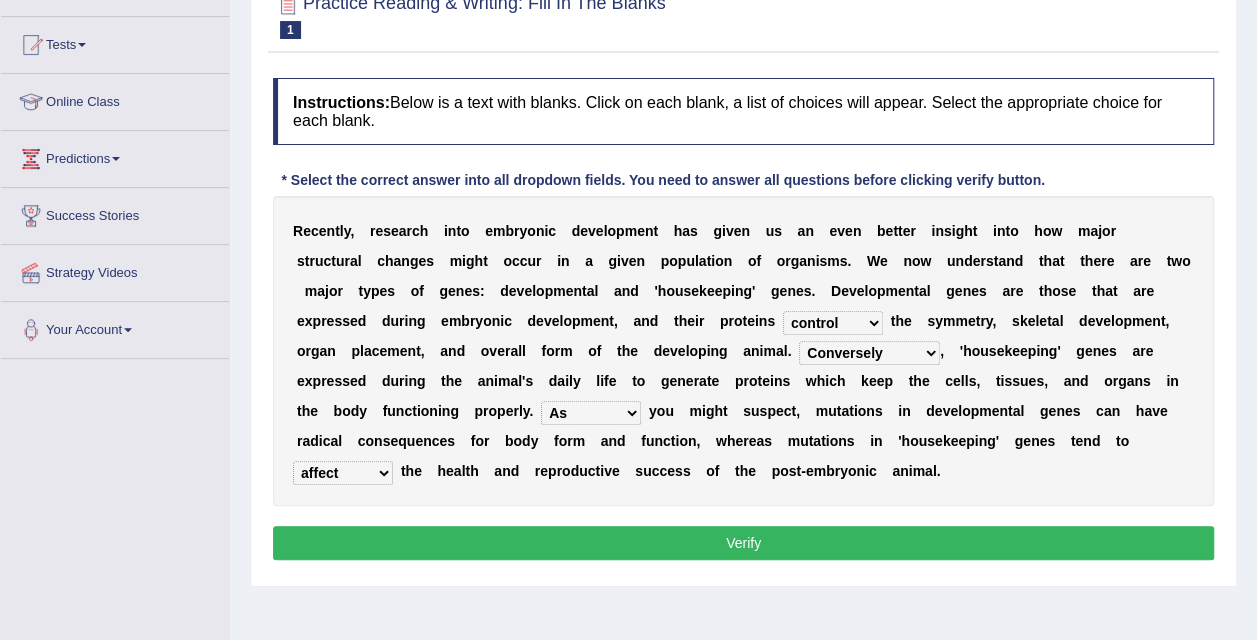 click on "affect effect interrupt defect" at bounding box center (343, 473) 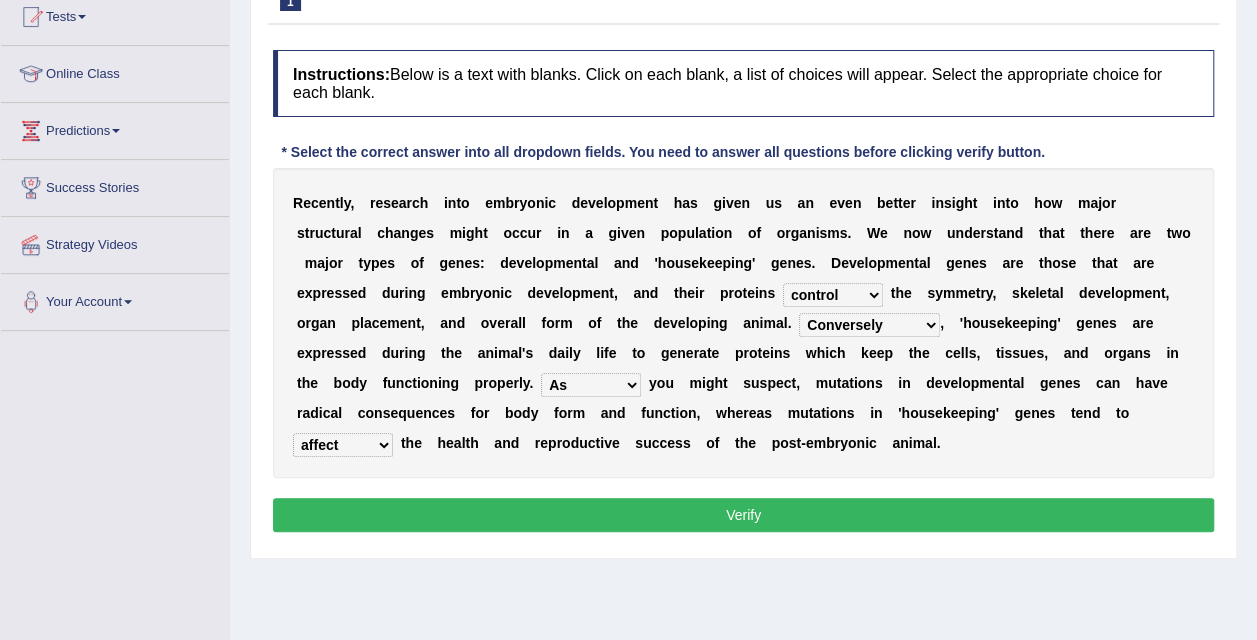 scroll, scrollTop: 230, scrollLeft: 0, axis: vertical 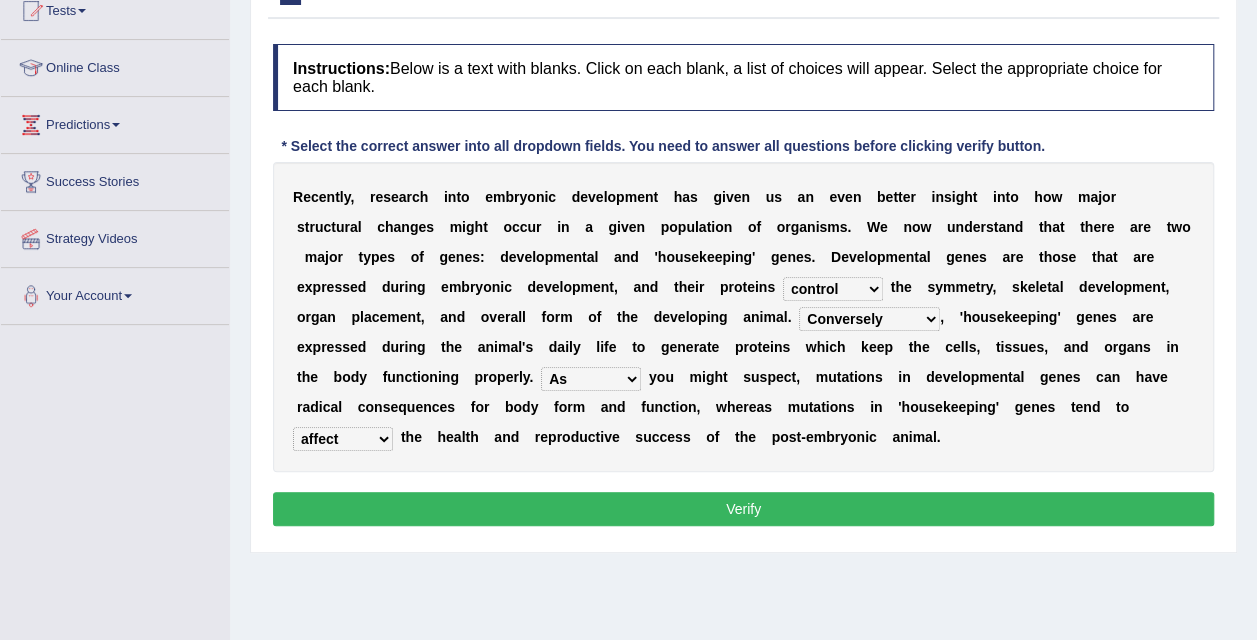 click on "Verify" at bounding box center [743, 509] 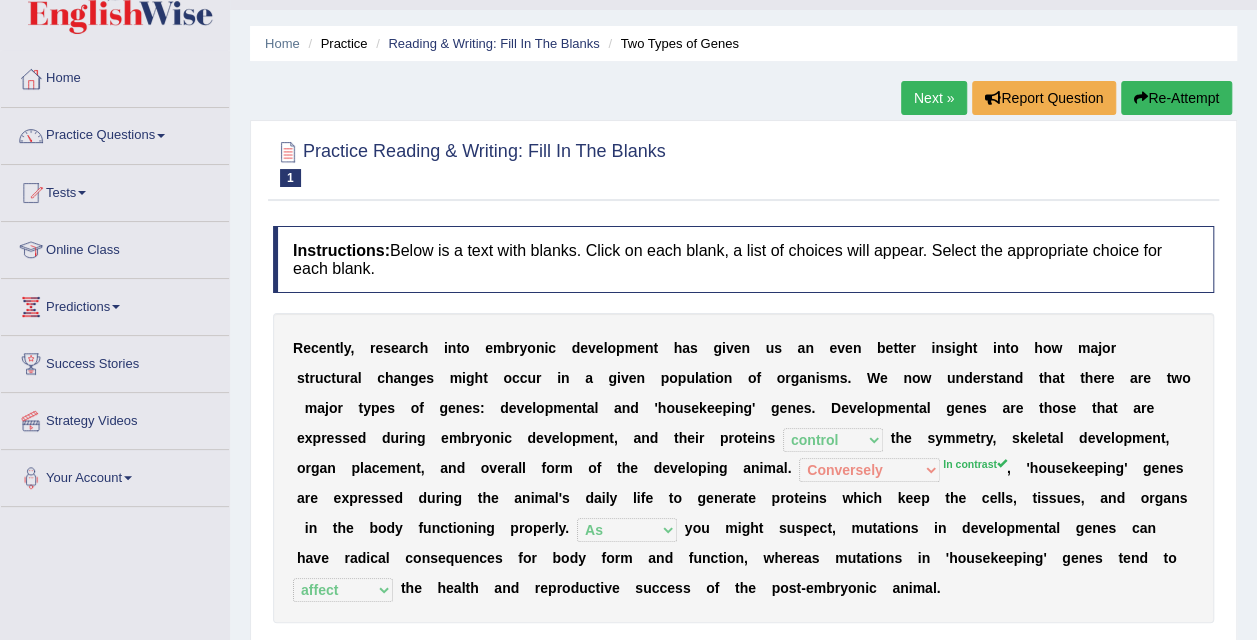 scroll, scrollTop: 46, scrollLeft: 0, axis: vertical 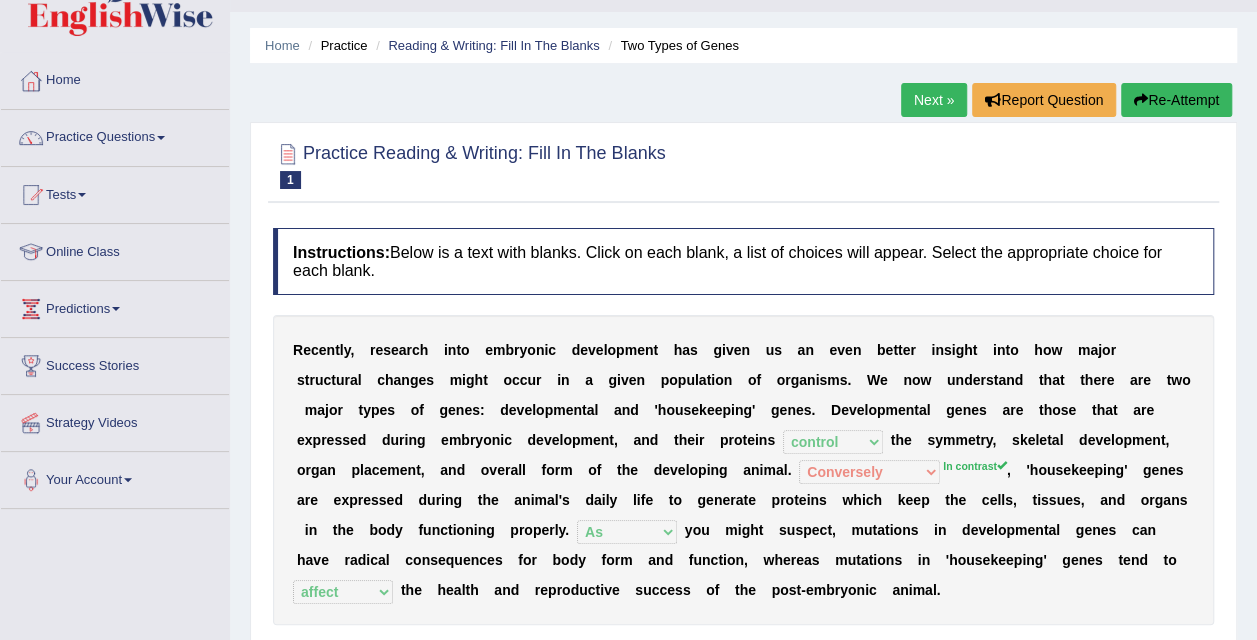 click on "R e c e n t l y ,       r e s e a r c h       i n t o       e m b r y o n i c       d e v e l o p m e n t       h a s       g i v e n       u s       a n       e v e n       b e t t e r       i n s i g h t       i n t o       h o w       m a j o r       s t r u c t u r a l       c h a n g e s       m i g h t       o c c u r       i n       a       g i v e n       p o p u l a t i o n       o f       o r g a n i s m s .       W e       n o w       u n d e r s t a n d       t h a t       t h e r e       a r e       t w o       m a j o r       t y p e s       o f       g e n e s :       d e v e l o p m e n t a l       a n d       ' h o u s e k e e p i n g '       g e n e s .       D e v e l o p m e n t a l       g e n e s       a r e       t h o s e       t h a t       a r e       e x p r e s s e d       d u r i n g       e m b r y o n i c       d e v e l o p m e n t ,       a n d       t h e i r       p r o t" at bounding box center (743, 470) 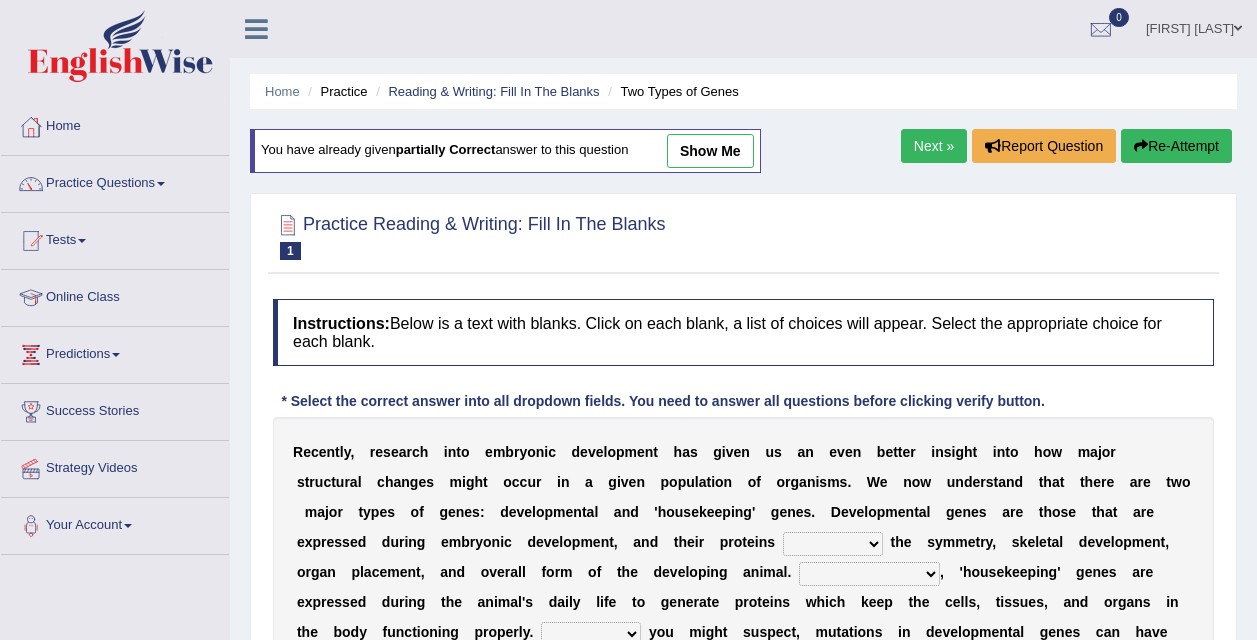 scroll, scrollTop: 46, scrollLeft: 0, axis: vertical 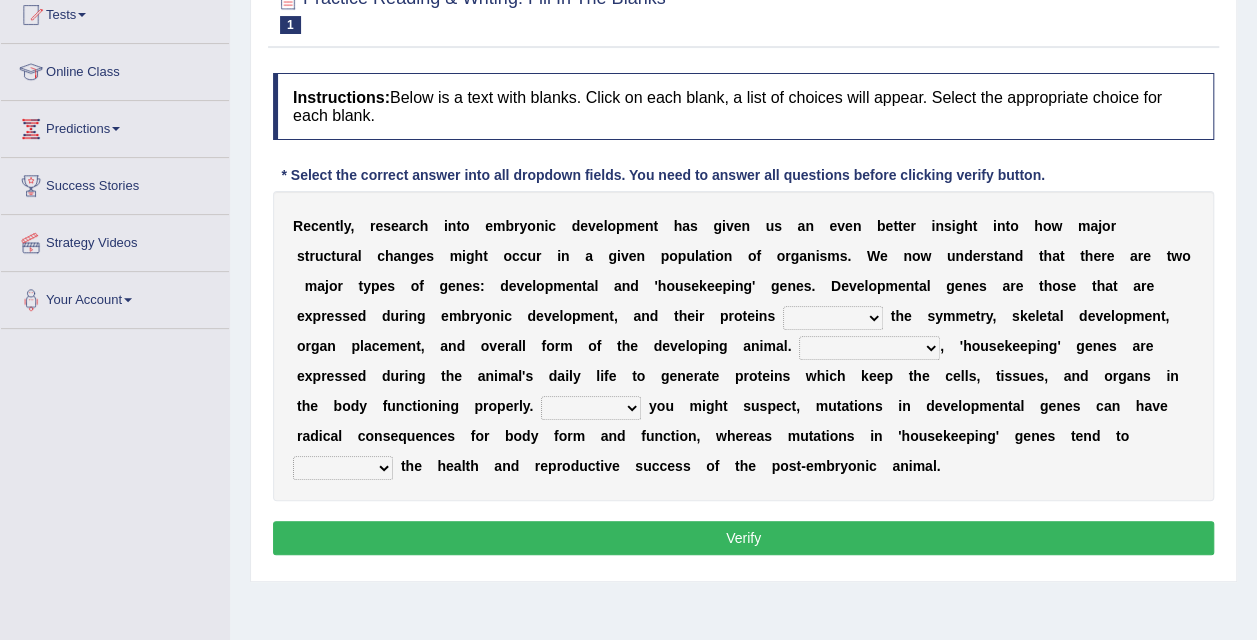 drag, startPoint x: 309, startPoint y: 233, endPoint x: 788, endPoint y: 483, distance: 540.3157 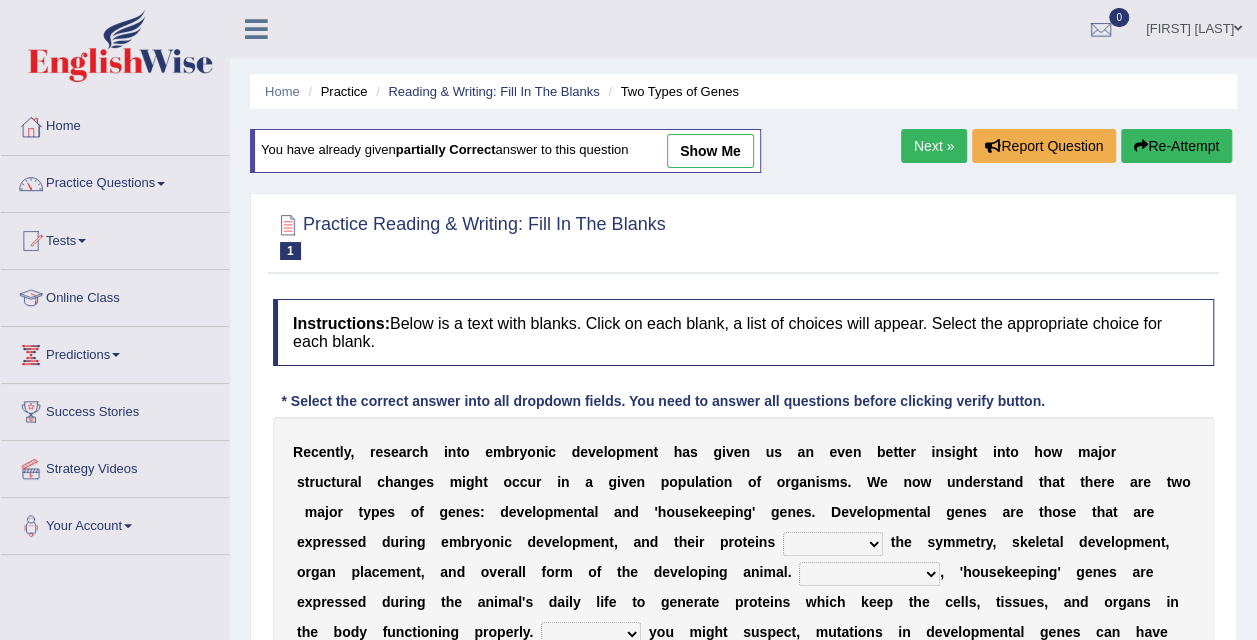 click on "Next »" at bounding box center [934, 146] 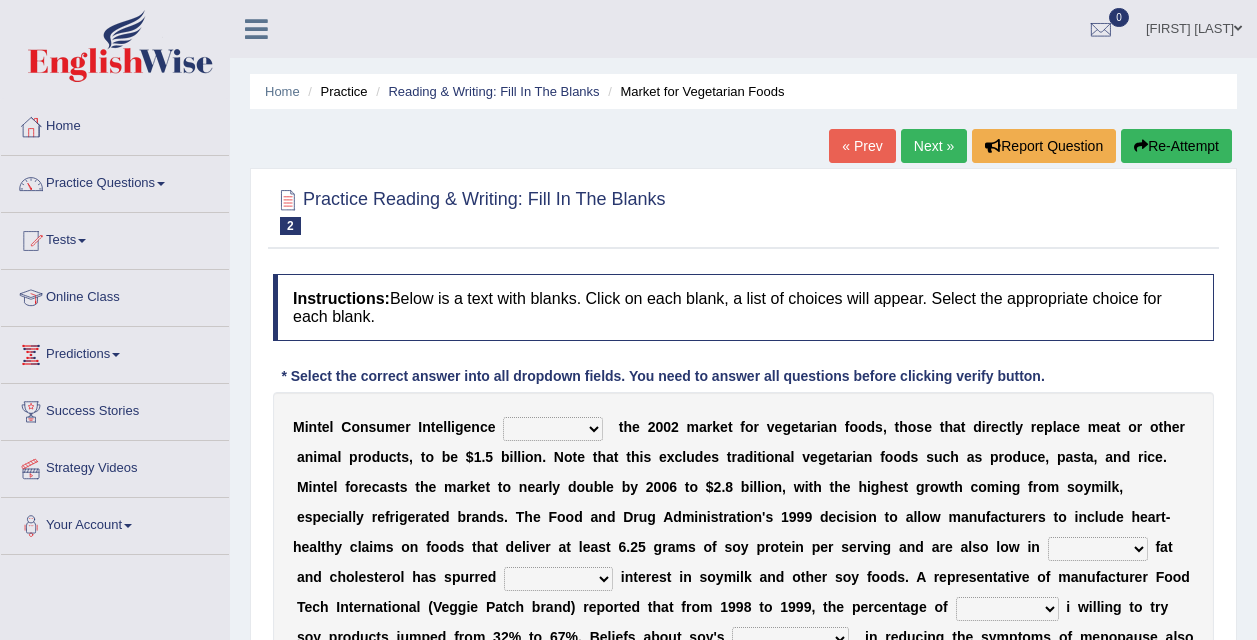 scroll, scrollTop: 0, scrollLeft: 0, axis: both 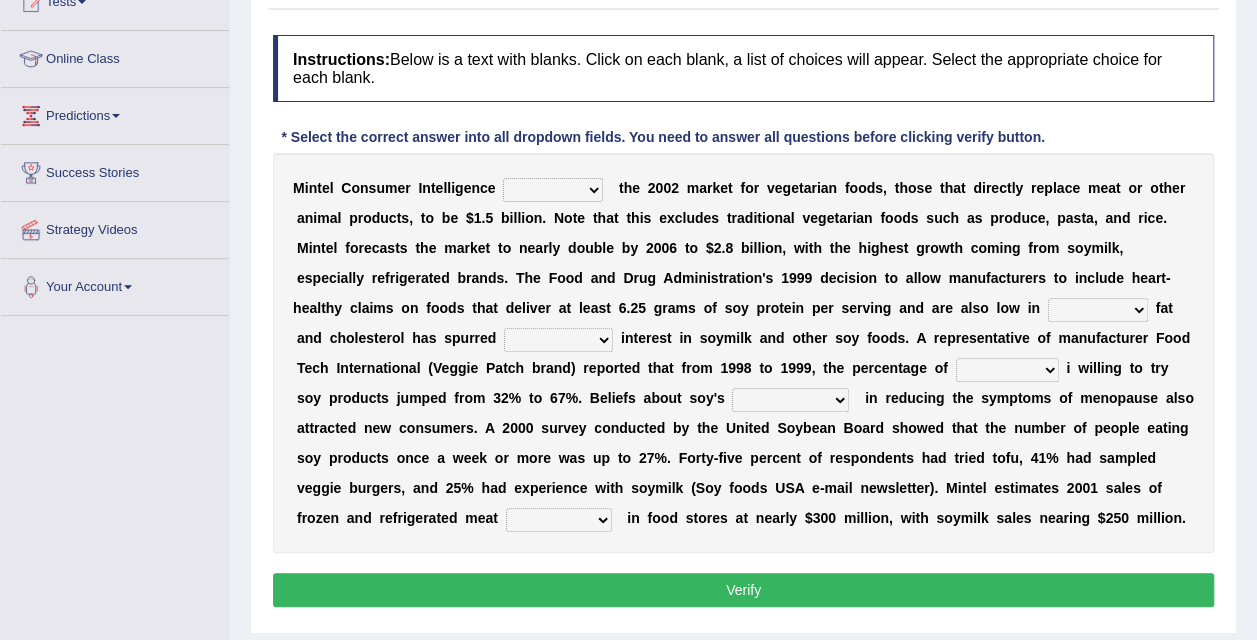 click on "deals fulfills creates estimates" at bounding box center (553, 190) 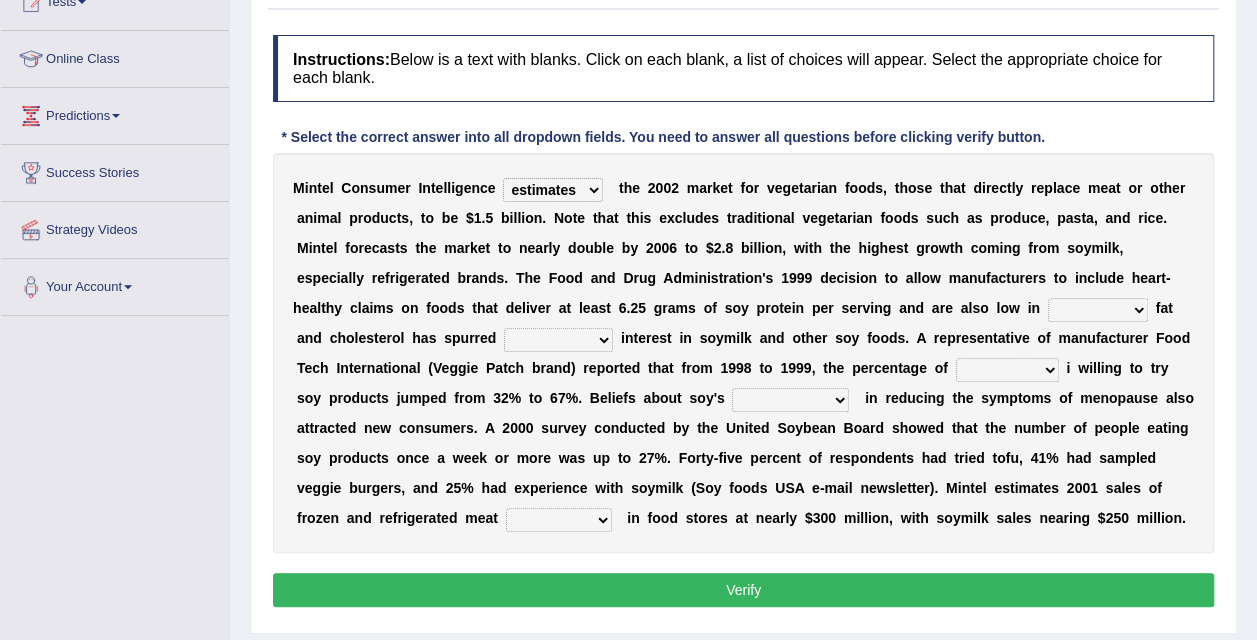 click on "deals fulfills creates estimates" at bounding box center (553, 190) 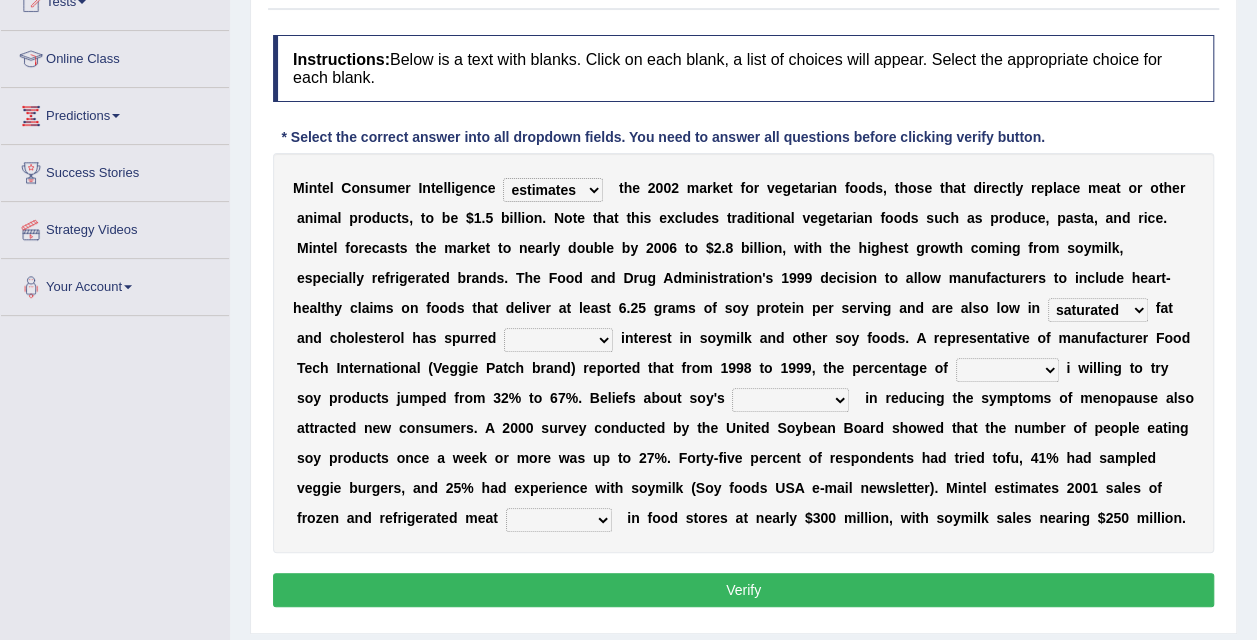 click on "saturated solid acid liquid" at bounding box center (1098, 310) 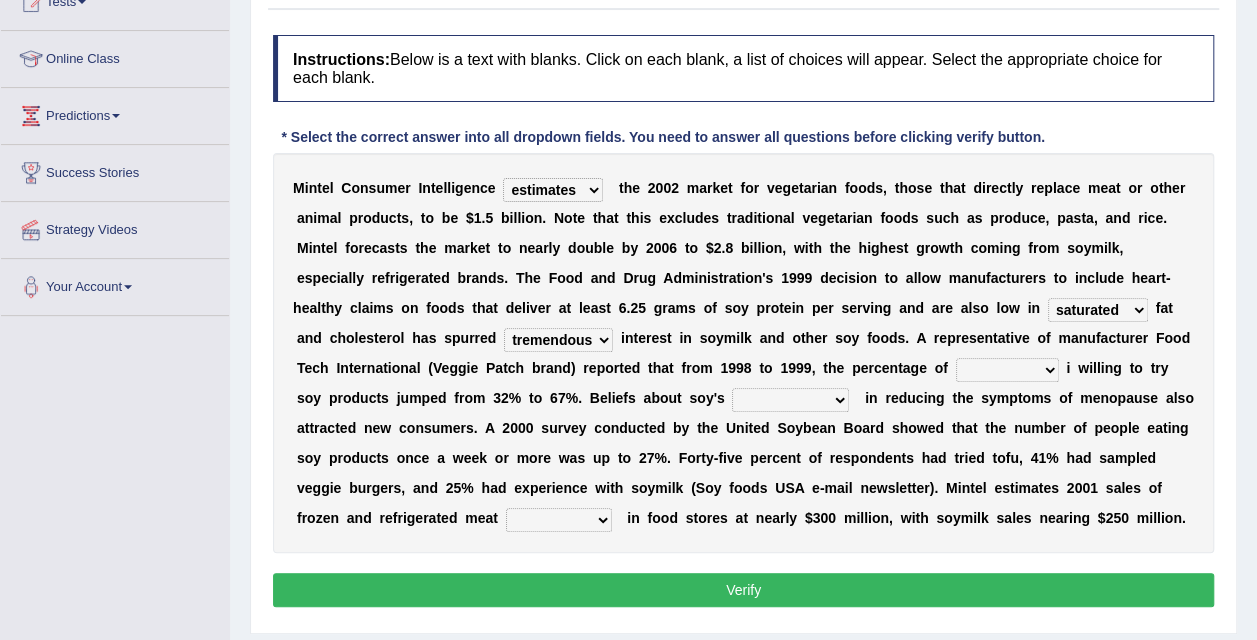 click on "good big tremendous extreme" at bounding box center (558, 340) 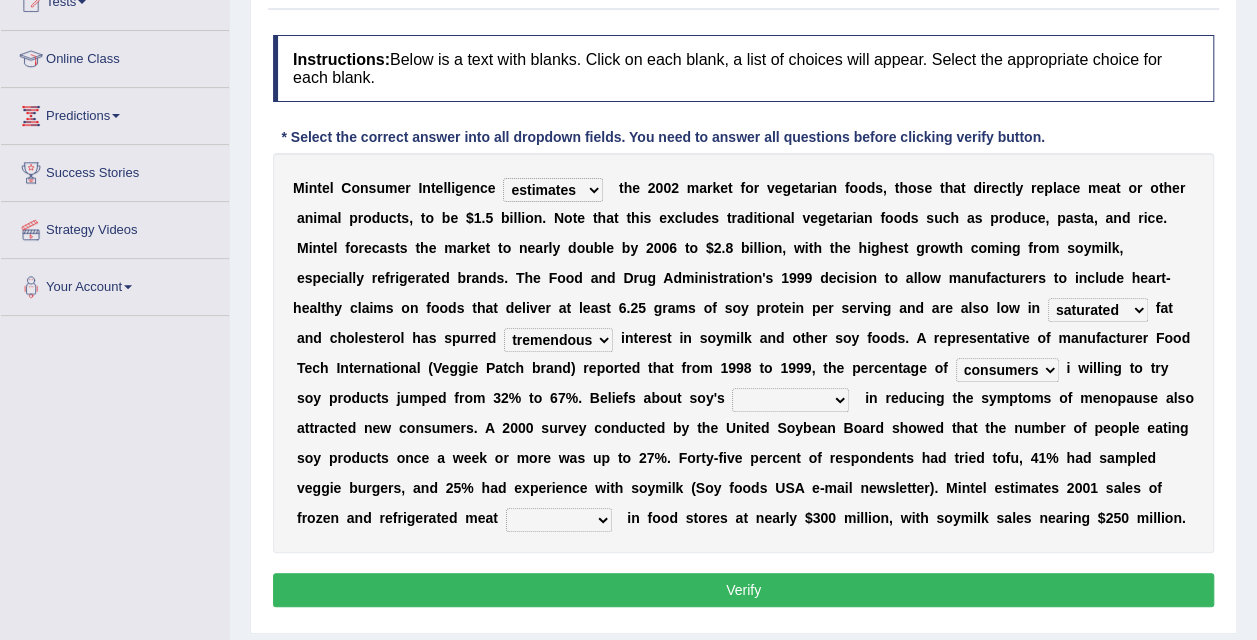 click on "guests consumers customers clients" at bounding box center (1007, 370) 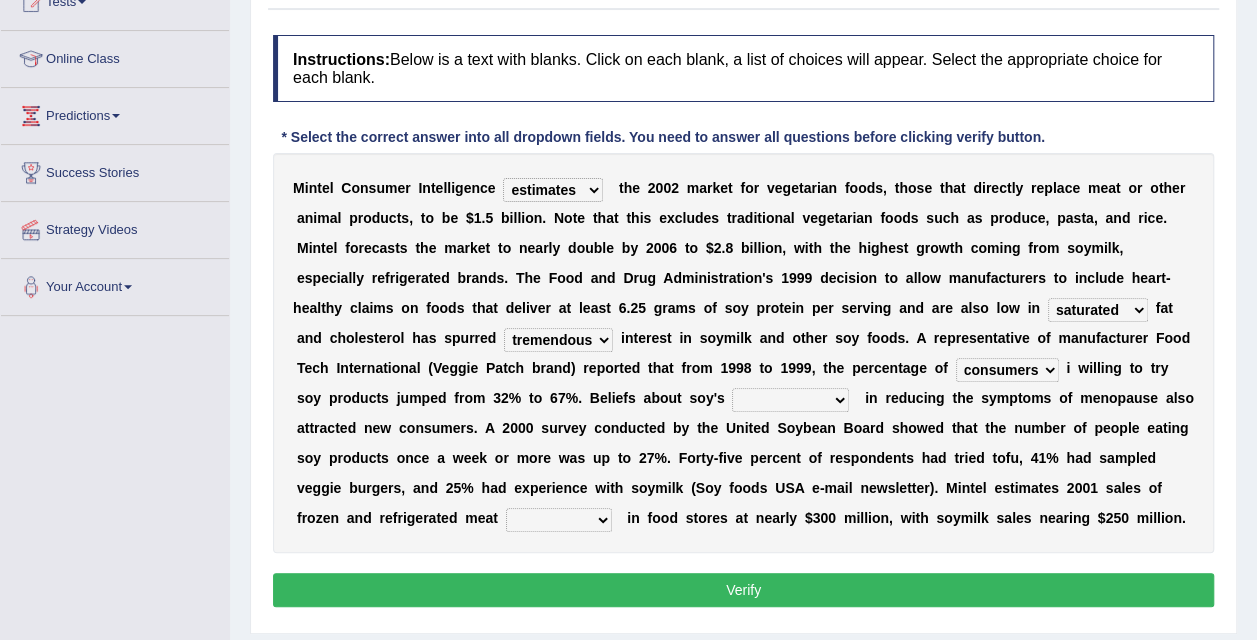 click on "effectiveness timeliness efficiency goodness" at bounding box center (790, 400) 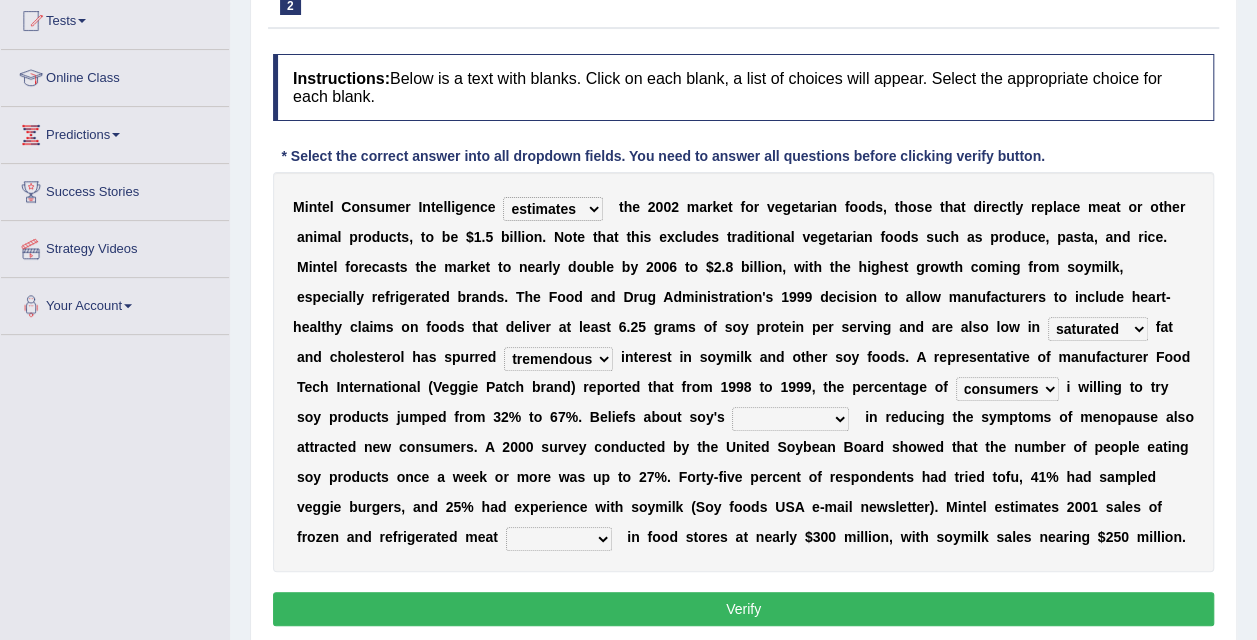 scroll, scrollTop: 219, scrollLeft: 0, axis: vertical 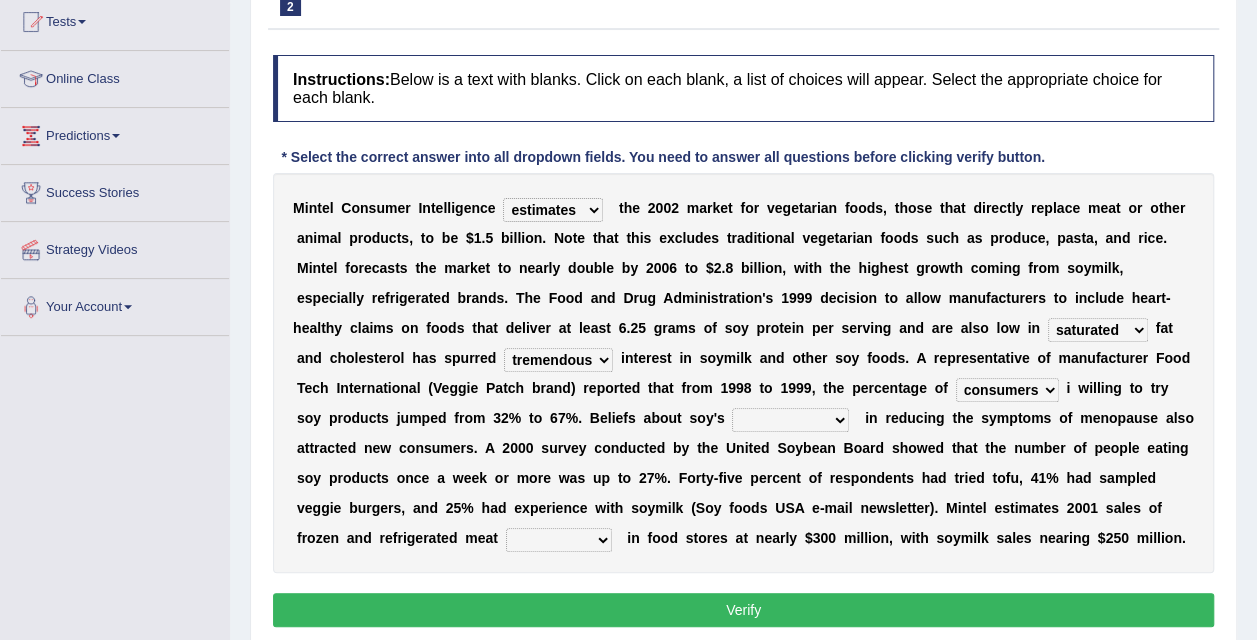 click on "effectiveness timeliness efficiency goodness" at bounding box center (790, 420) 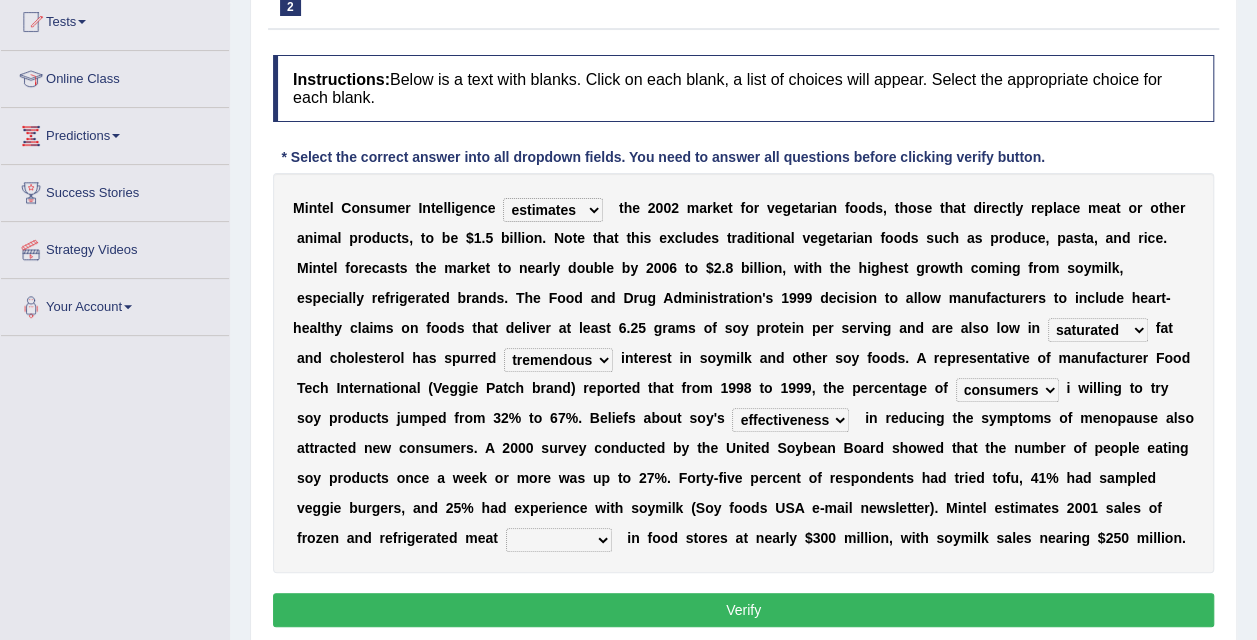 click on "effectiveness timeliness efficiency goodness" at bounding box center (790, 420) 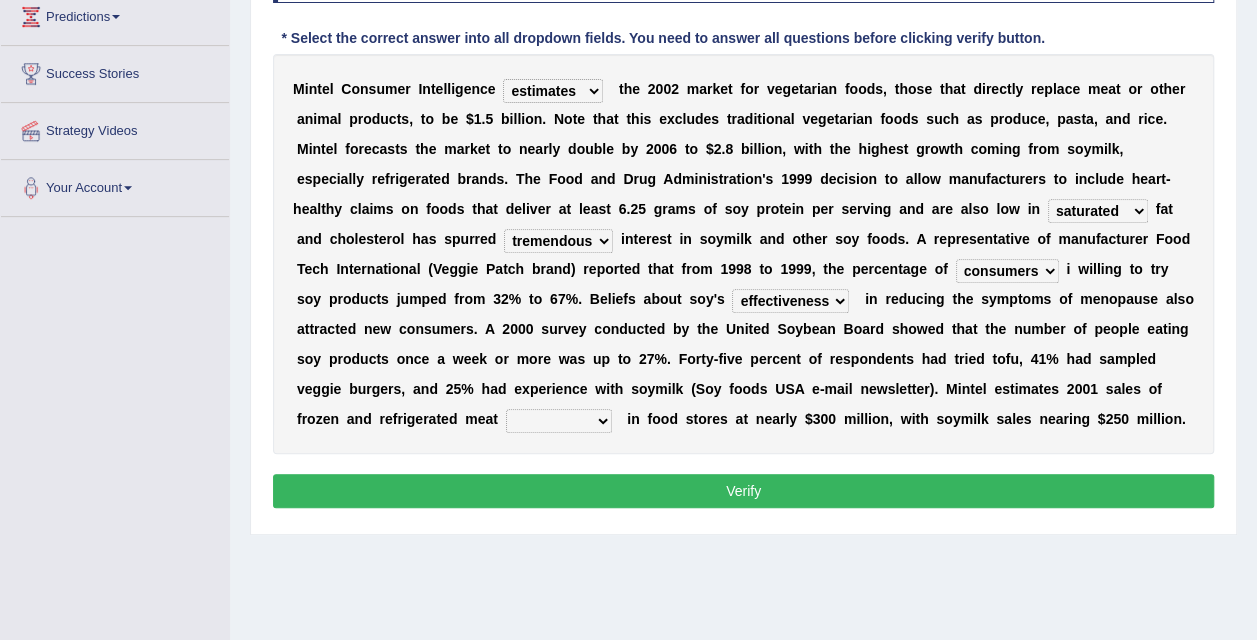 scroll, scrollTop: 339, scrollLeft: 0, axis: vertical 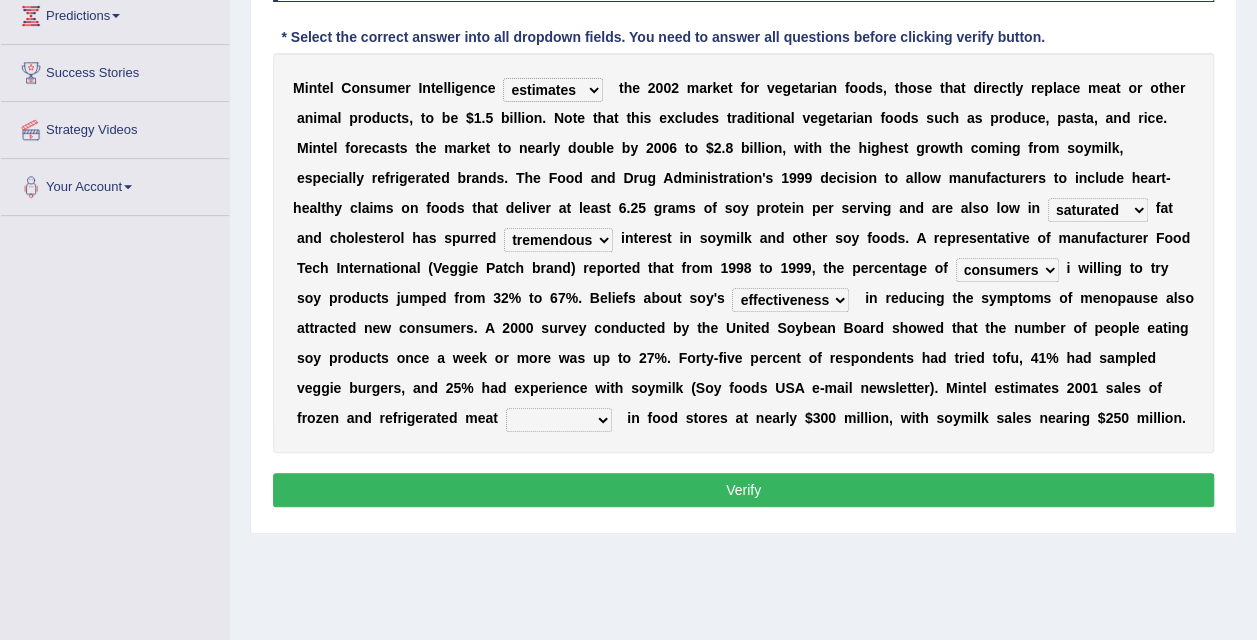 click on "foods choices staffs alternatives" at bounding box center [559, 420] 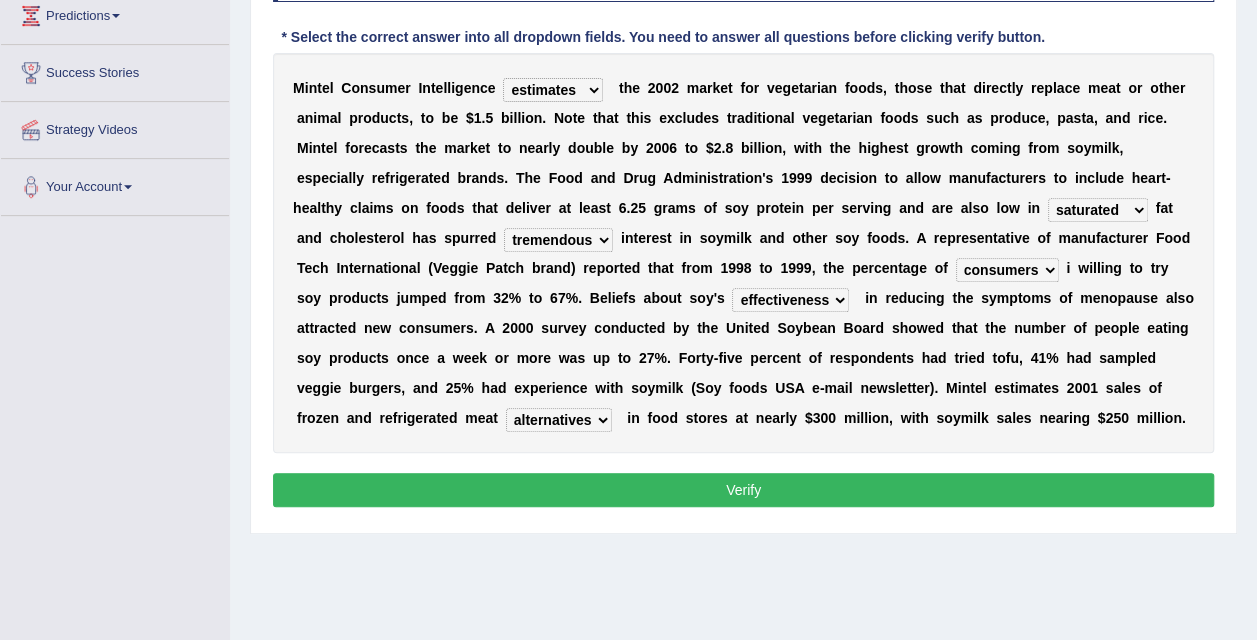 click on "foods choices staffs alternatives" at bounding box center (559, 420) 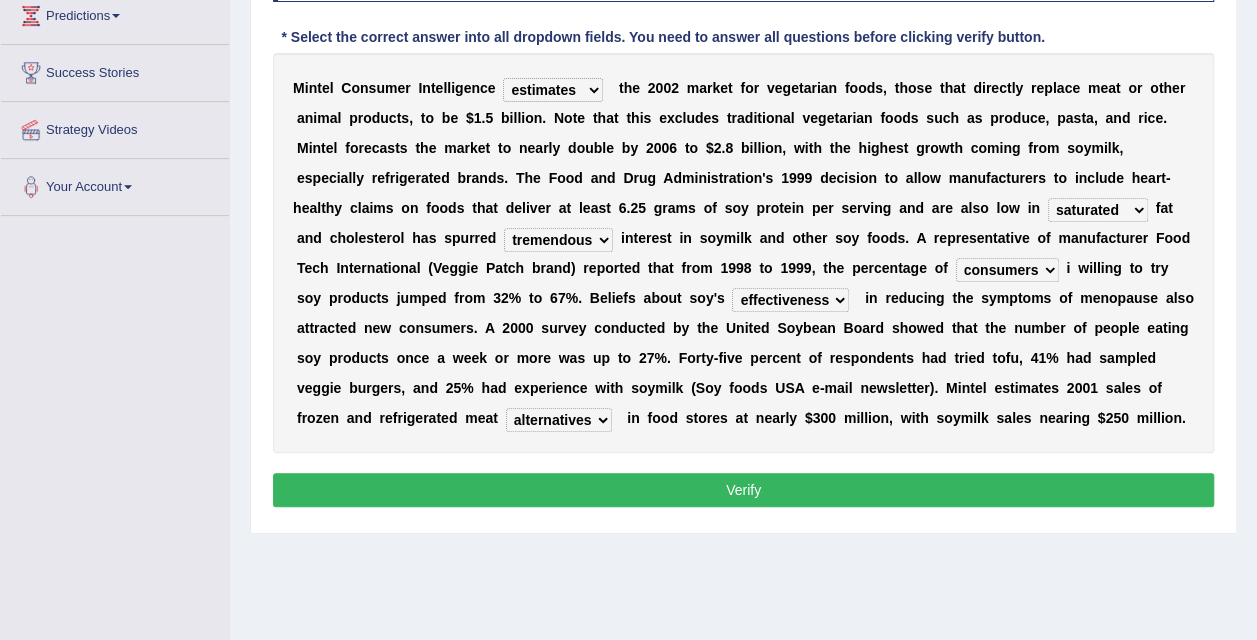 click on "Verify" at bounding box center (743, 490) 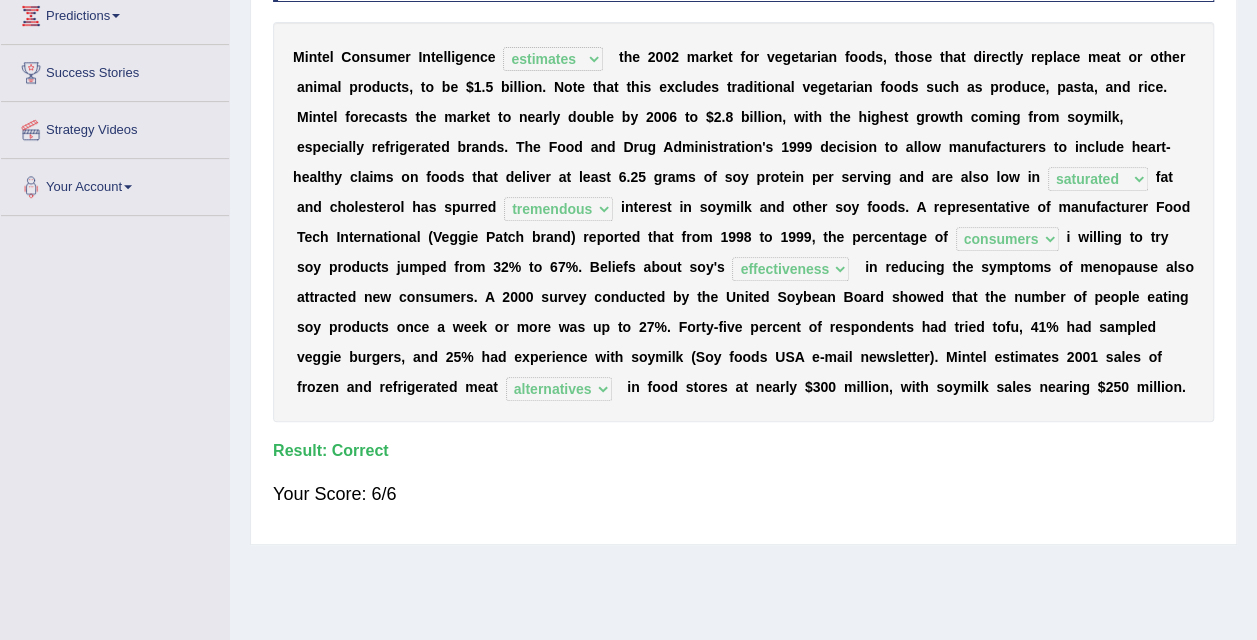 scroll, scrollTop: 0, scrollLeft: 0, axis: both 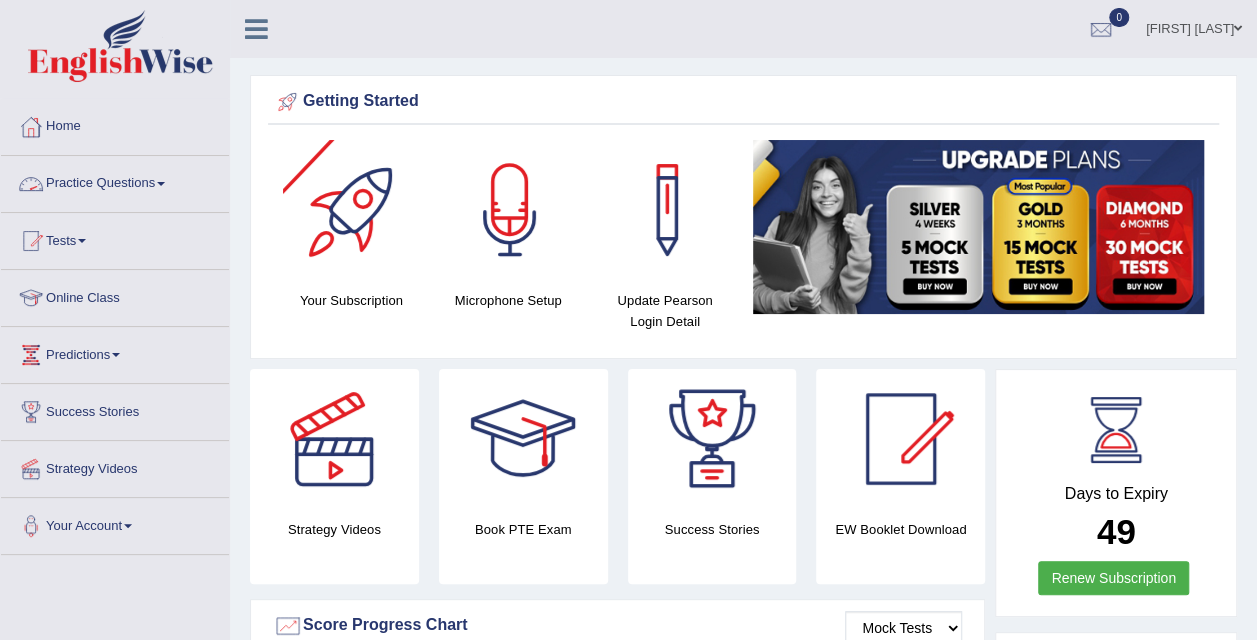 click on "Practice Questions" at bounding box center (115, 181) 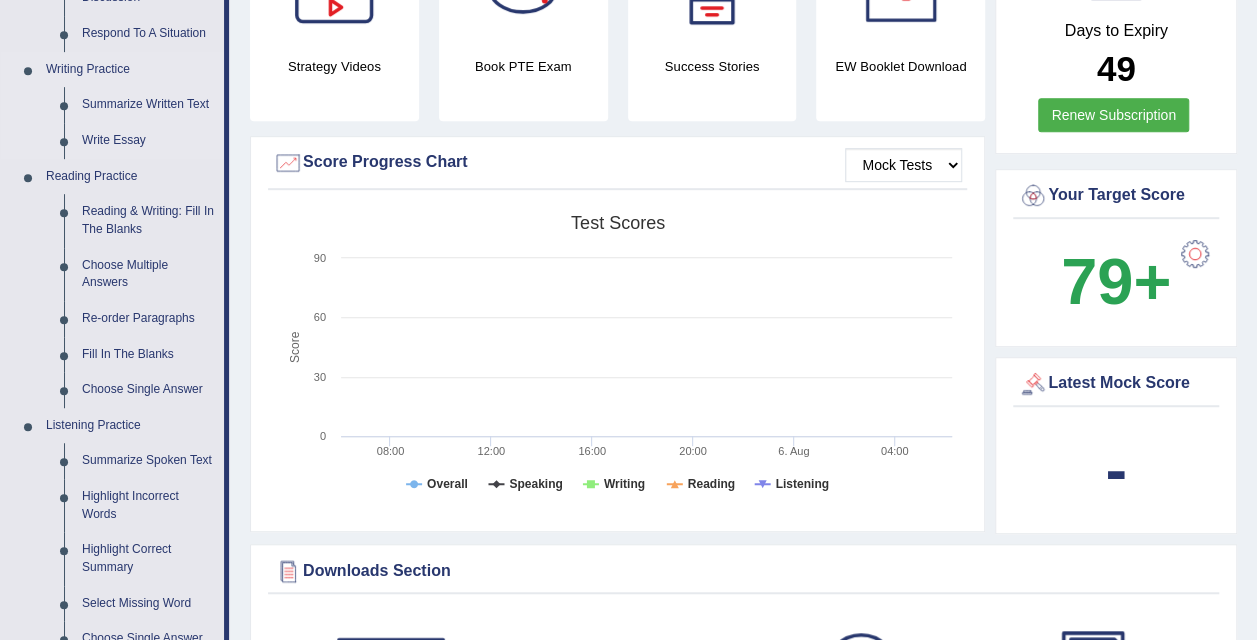 scroll, scrollTop: 440, scrollLeft: 0, axis: vertical 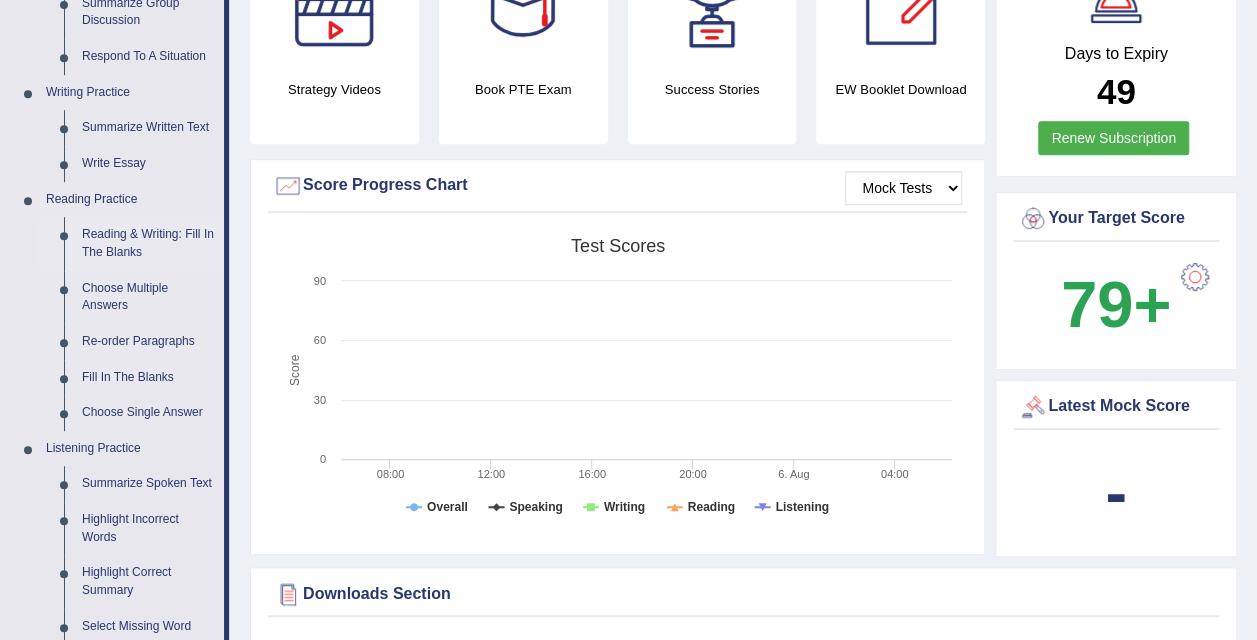 click on "Reading & Writing: Fill In The Blanks" at bounding box center [148, 243] 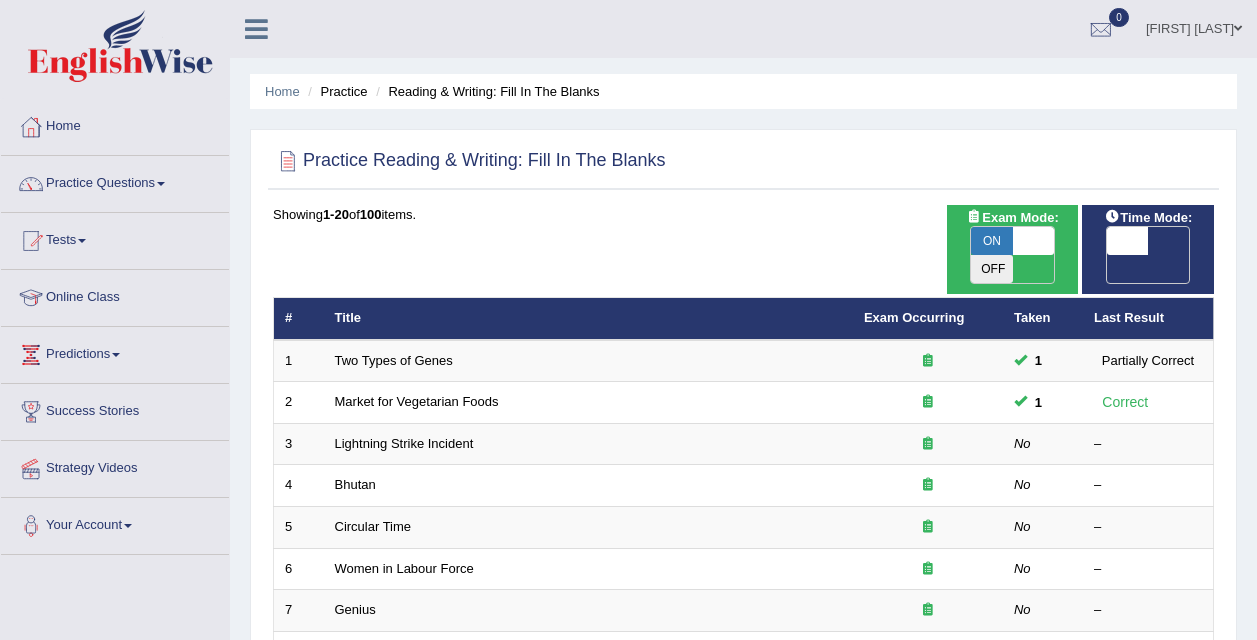 scroll, scrollTop: 0, scrollLeft: 0, axis: both 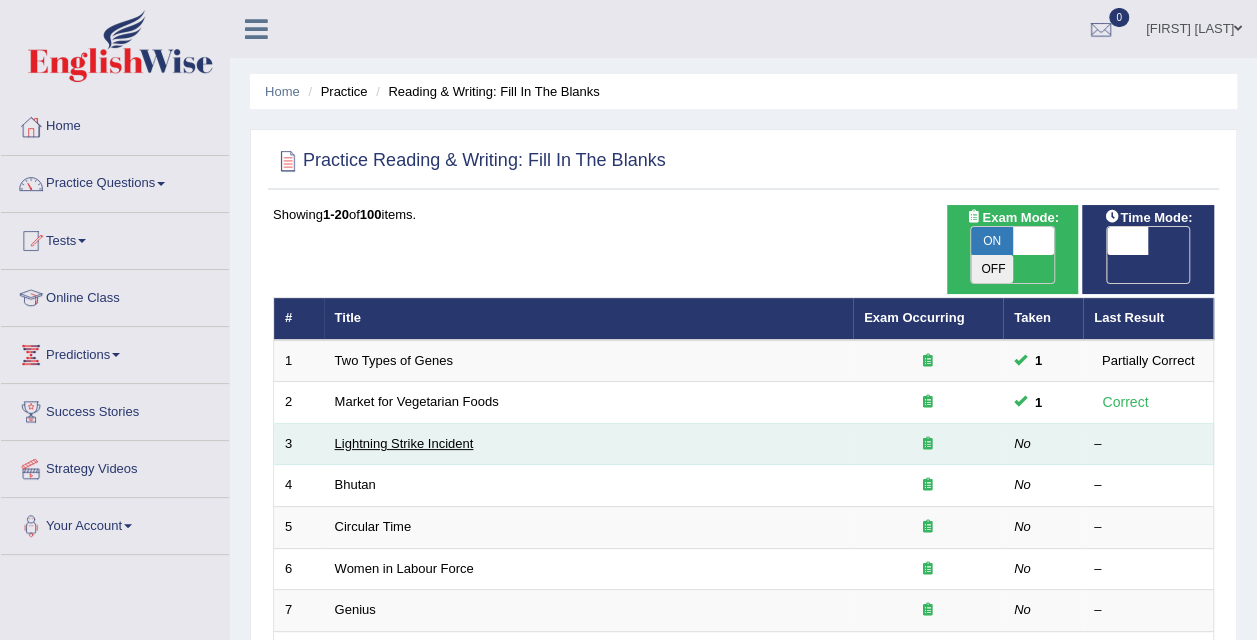 click on "Lightning Strike Incident" at bounding box center (404, 443) 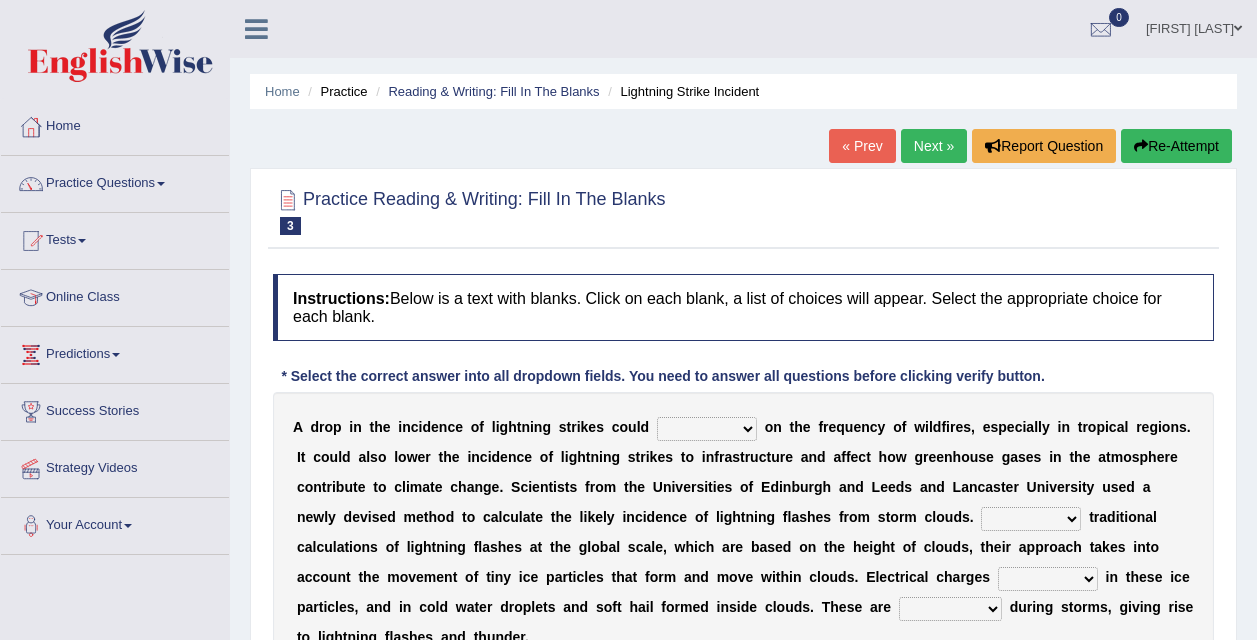 scroll, scrollTop: 0, scrollLeft: 0, axis: both 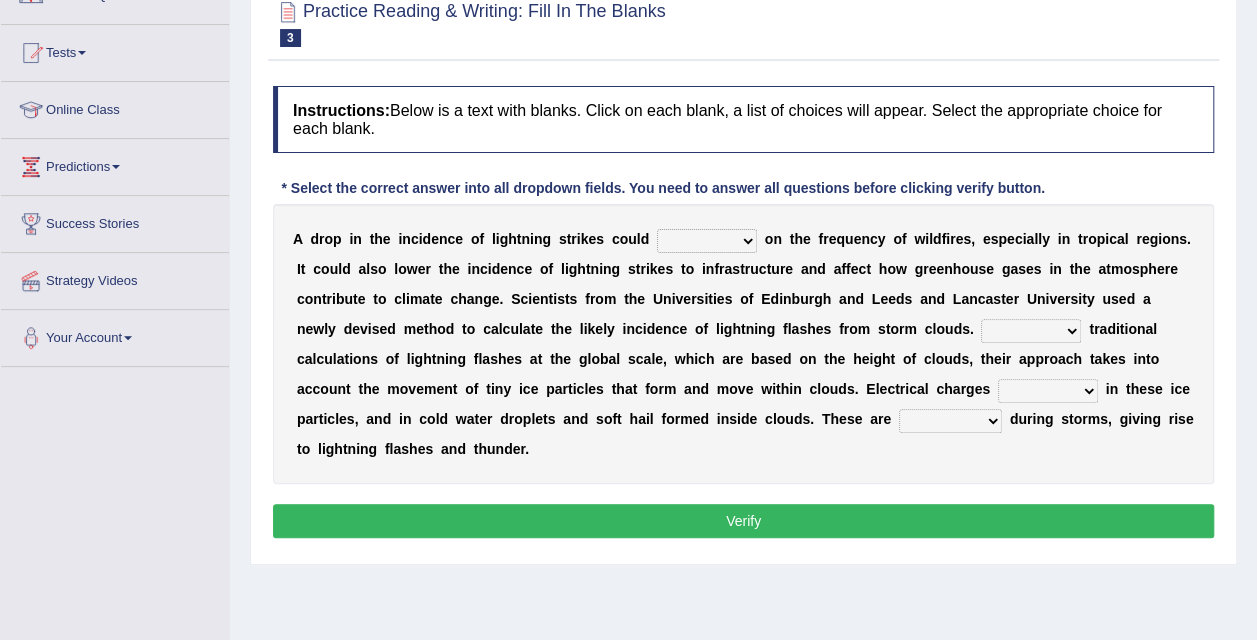 click on "dwell focus impact depend" at bounding box center [707, 241] 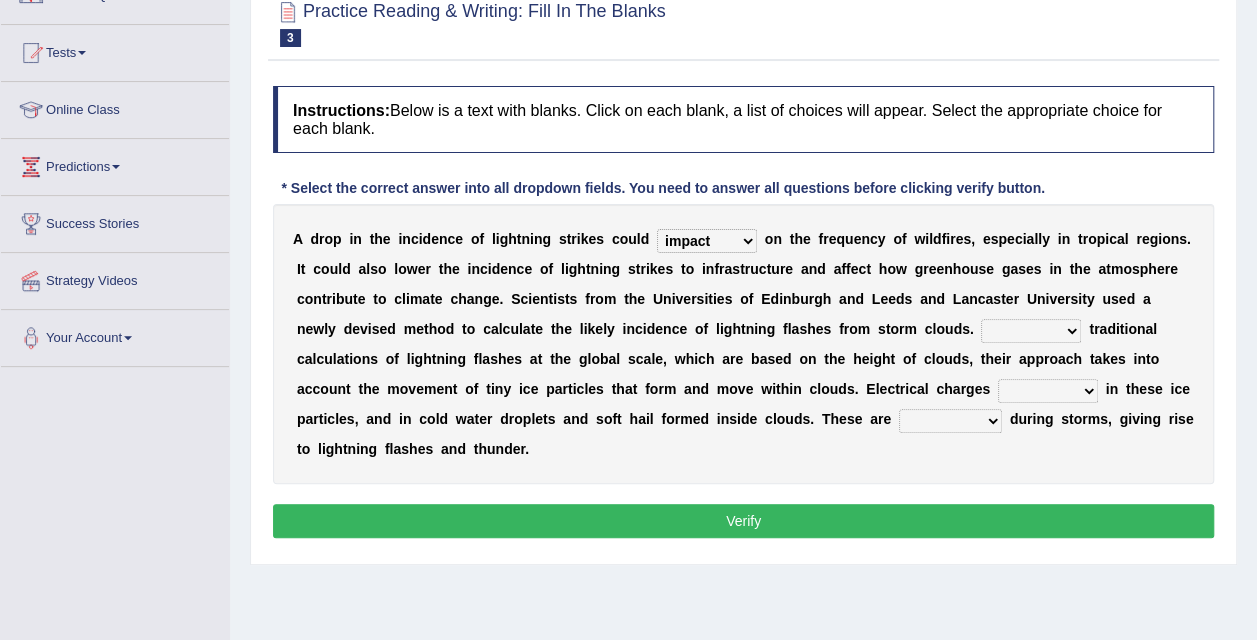 click on "dwell focus impact depend" at bounding box center [707, 241] 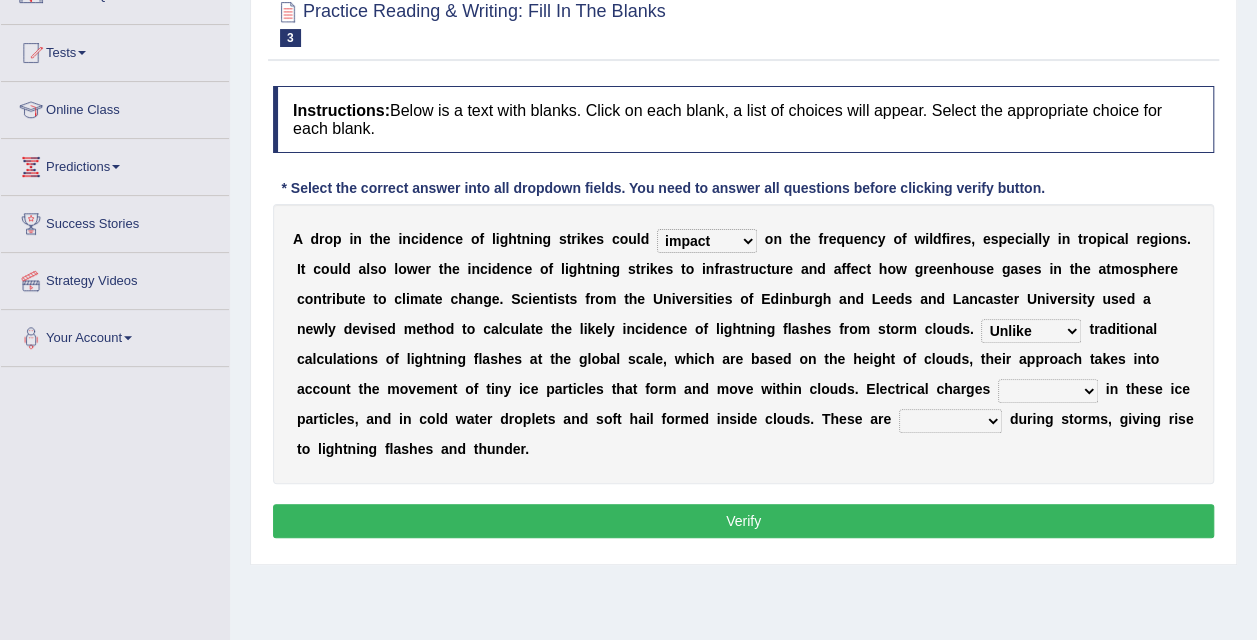 click at bounding box center (1102, 389) 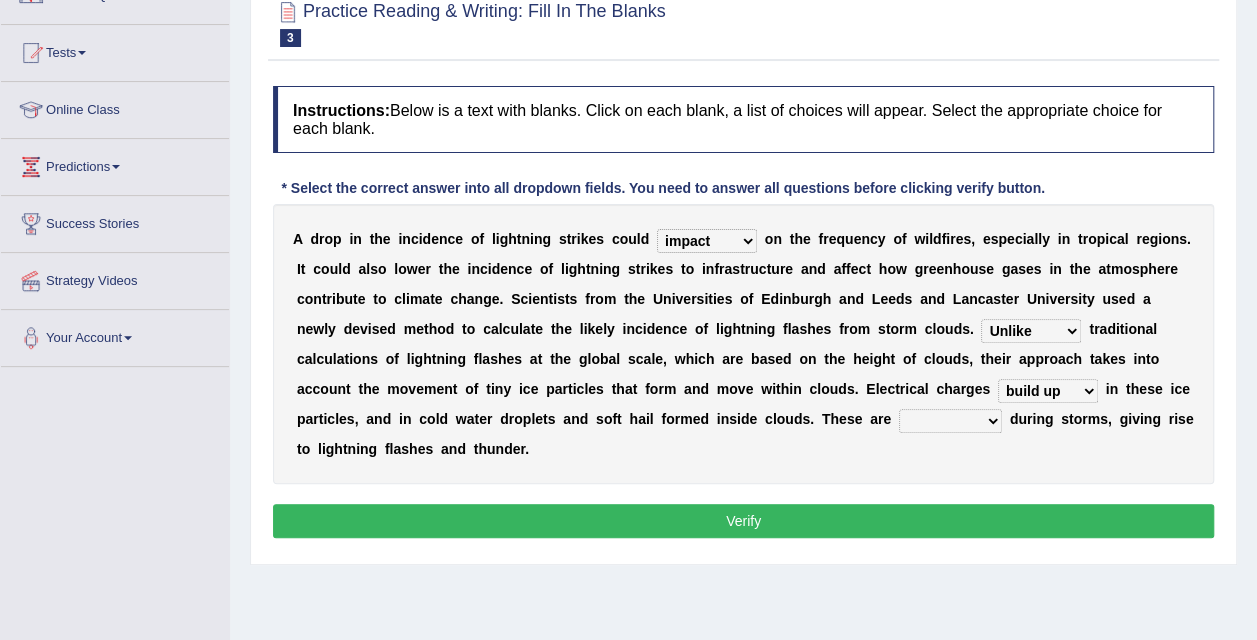 click on "run off build up mess up zoom in" at bounding box center (1048, 391) 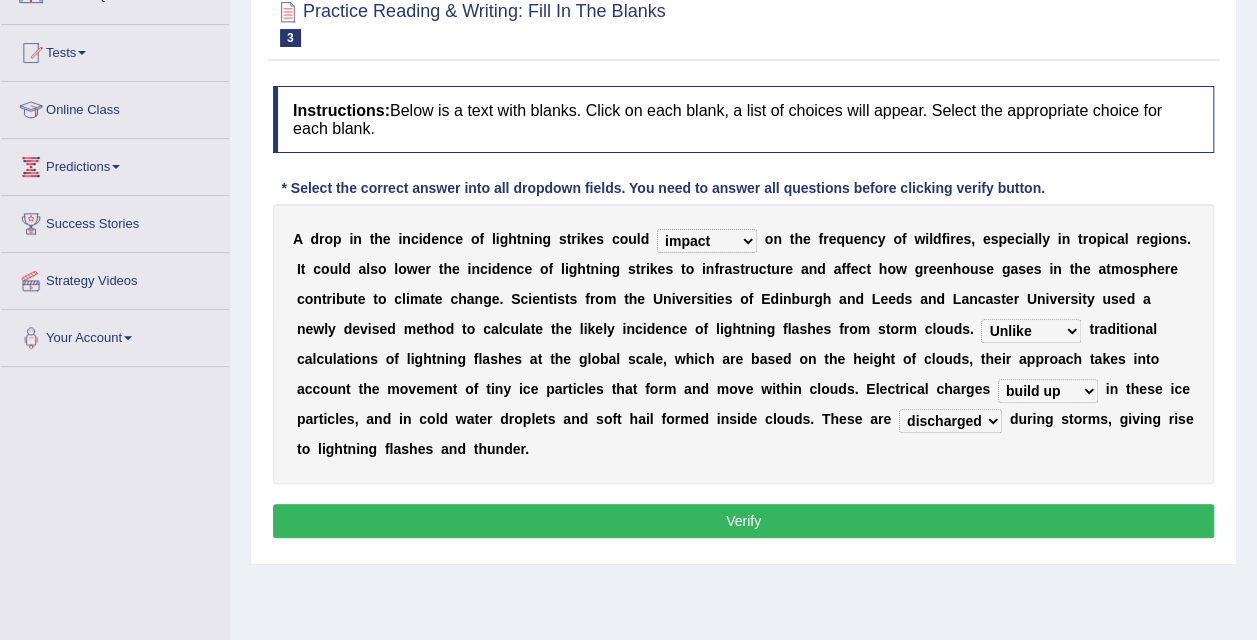 click on "Verify" at bounding box center [743, 521] 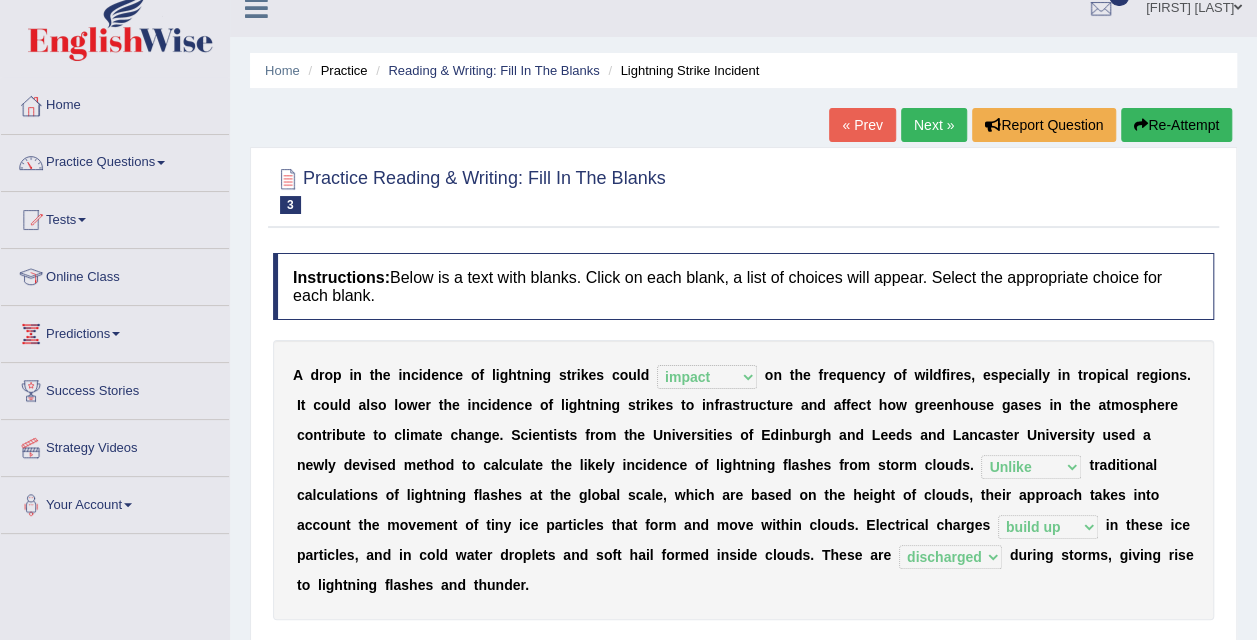 scroll, scrollTop: 19, scrollLeft: 0, axis: vertical 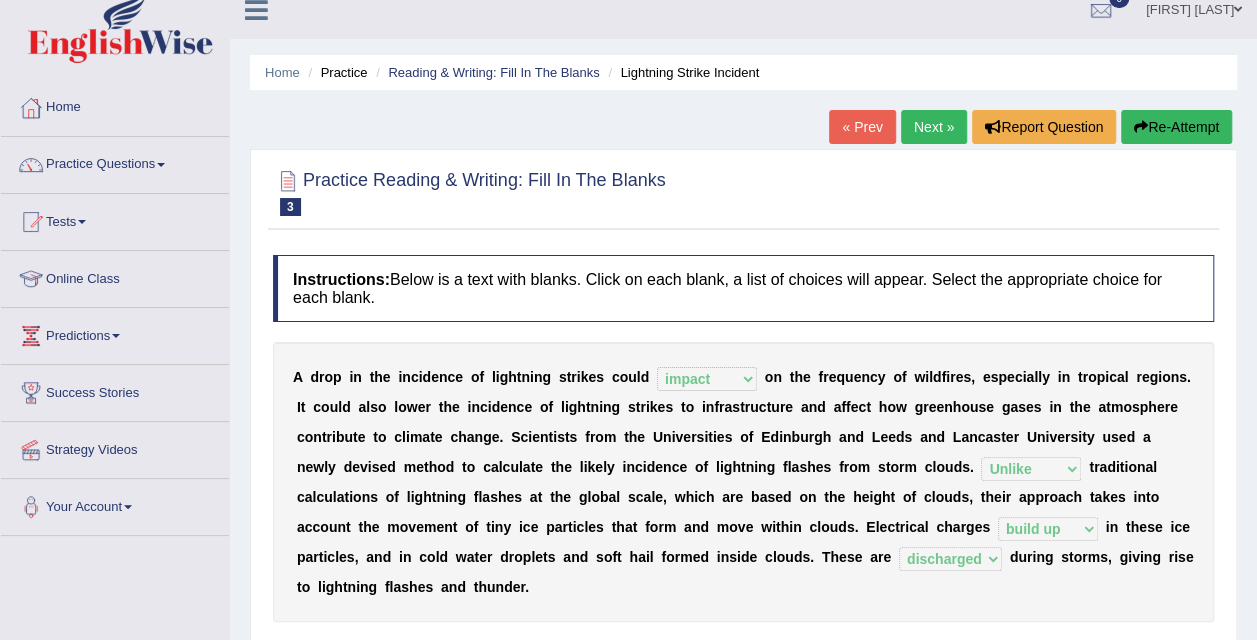click on "Next »" at bounding box center (934, 127) 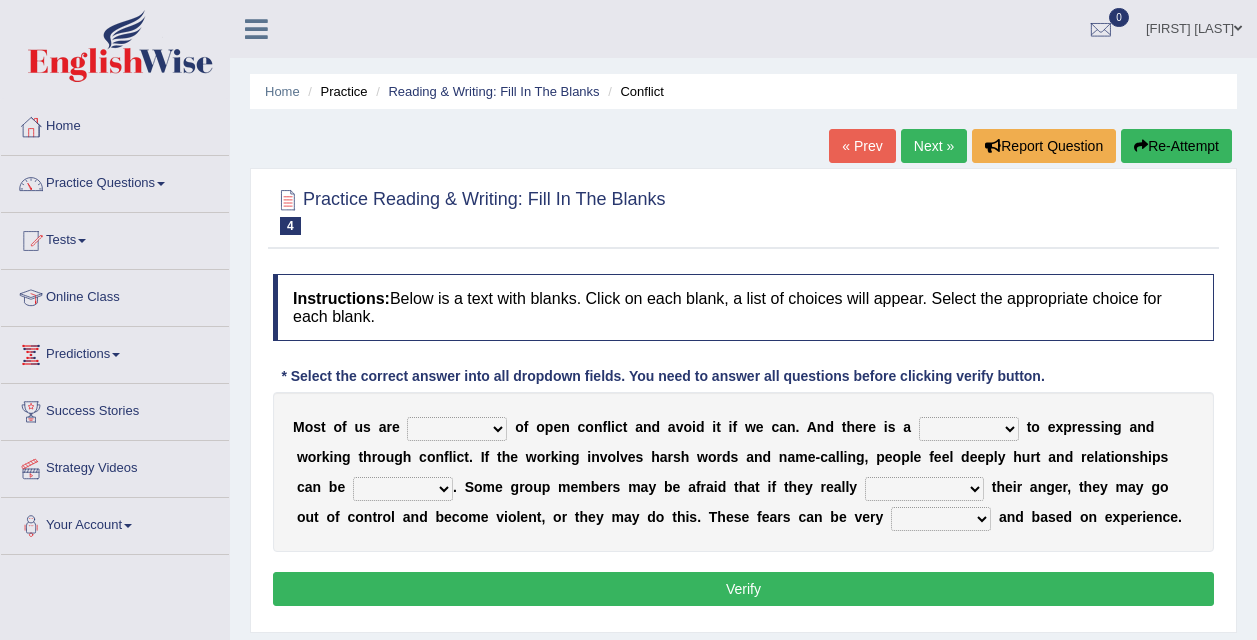 scroll, scrollTop: 0, scrollLeft: 0, axis: both 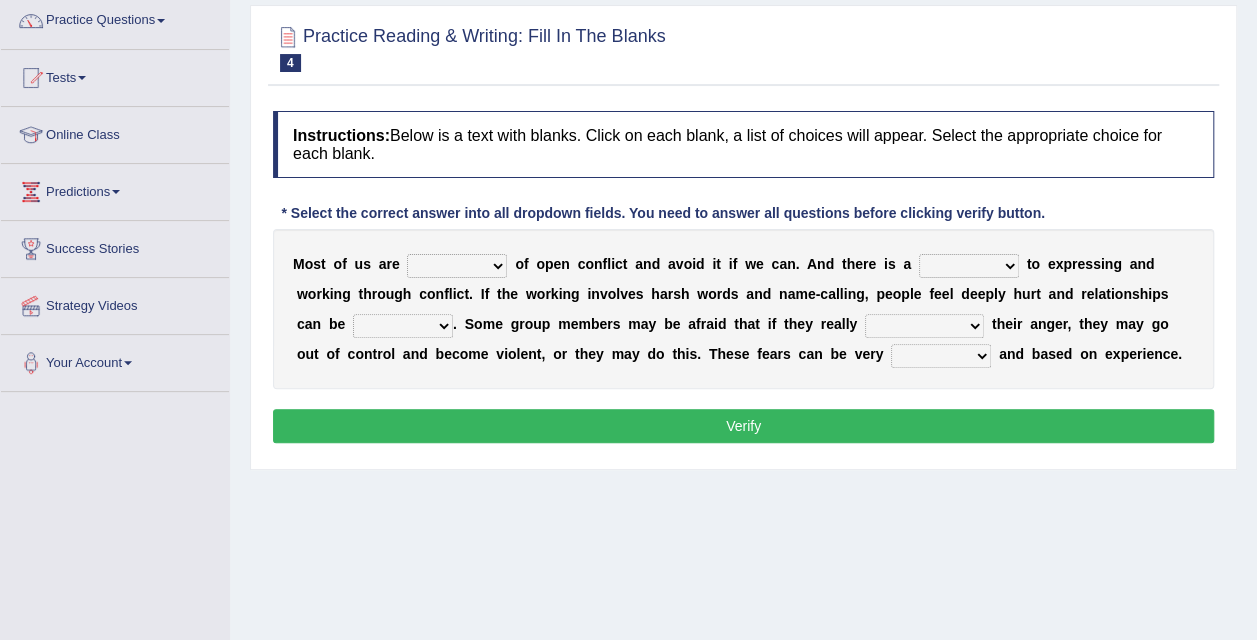 click on "panic scared horrible fear" at bounding box center (457, 266) 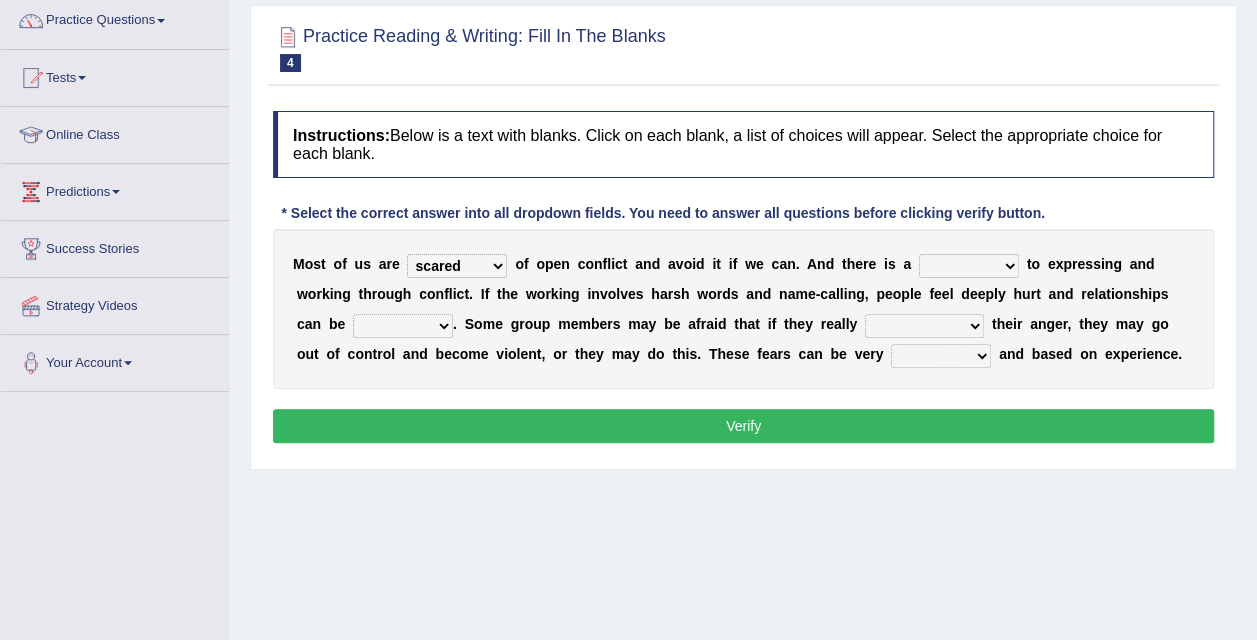 click on "panic scared horrible fear" at bounding box center [457, 266] 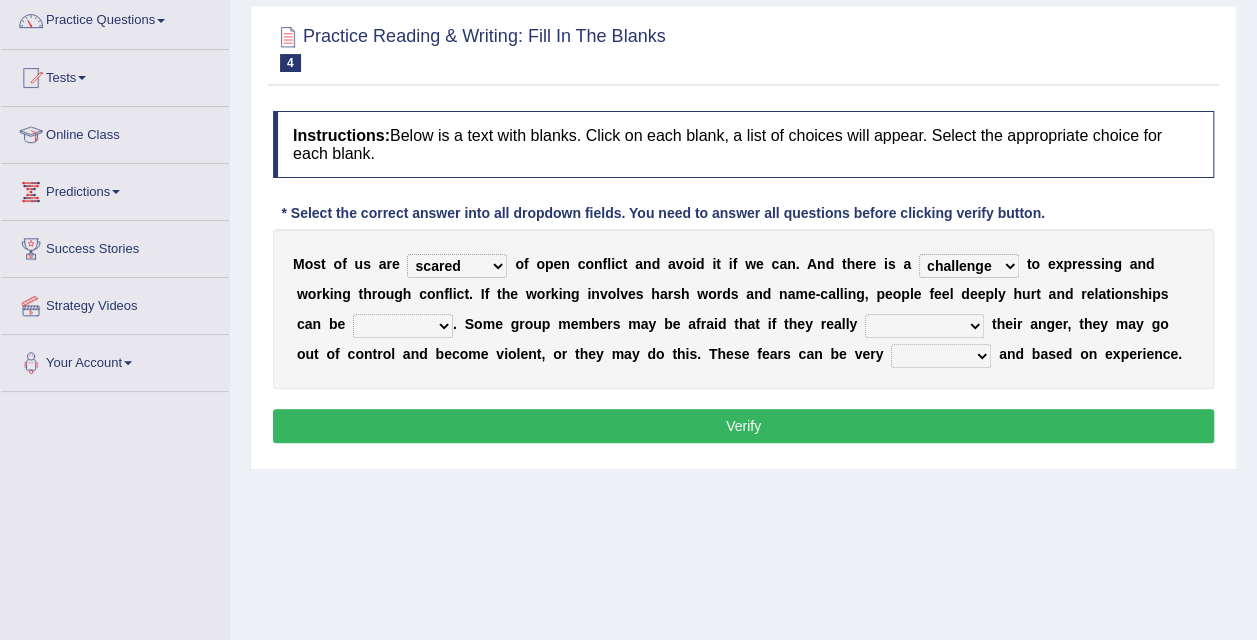 click on "hazard challenge risk danger" at bounding box center (969, 266) 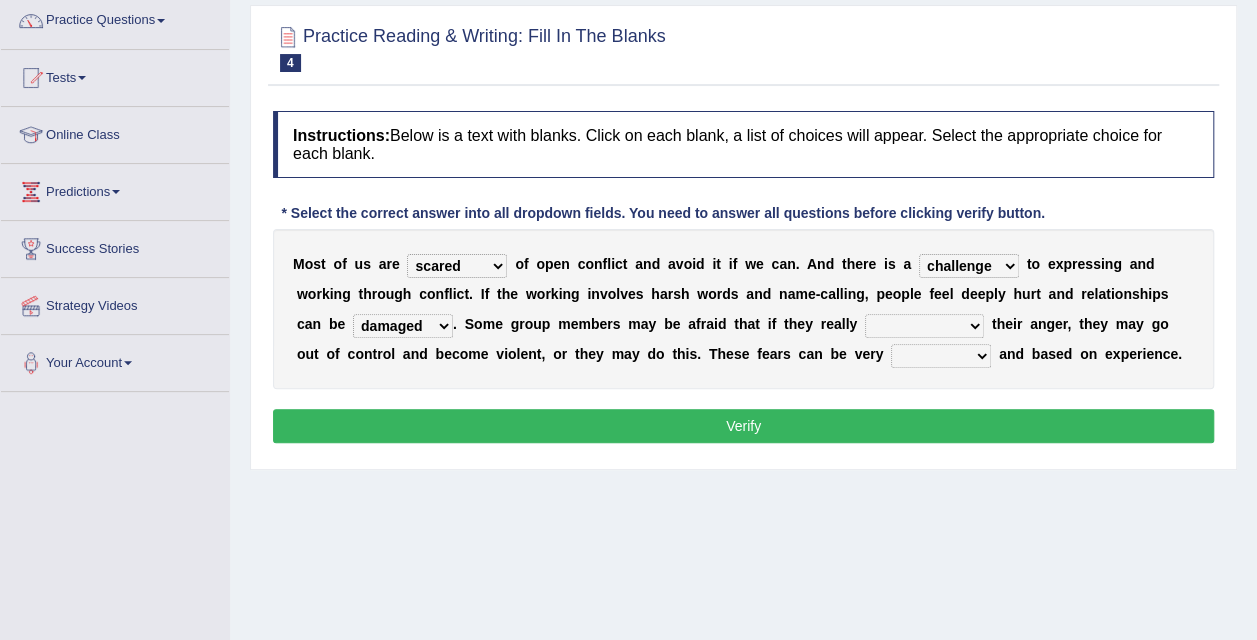 click on "injured opted impaired damaged" at bounding box center [403, 326] 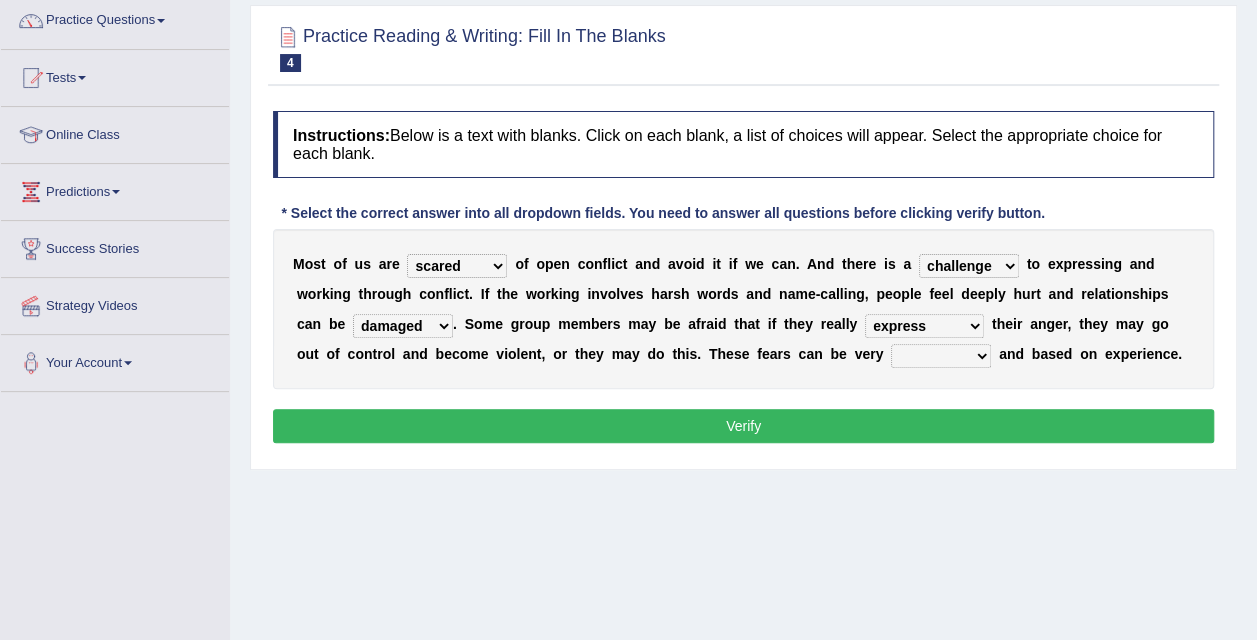 click on "express say communicate hide" at bounding box center (924, 326) 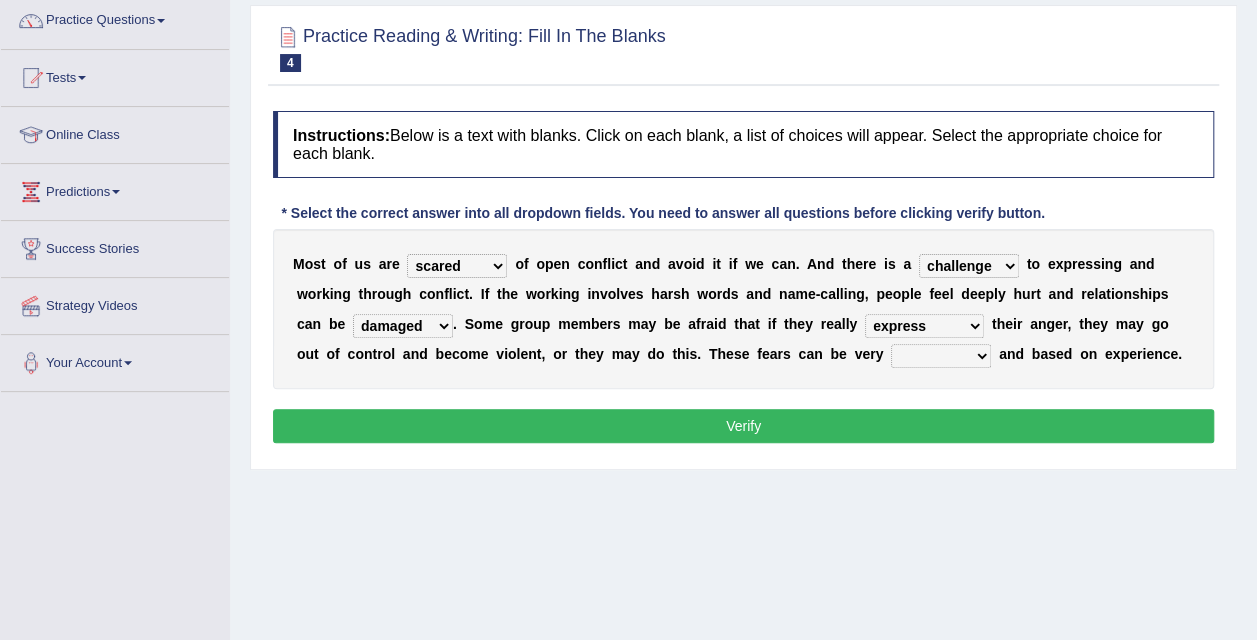 click on "real vivid tangible concrete" at bounding box center [941, 356] 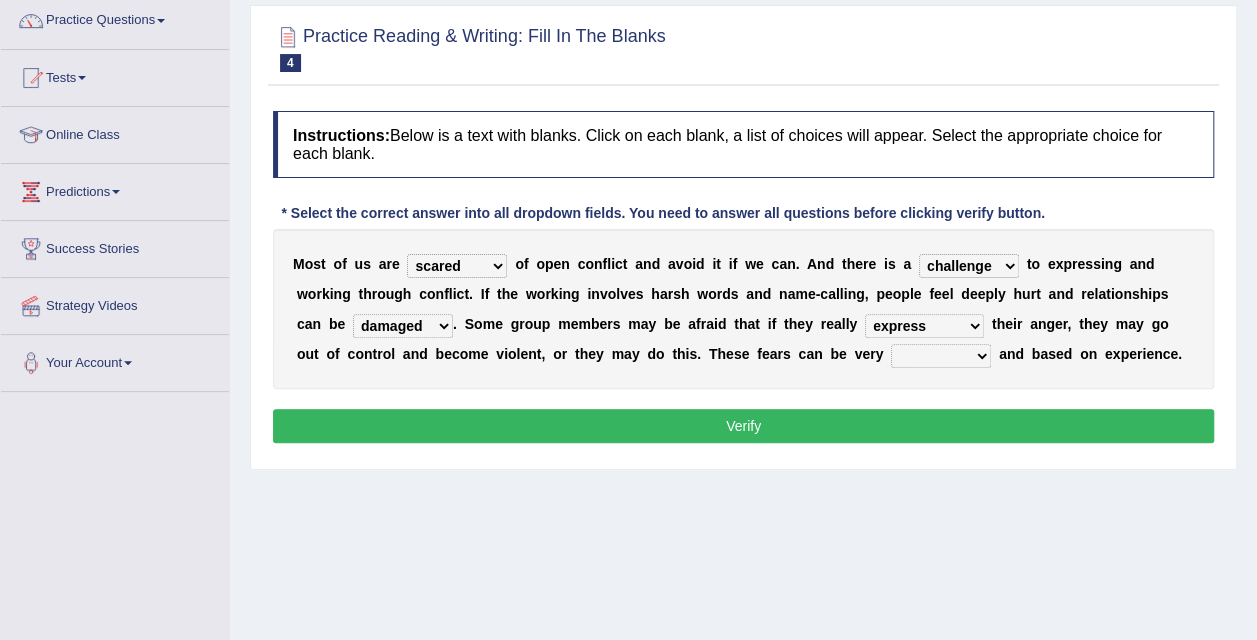 select on "concrete" 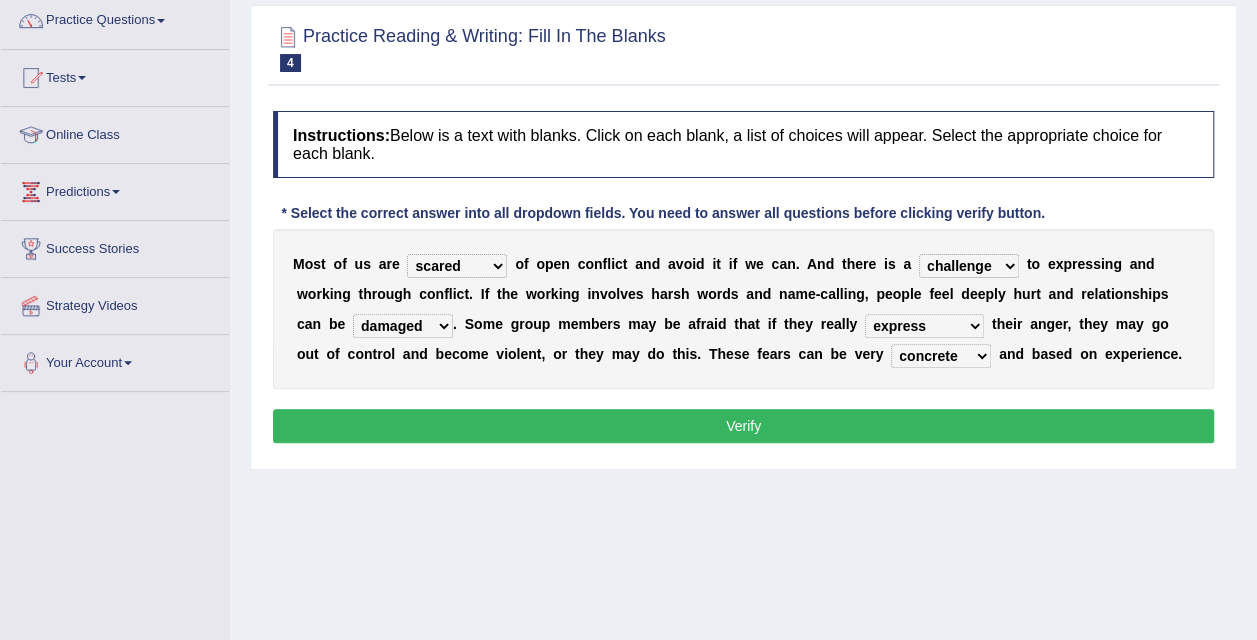 click on "real vivid tangible concrete" at bounding box center (941, 356) 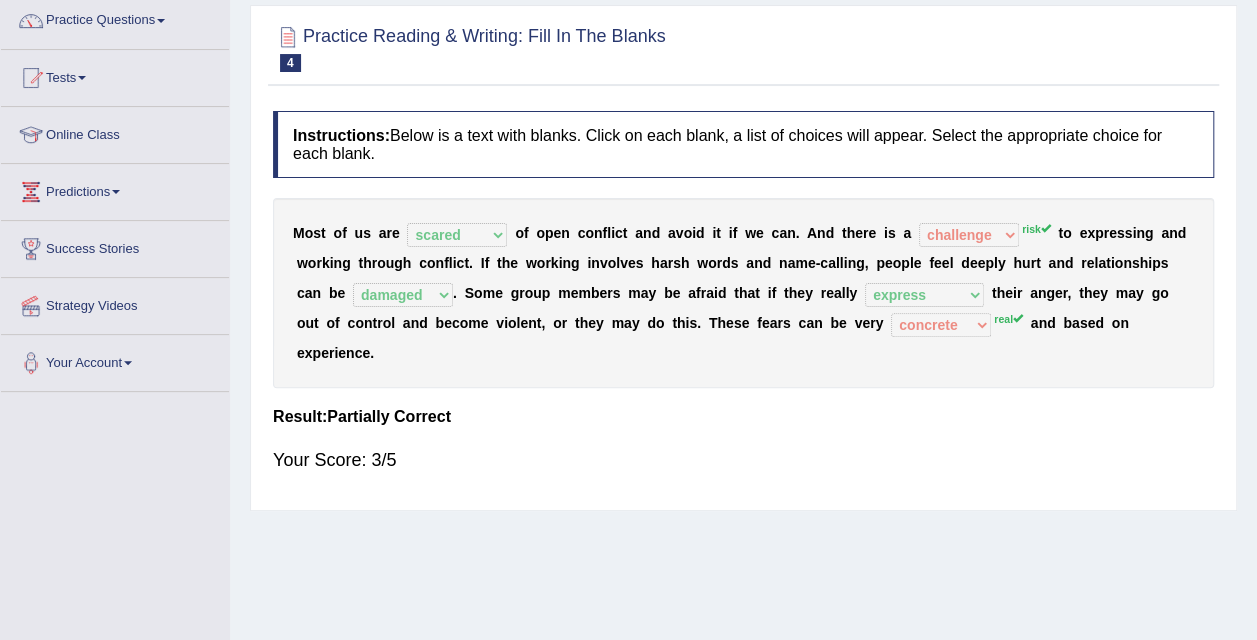 scroll, scrollTop: 0, scrollLeft: 0, axis: both 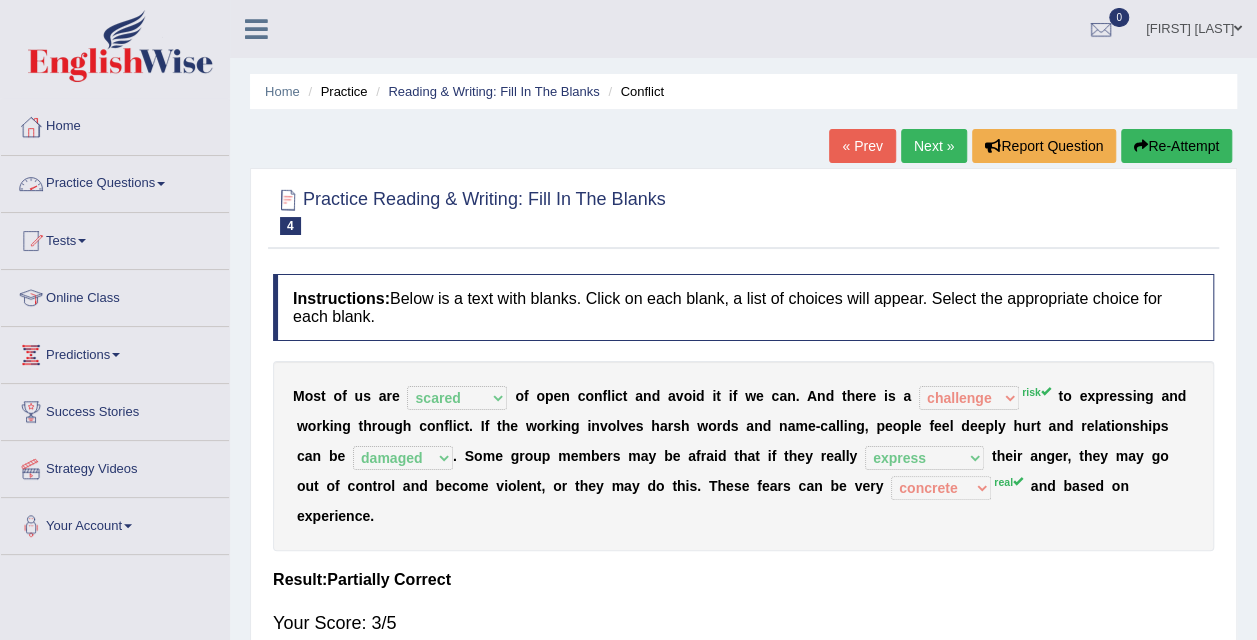 click on "Practice Questions" at bounding box center [115, 181] 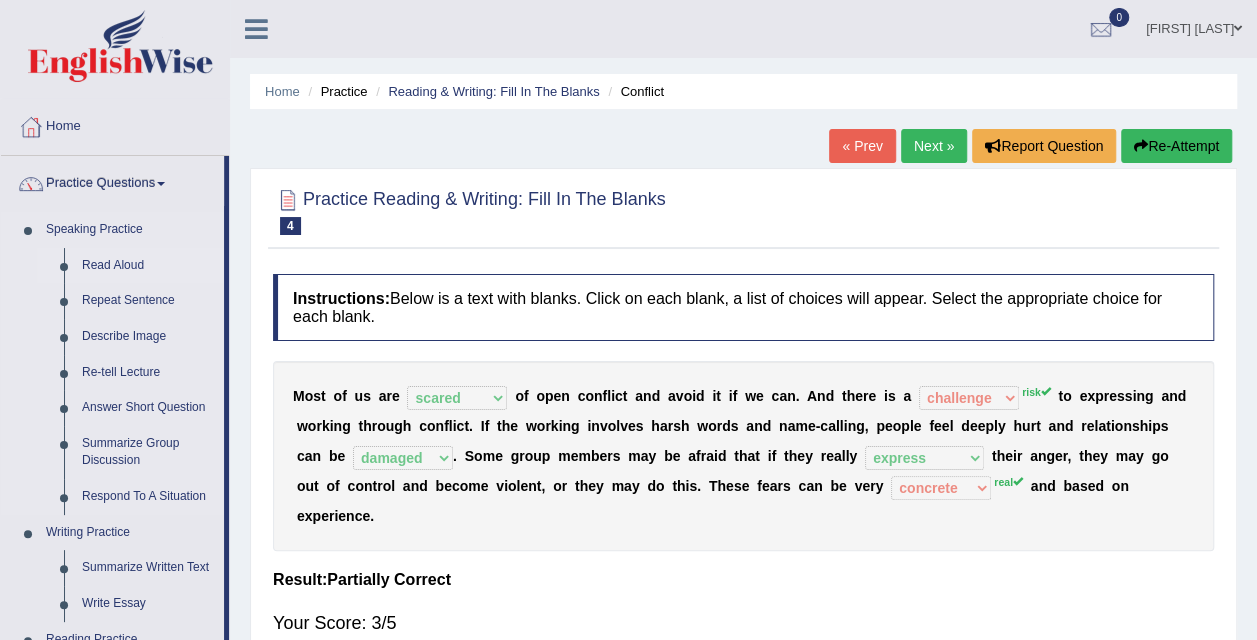 click on "Read Aloud" at bounding box center (148, 266) 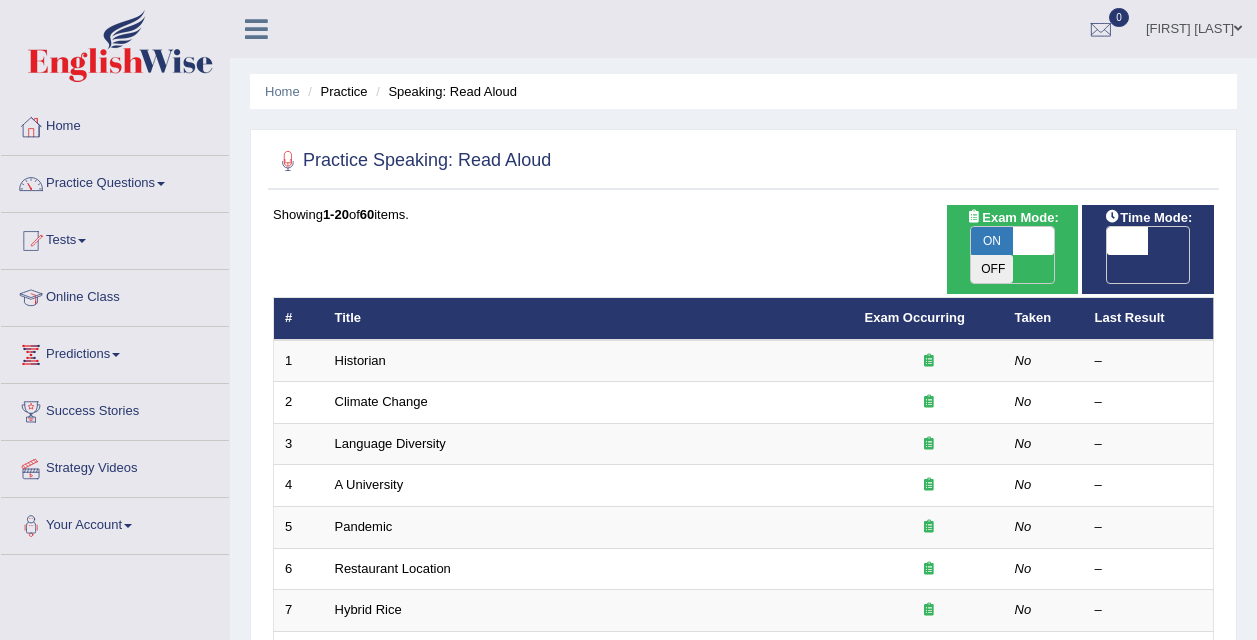 scroll, scrollTop: 0, scrollLeft: 0, axis: both 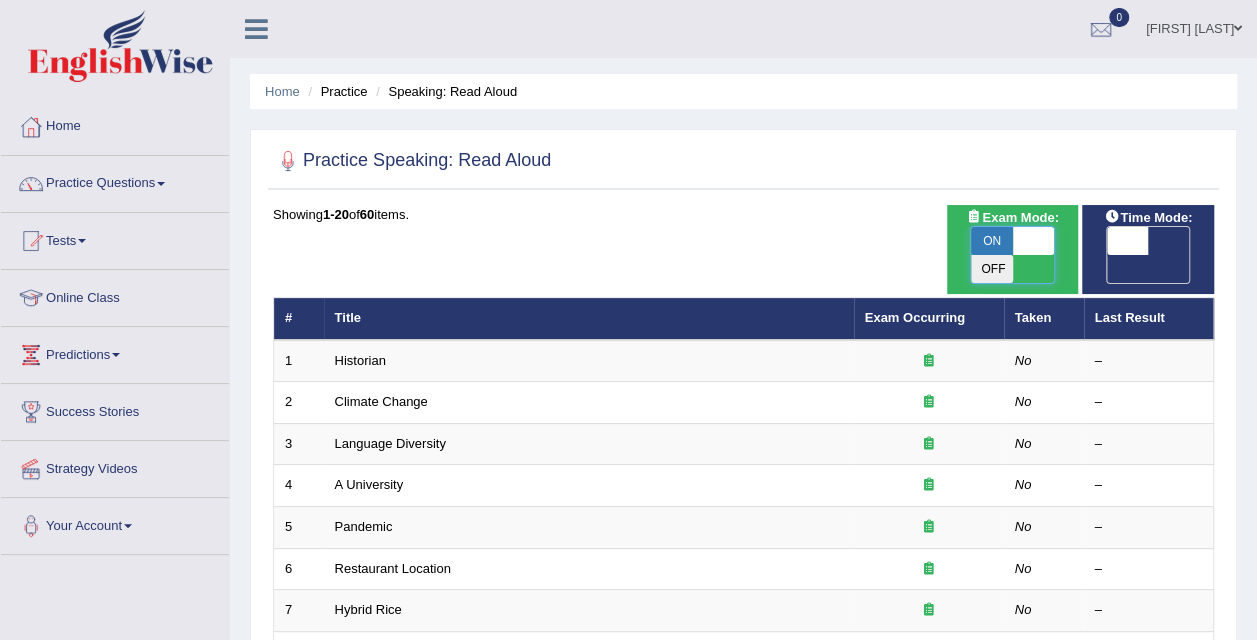 click at bounding box center (1034, 241) 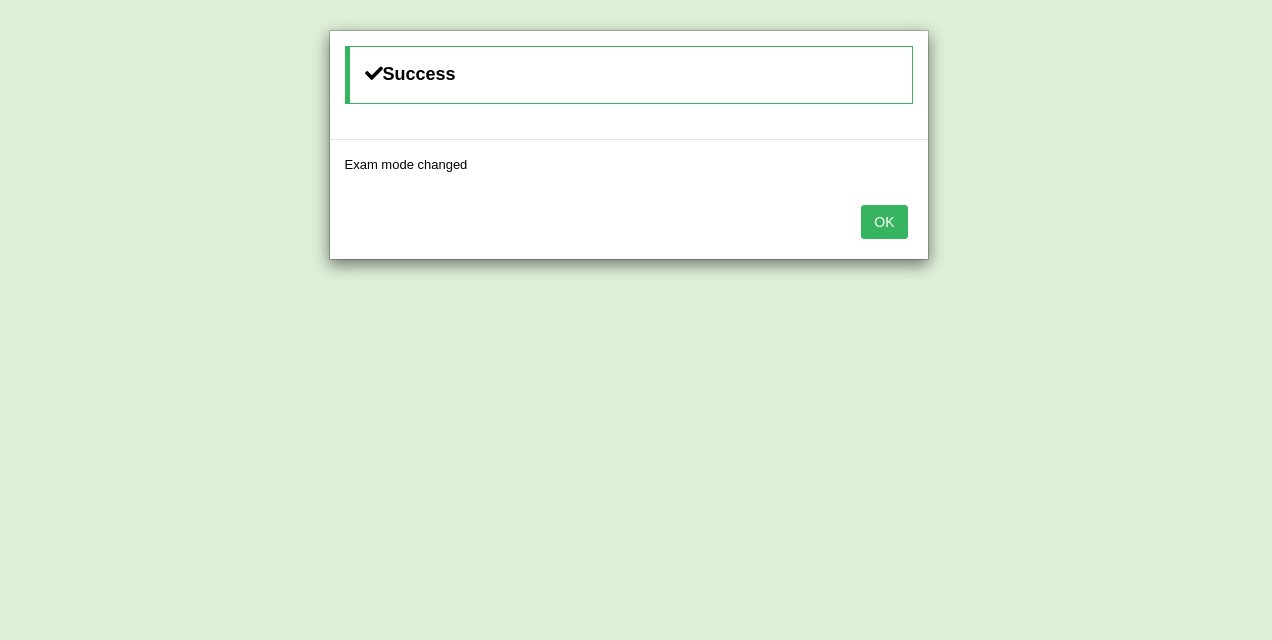 click on "OK" at bounding box center [884, 222] 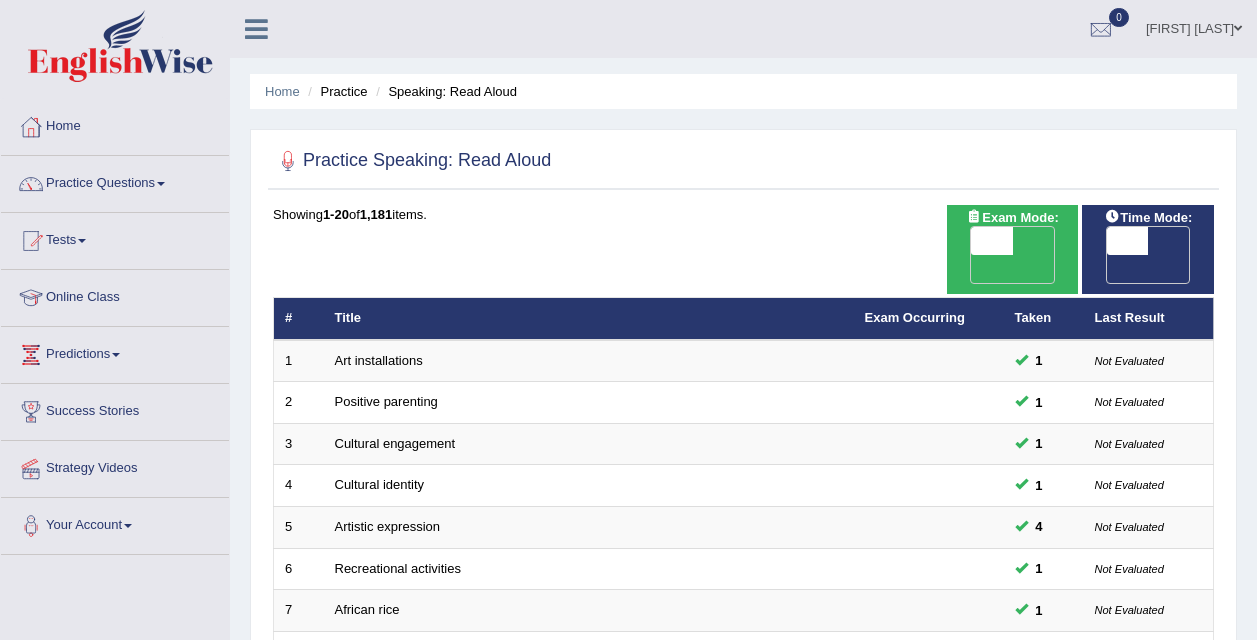 scroll, scrollTop: 0, scrollLeft: 0, axis: both 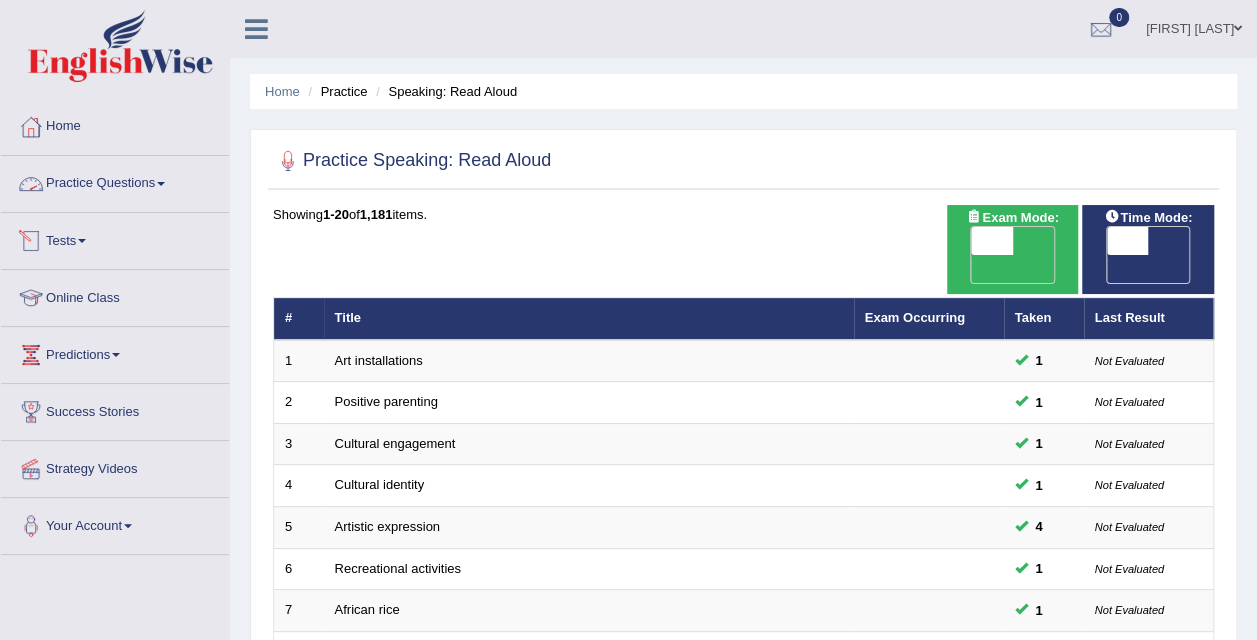 click on "Practice Questions" at bounding box center [115, 181] 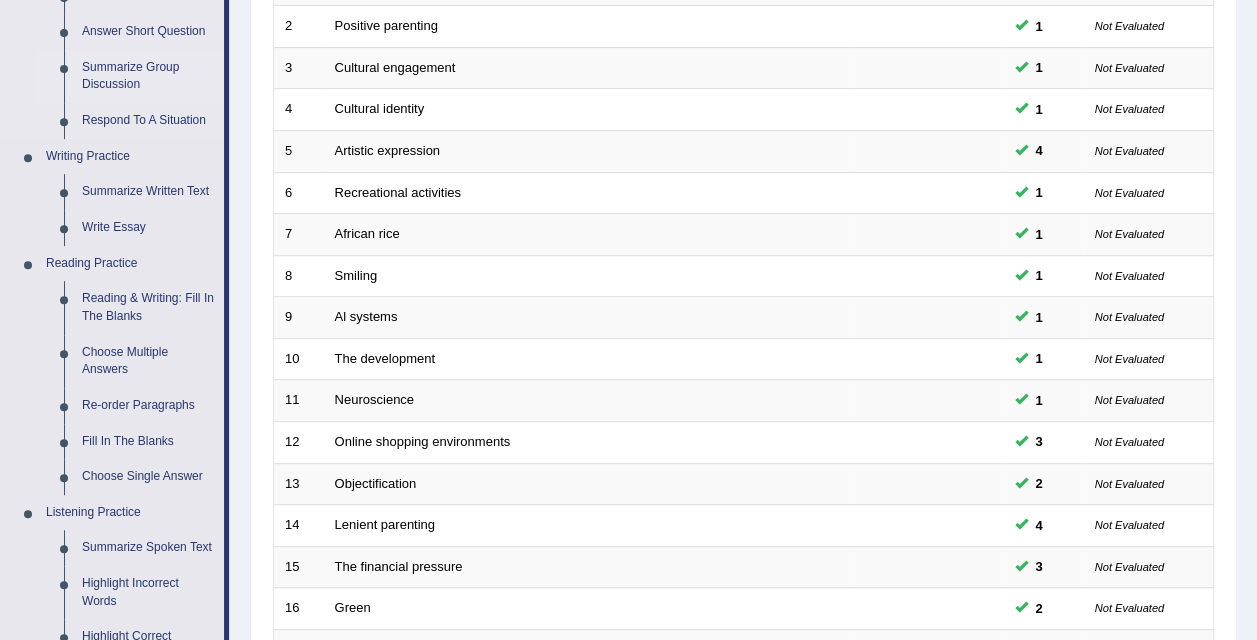 scroll, scrollTop: 377, scrollLeft: 0, axis: vertical 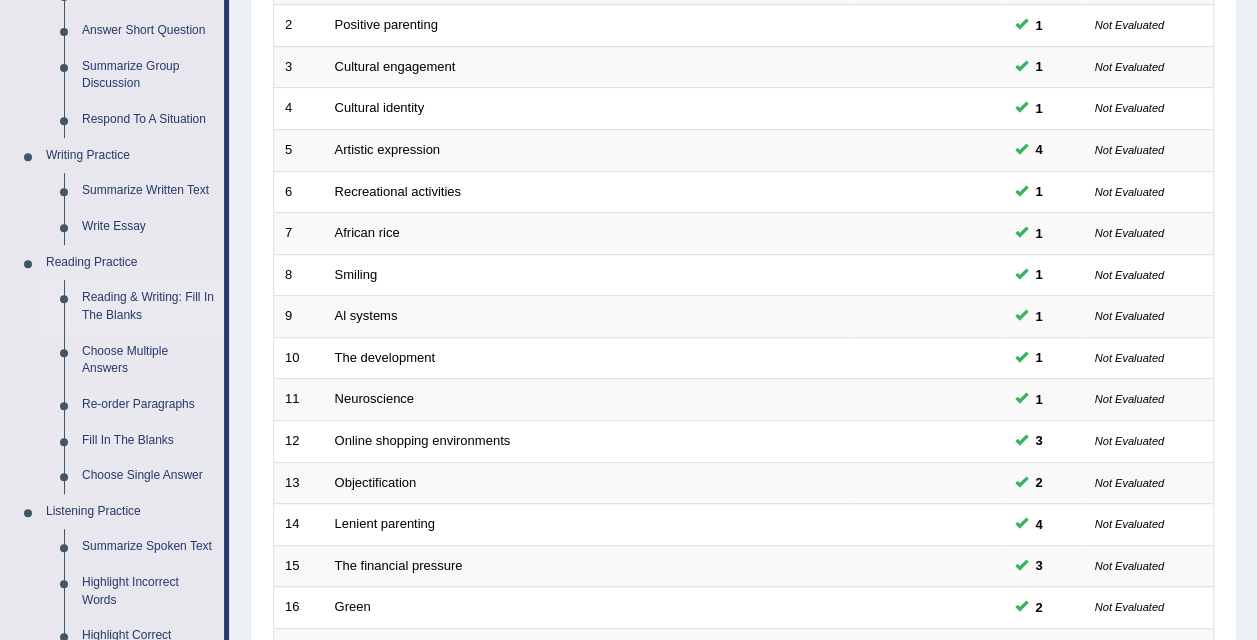 click on "Reading & Writing: Fill In The Blanks" at bounding box center [148, 306] 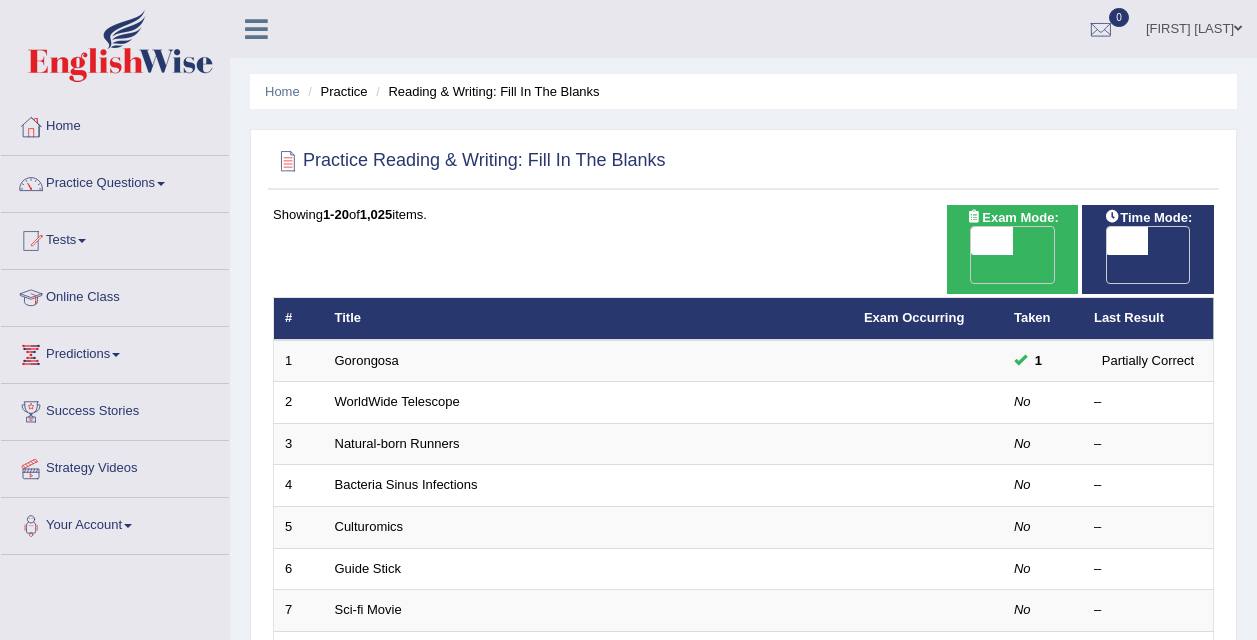 scroll, scrollTop: 0, scrollLeft: 0, axis: both 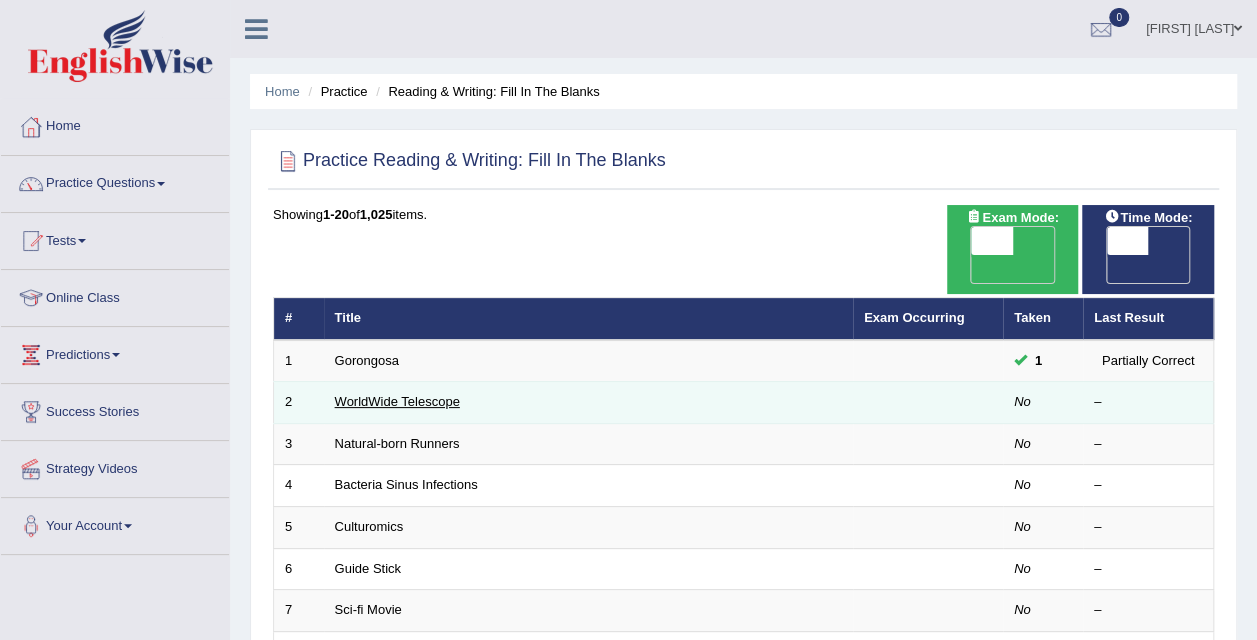 click on "WorldWide Telescope" at bounding box center [397, 401] 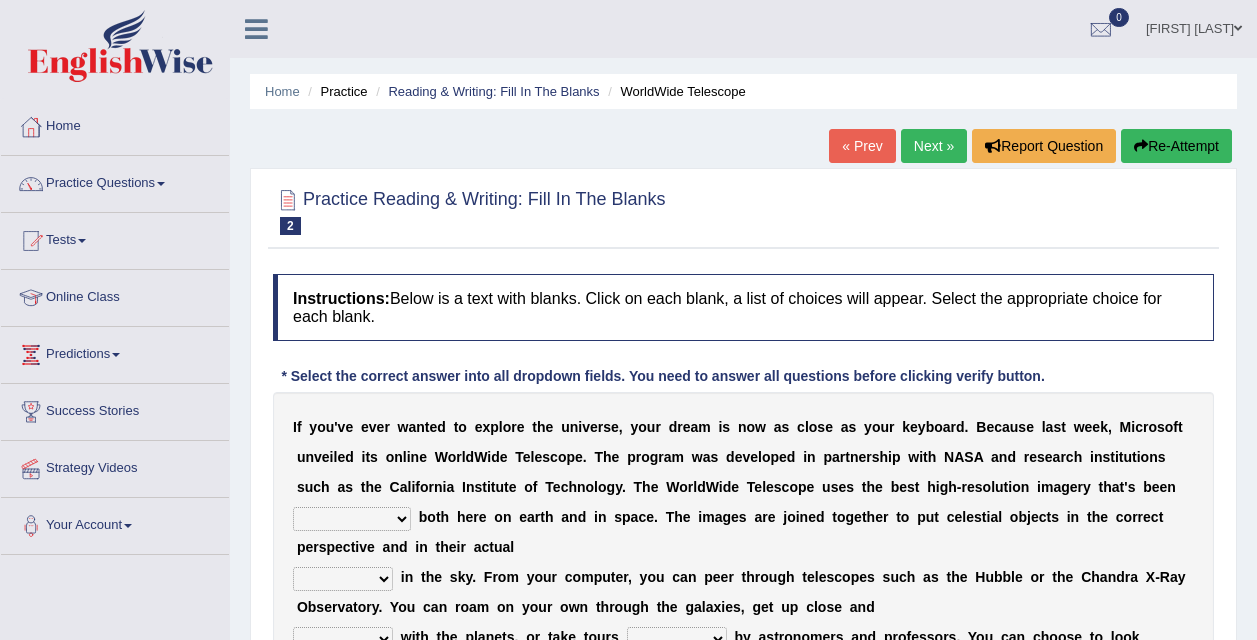 scroll, scrollTop: 0, scrollLeft: 0, axis: both 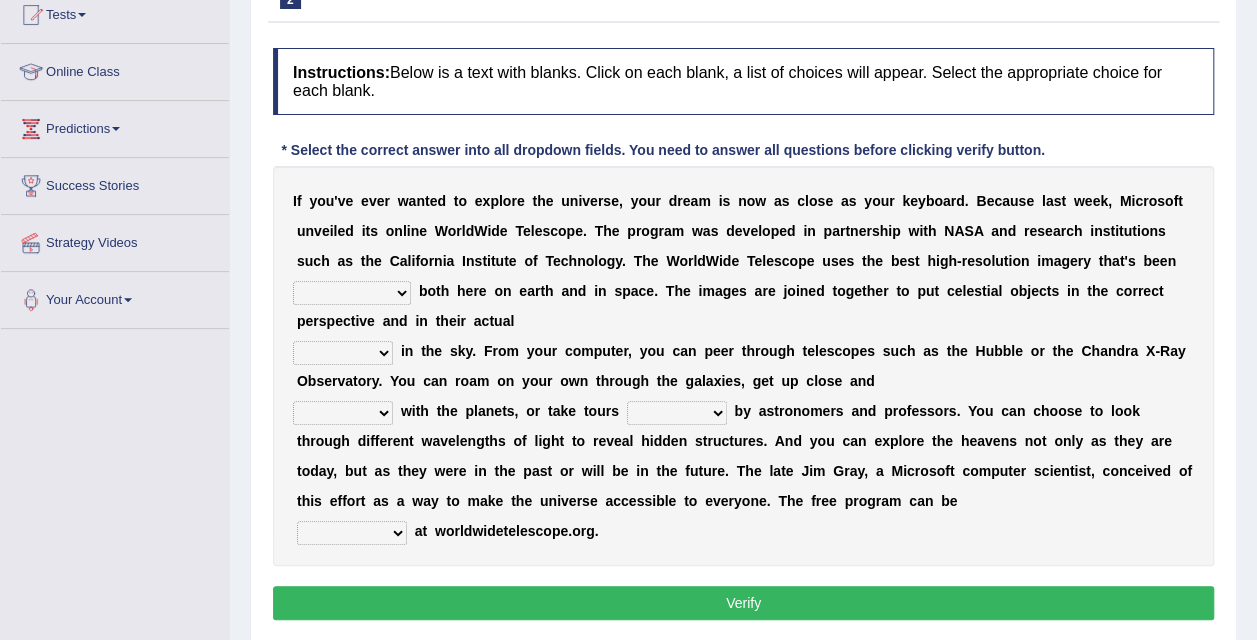 click on "degraded ascended remonstrated generated" at bounding box center [352, 293] 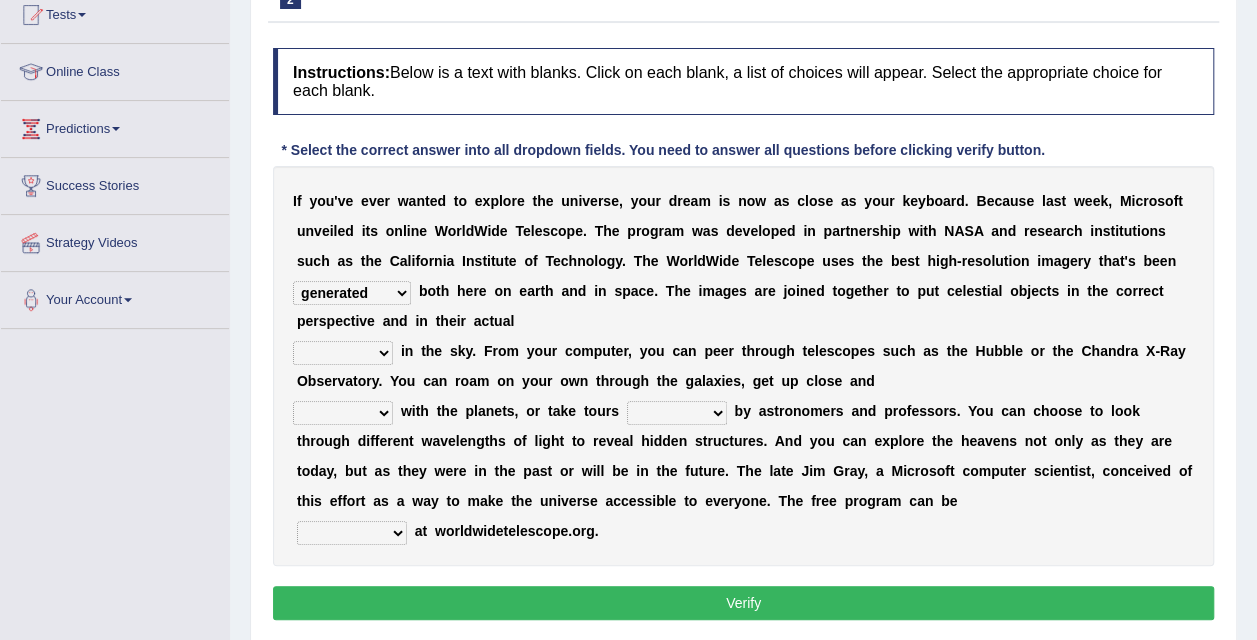 click on "degraded ascended remonstrated generated" at bounding box center (352, 293) 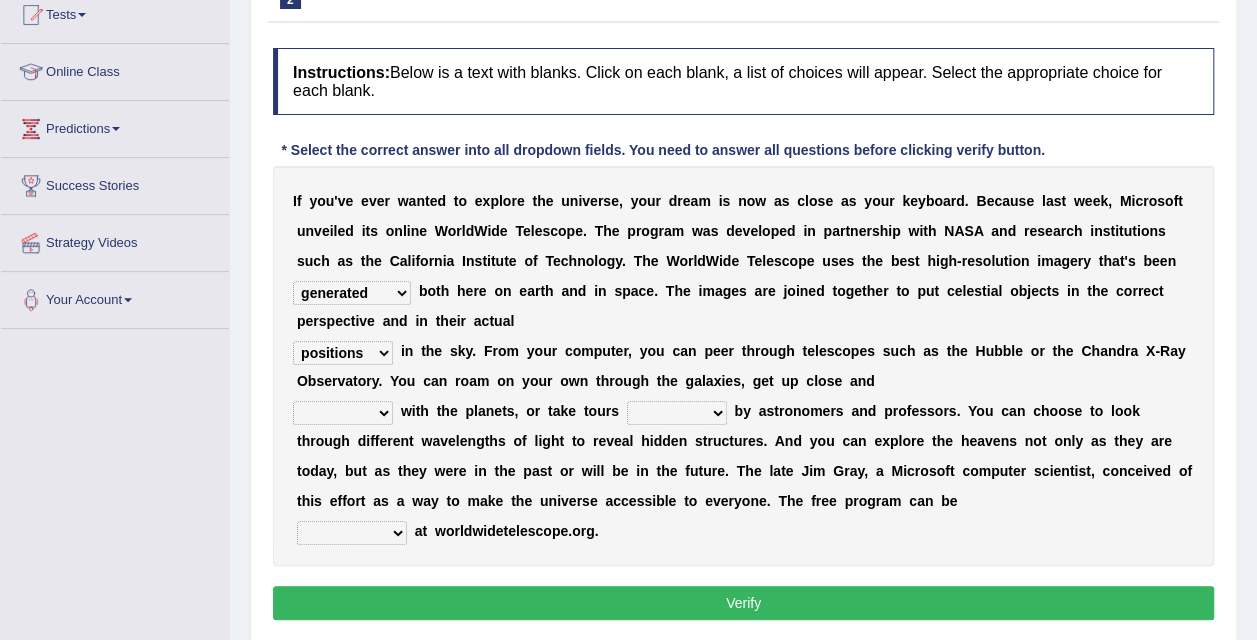 click on "aspects parts conditions positions" at bounding box center [343, 353] 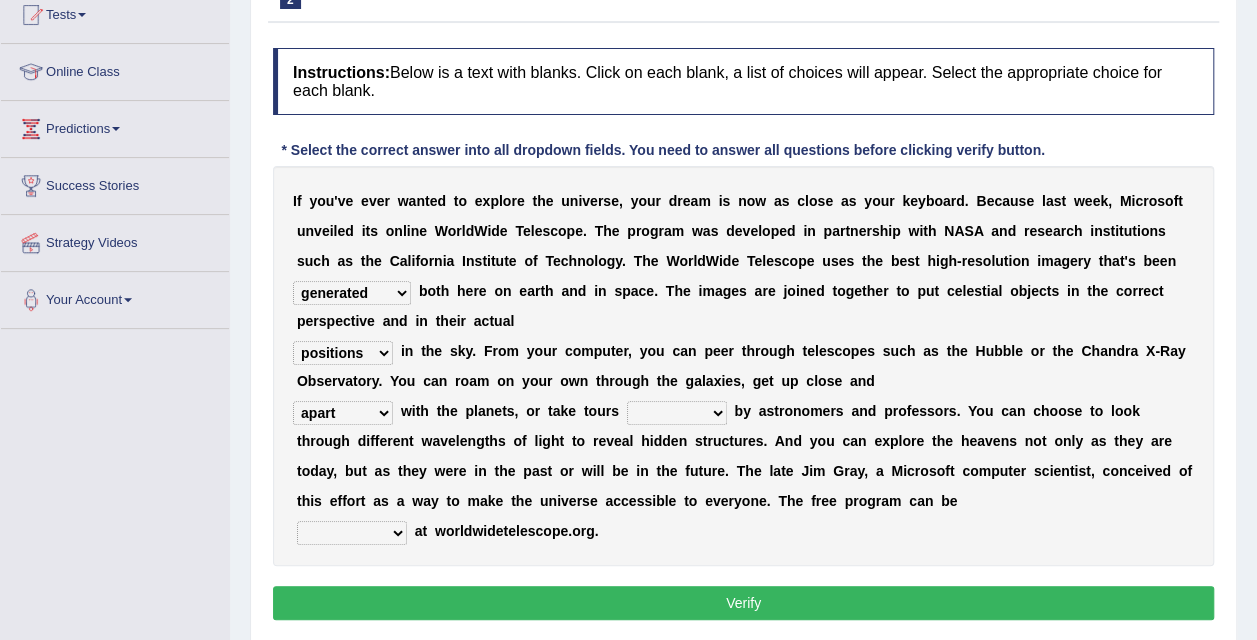 click on "personal individual apart polite" at bounding box center [343, 413] 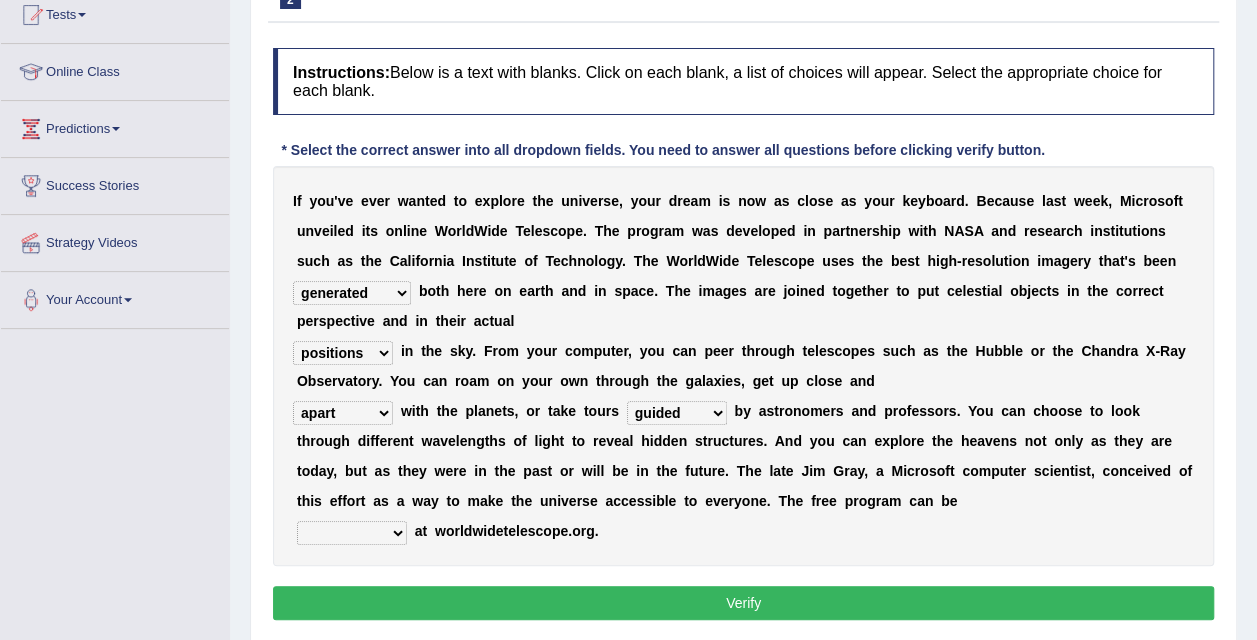 click on "guide guided guiding to guide" at bounding box center (677, 413) 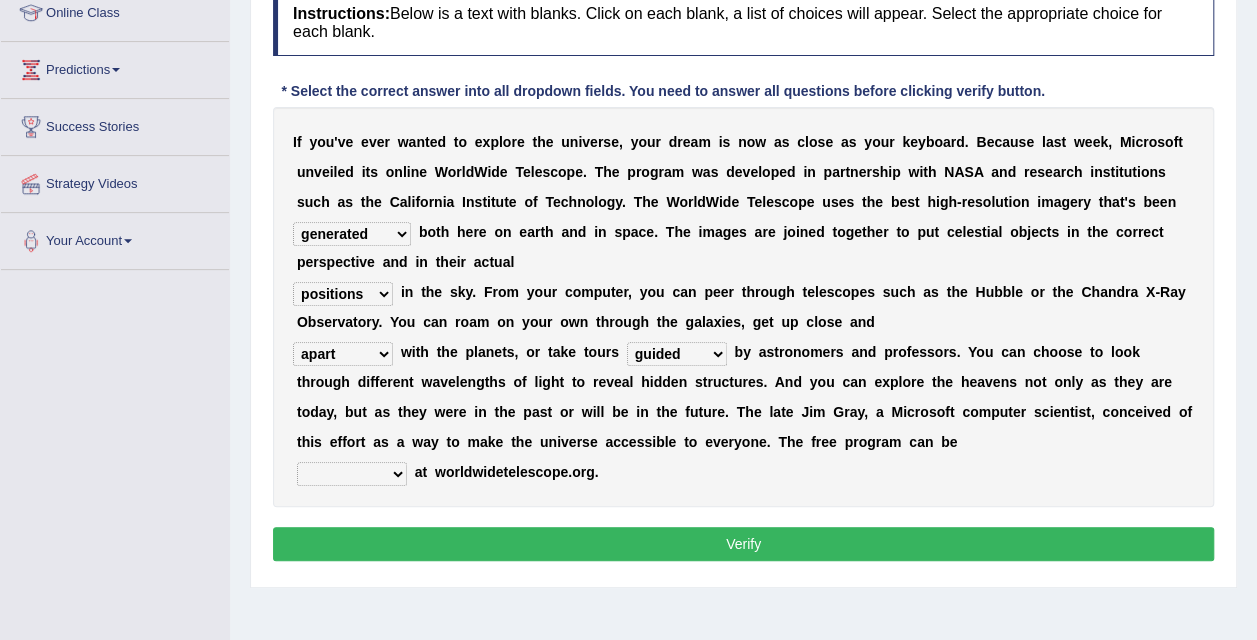 scroll, scrollTop: 286, scrollLeft: 0, axis: vertical 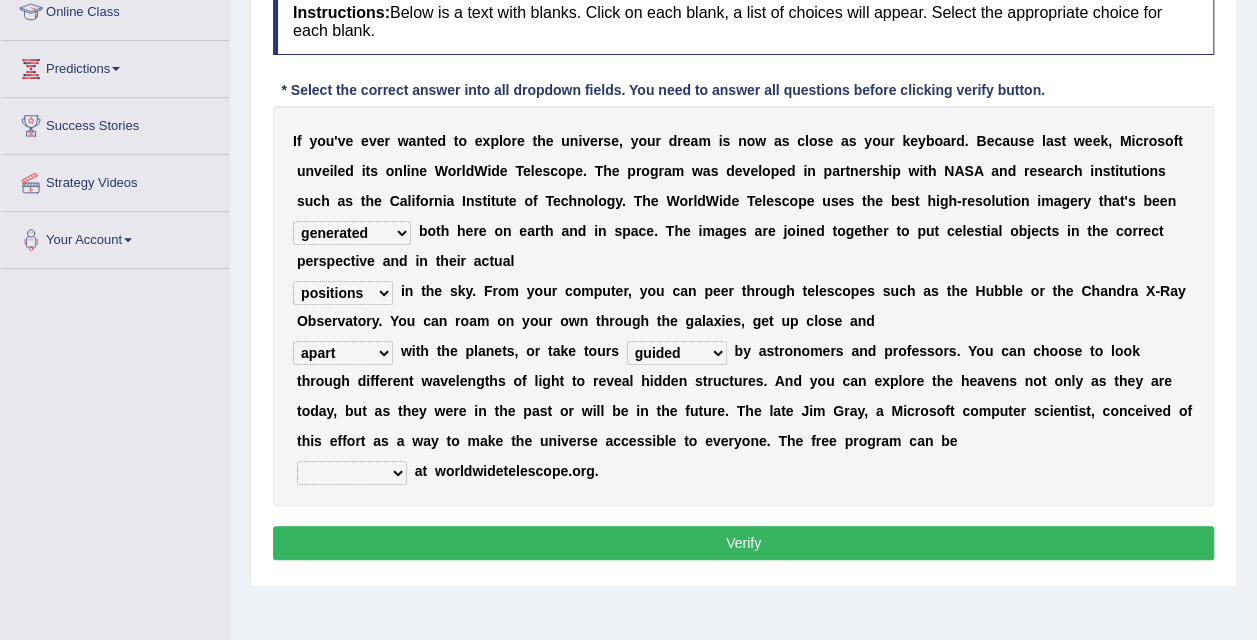 click on "upheld downloaded loaded posted" at bounding box center (352, 473) 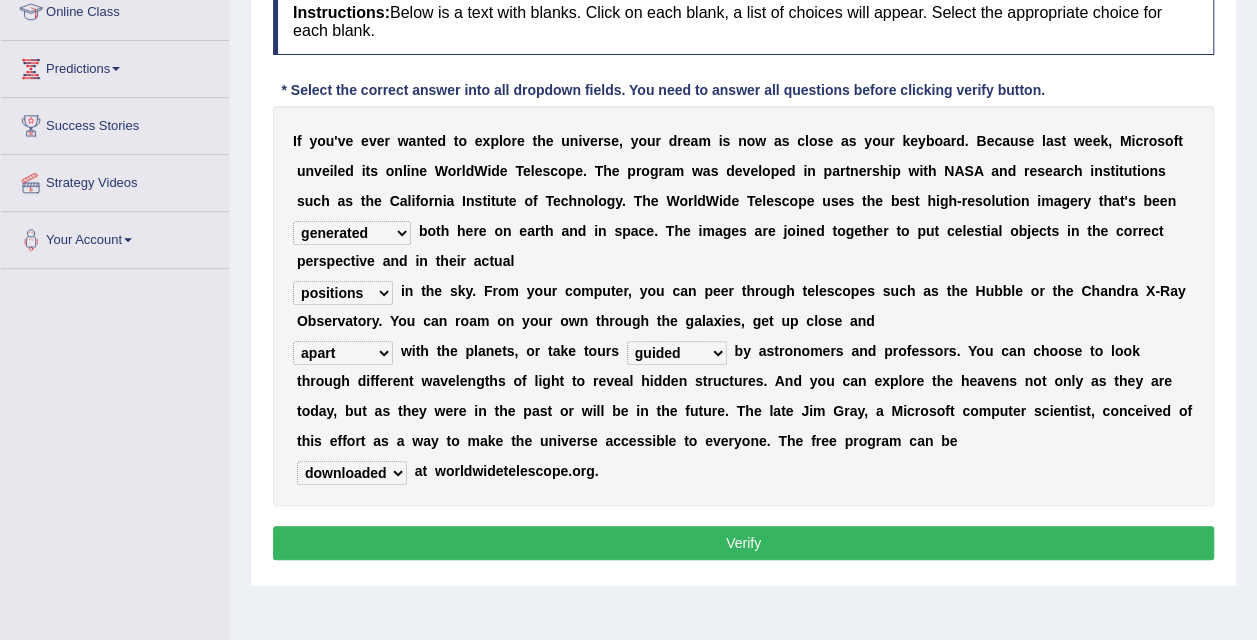 click on "upheld downloaded loaded posted" at bounding box center [352, 473] 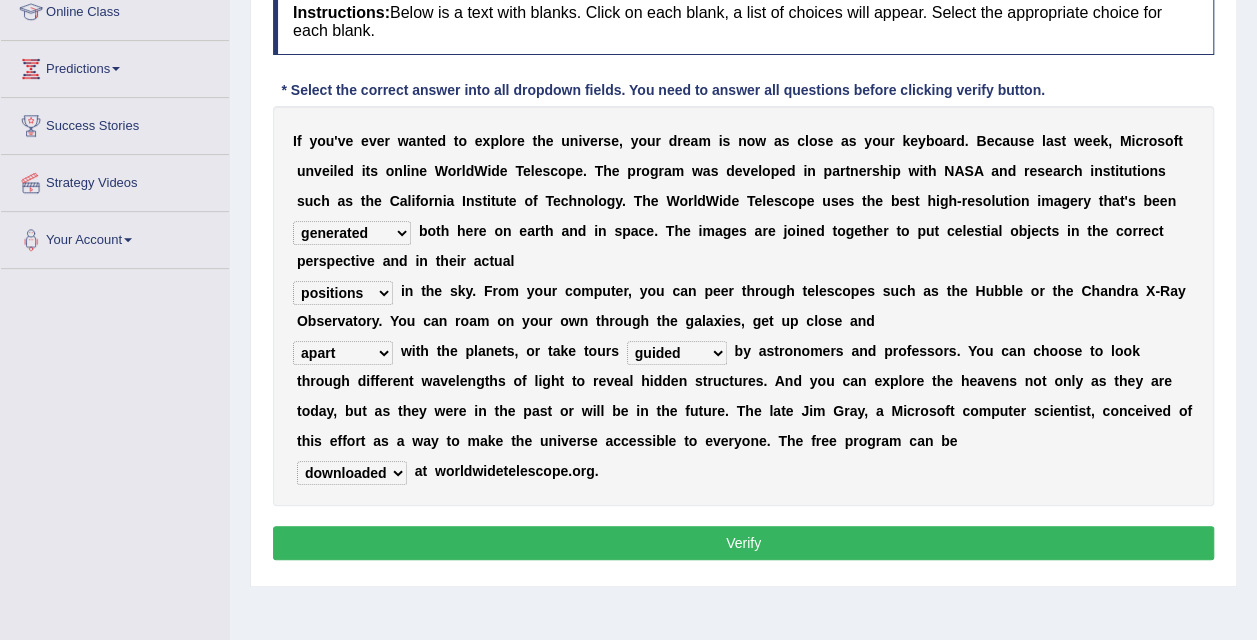 click on "Verify" at bounding box center (743, 543) 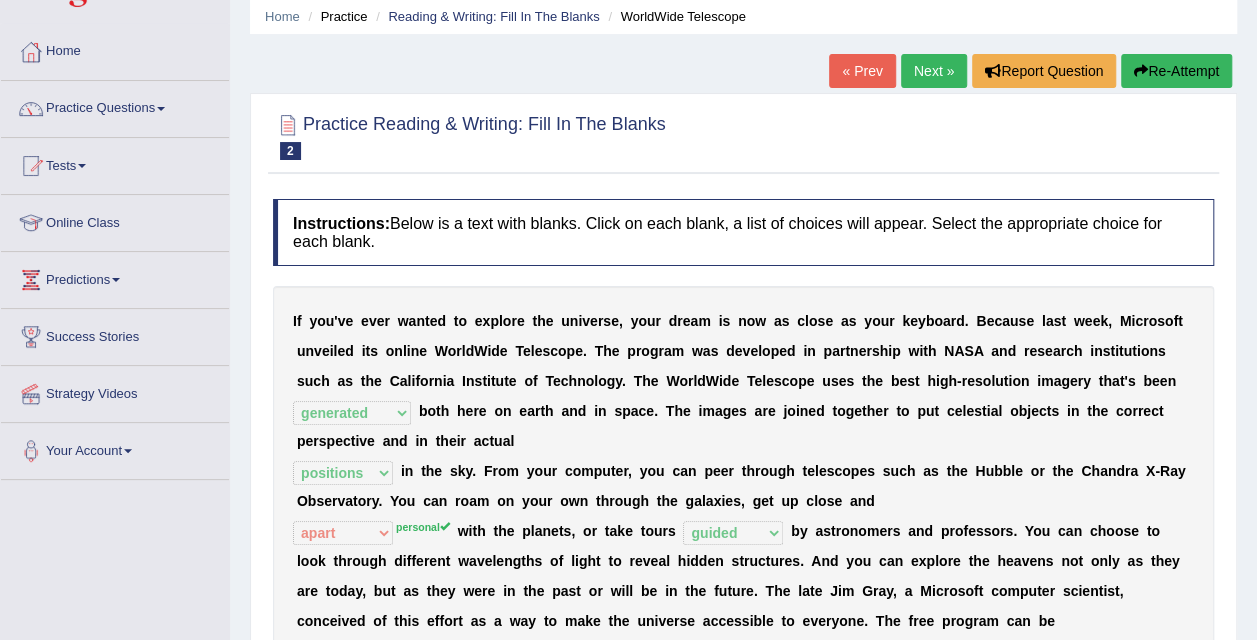 scroll, scrollTop: 74, scrollLeft: 0, axis: vertical 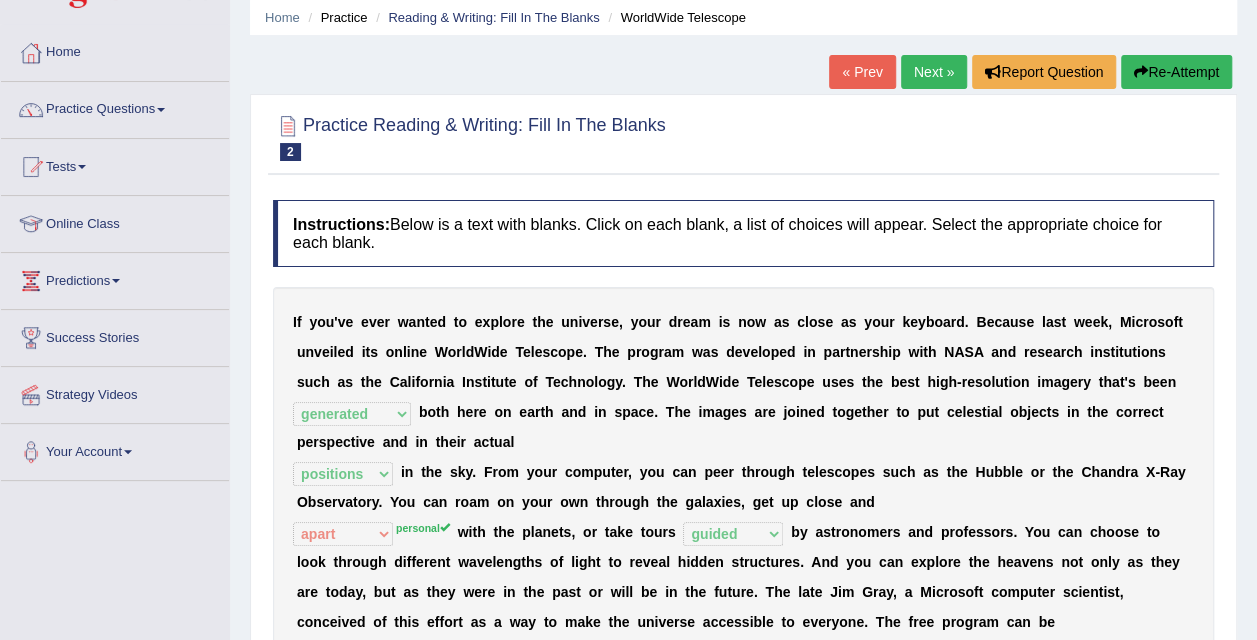 click on "Next »" at bounding box center (934, 72) 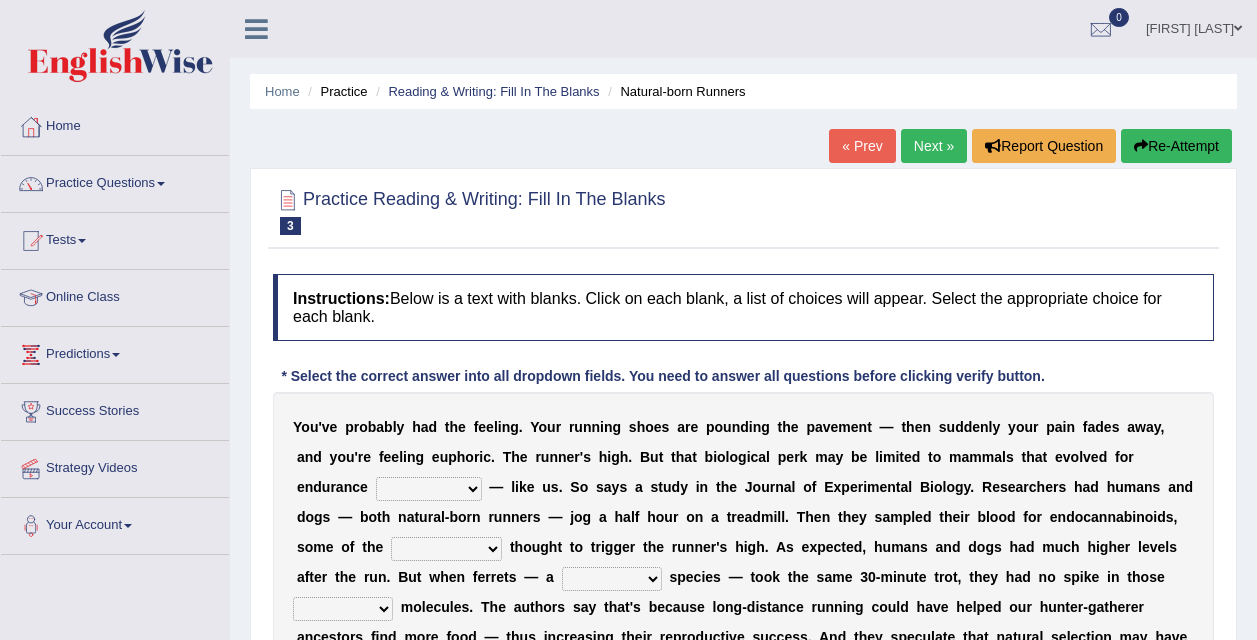 scroll, scrollTop: 0, scrollLeft: 0, axis: both 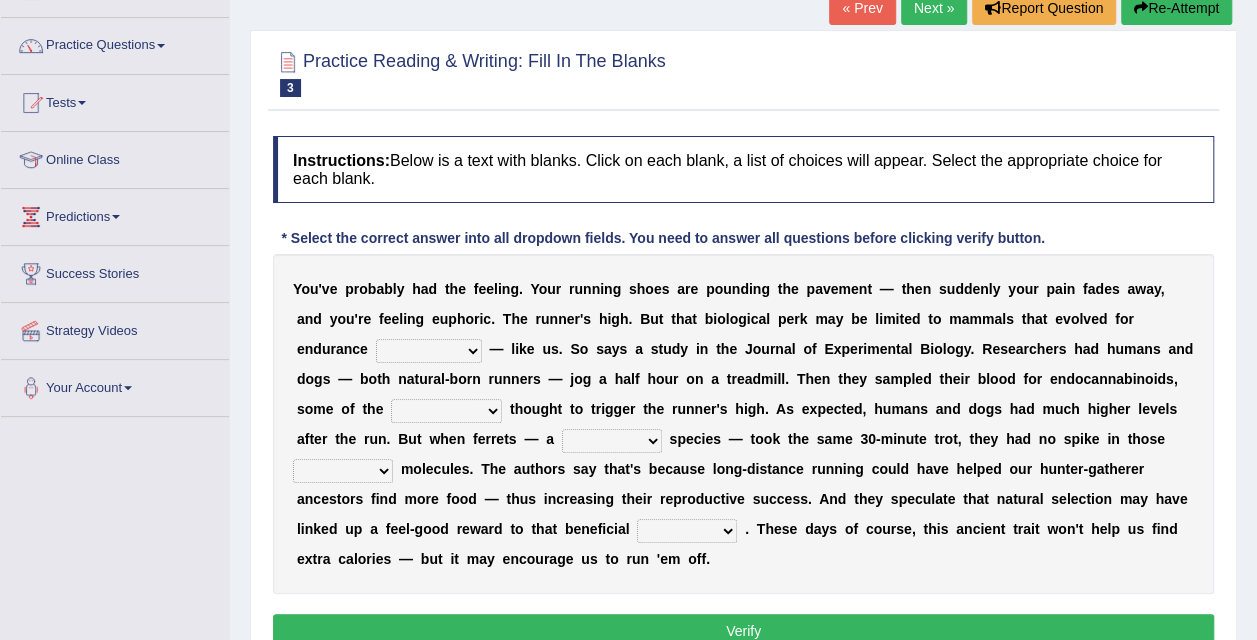 click on "dykes personalize classifies exercise" at bounding box center [429, 351] 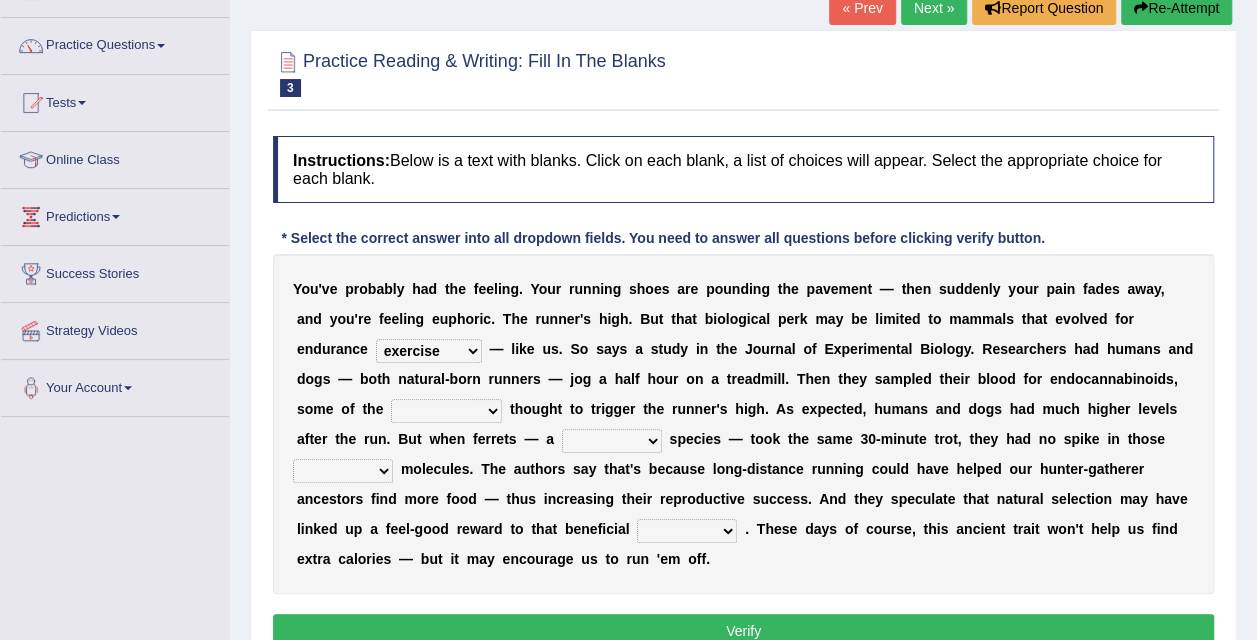click on "dykes personalize classifies exercise" at bounding box center [429, 351] 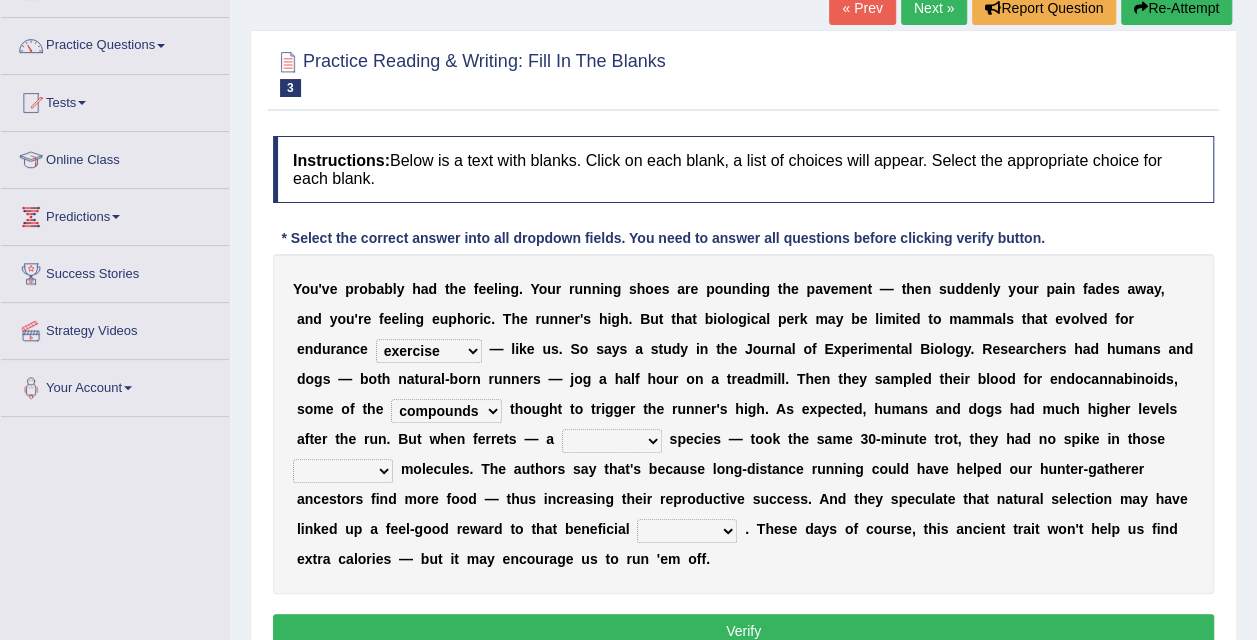 click on "almshouse turnarounds compounds foxhounds" at bounding box center (446, 411) 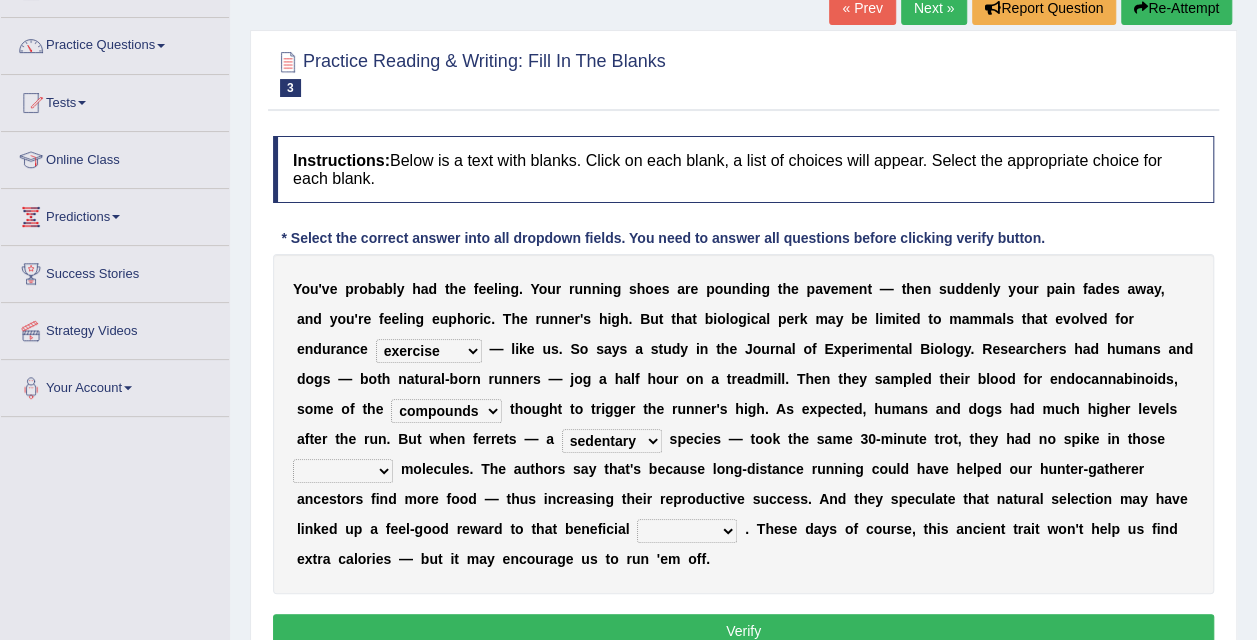 click on "excellency merely faerie sedentary" at bounding box center (612, 441) 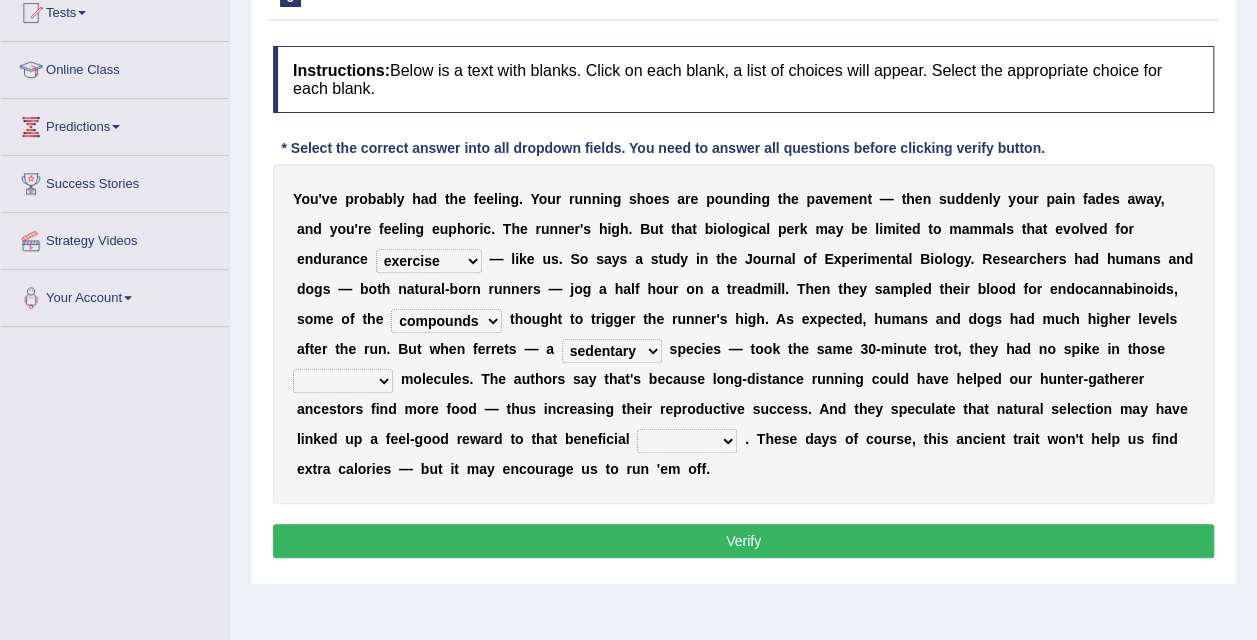 click on "groaned feel-good inchoate loaned" at bounding box center [343, 381] 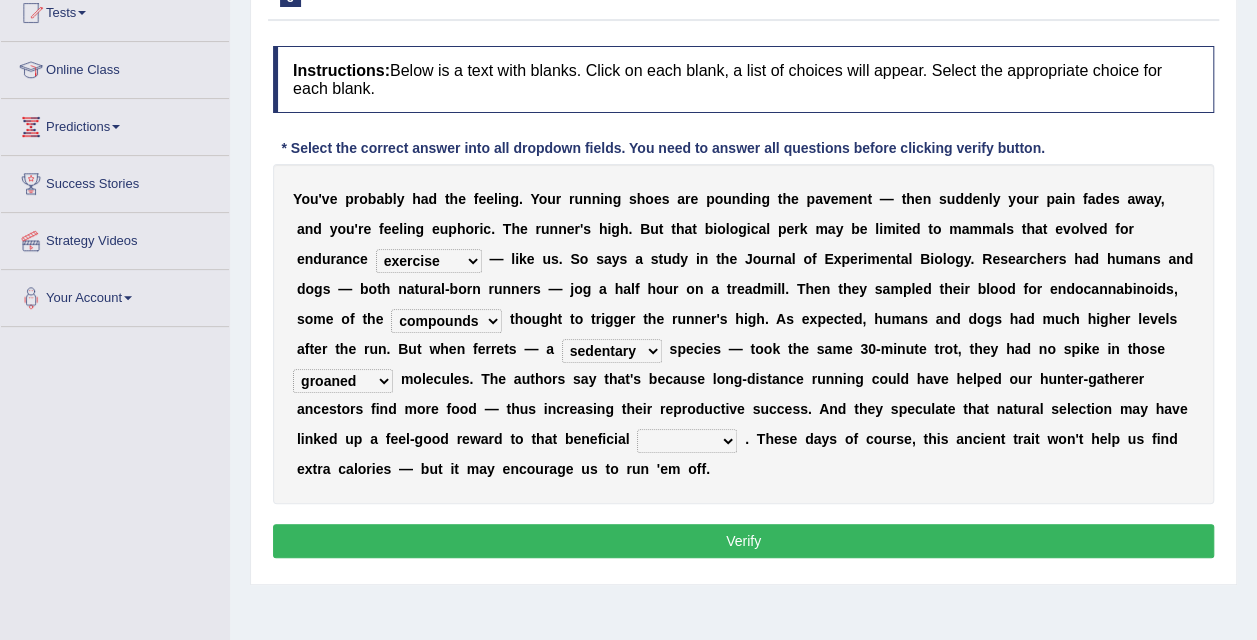 click on "groaned feel-good inchoate loaned" at bounding box center (343, 381) 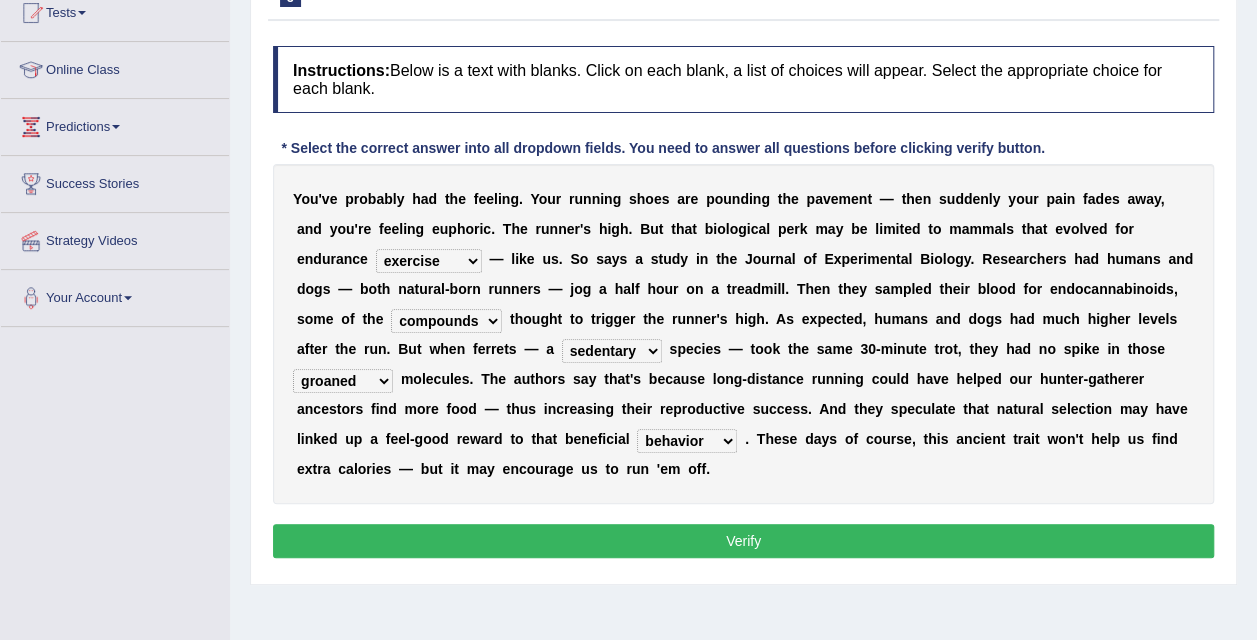 click on "groaned feel-good inchoate loaned" at bounding box center (343, 381) 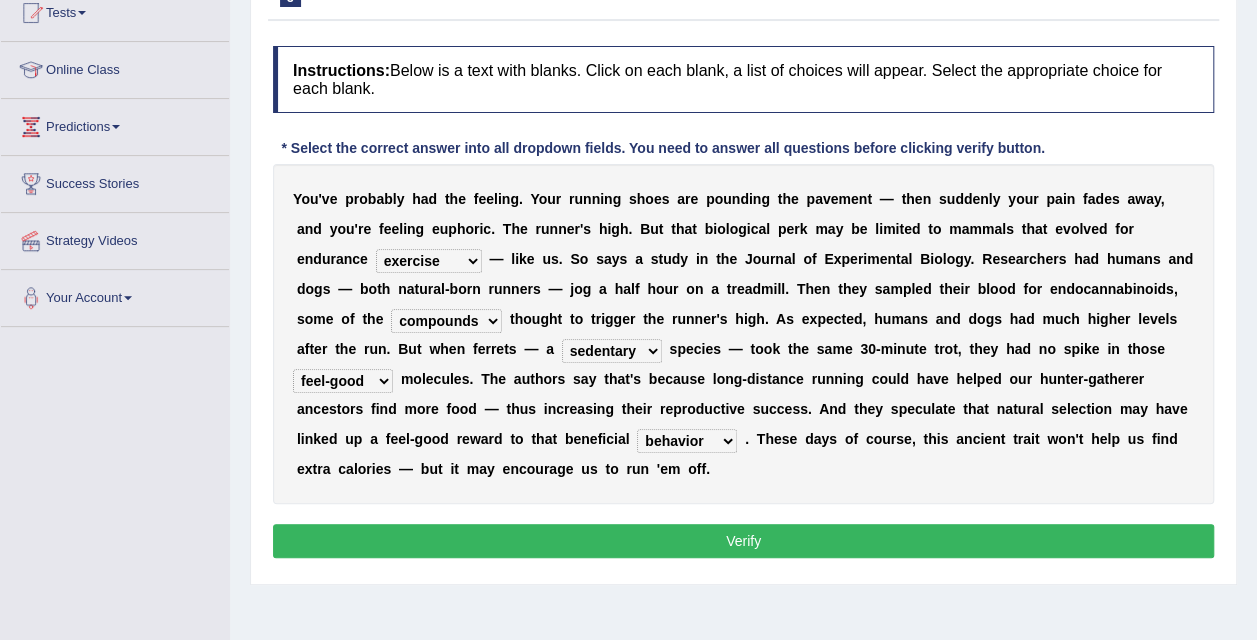 click on "groaned feel-good inchoate loaned" at bounding box center (343, 381) 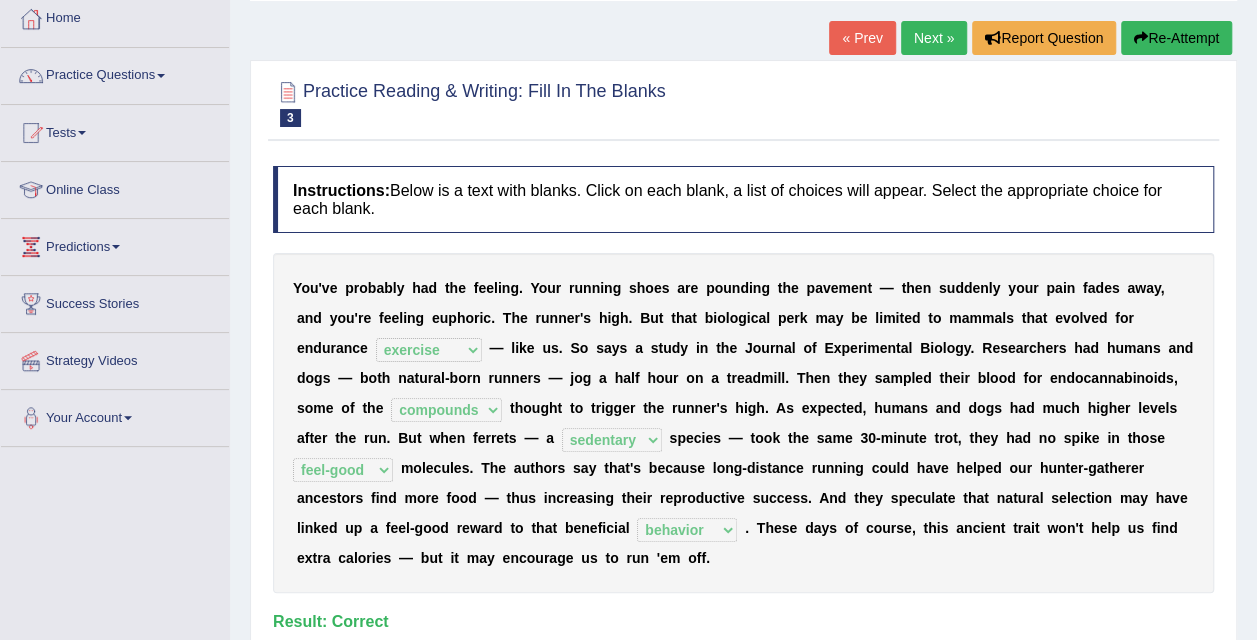 scroll, scrollTop: 0, scrollLeft: 0, axis: both 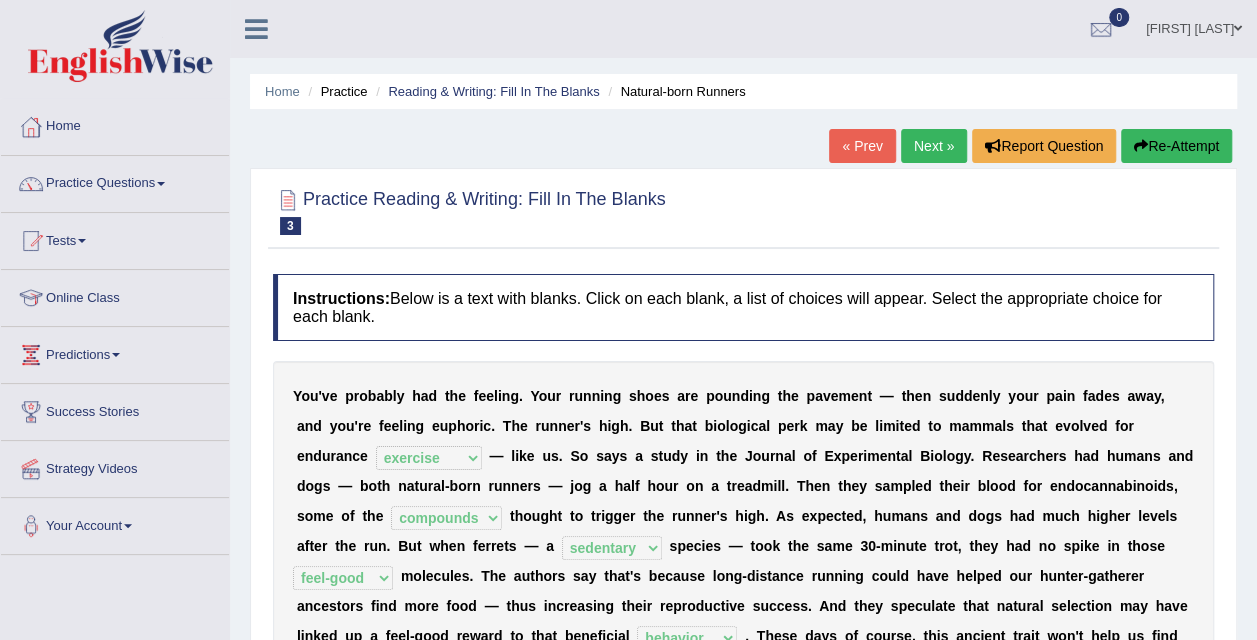 click on "« Prev" at bounding box center (862, 146) 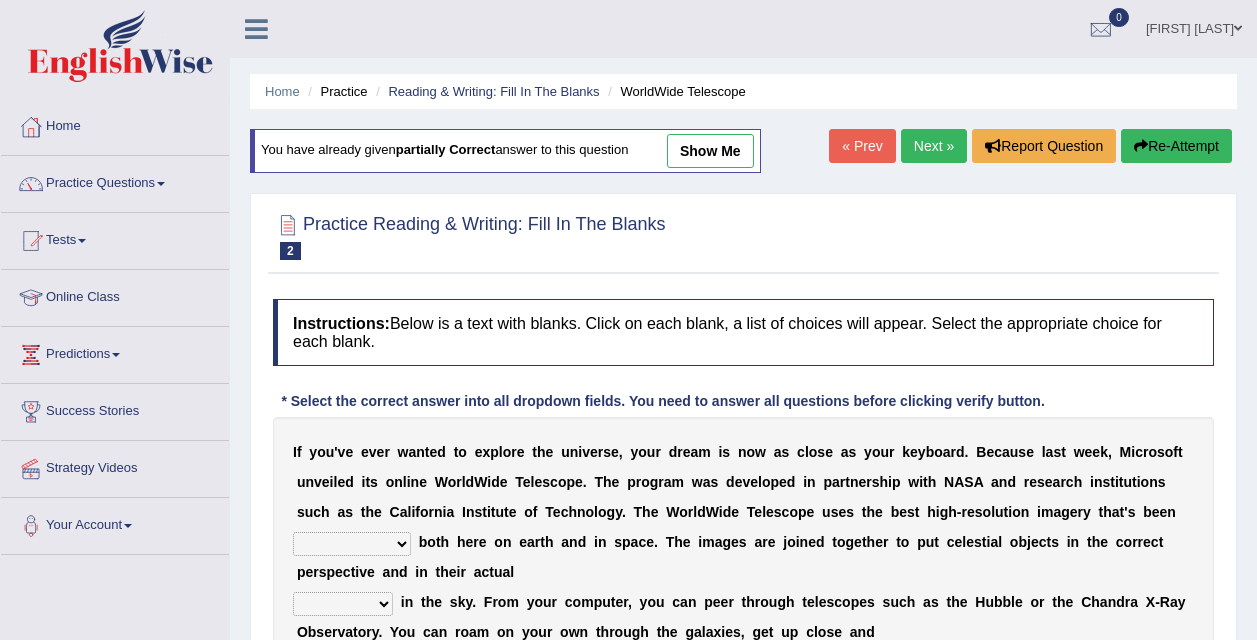 scroll, scrollTop: 0, scrollLeft: 0, axis: both 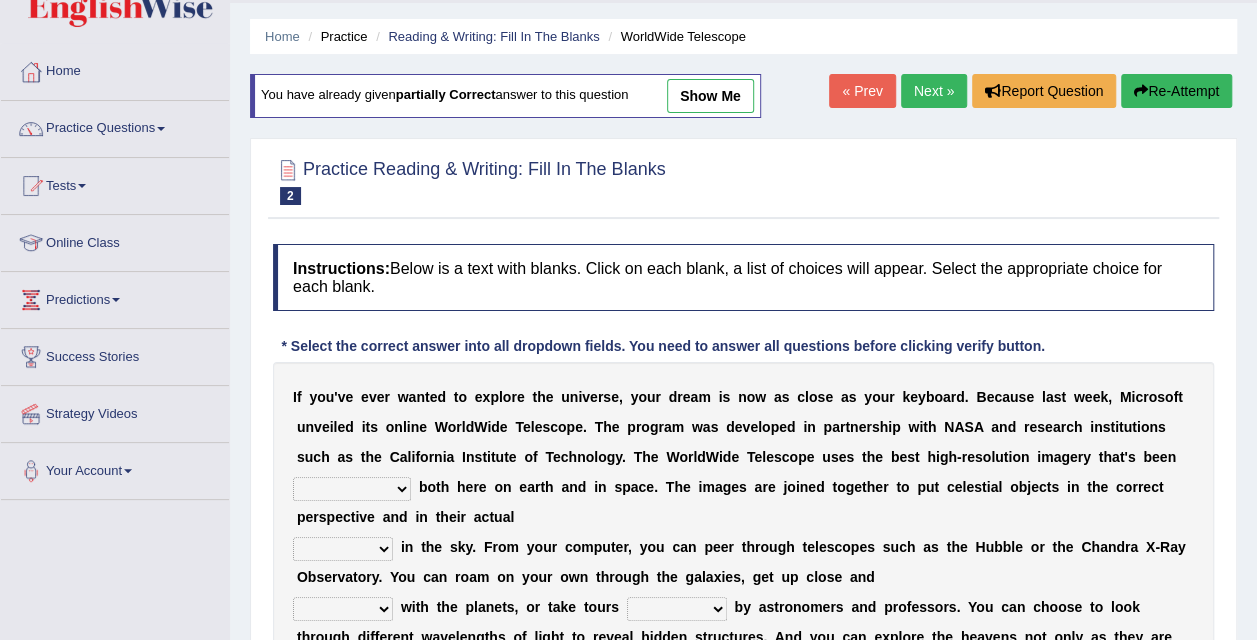 click on "« Prev" at bounding box center (862, 91) 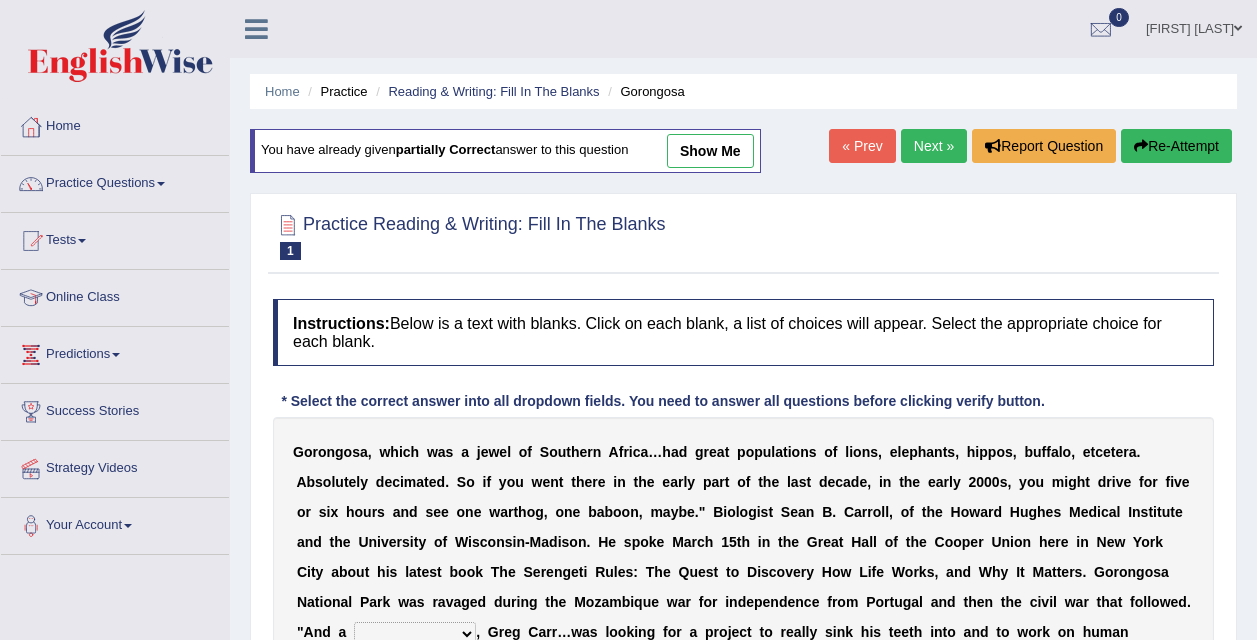 scroll, scrollTop: 0, scrollLeft: 0, axis: both 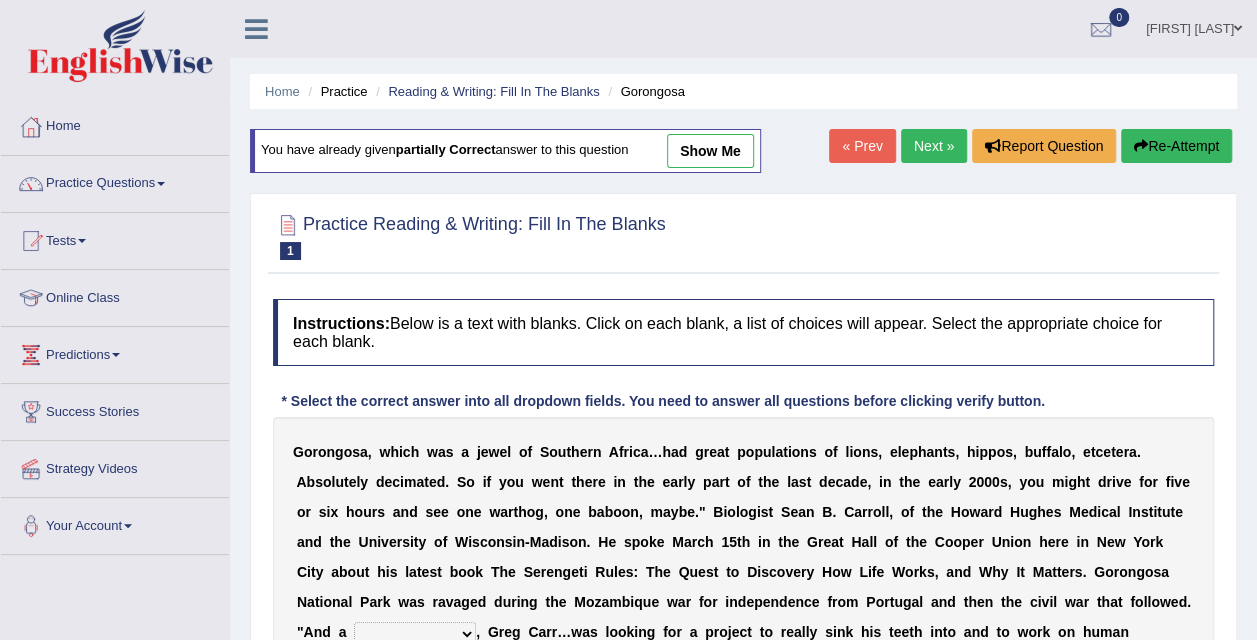 click on "show me" at bounding box center (710, 151) 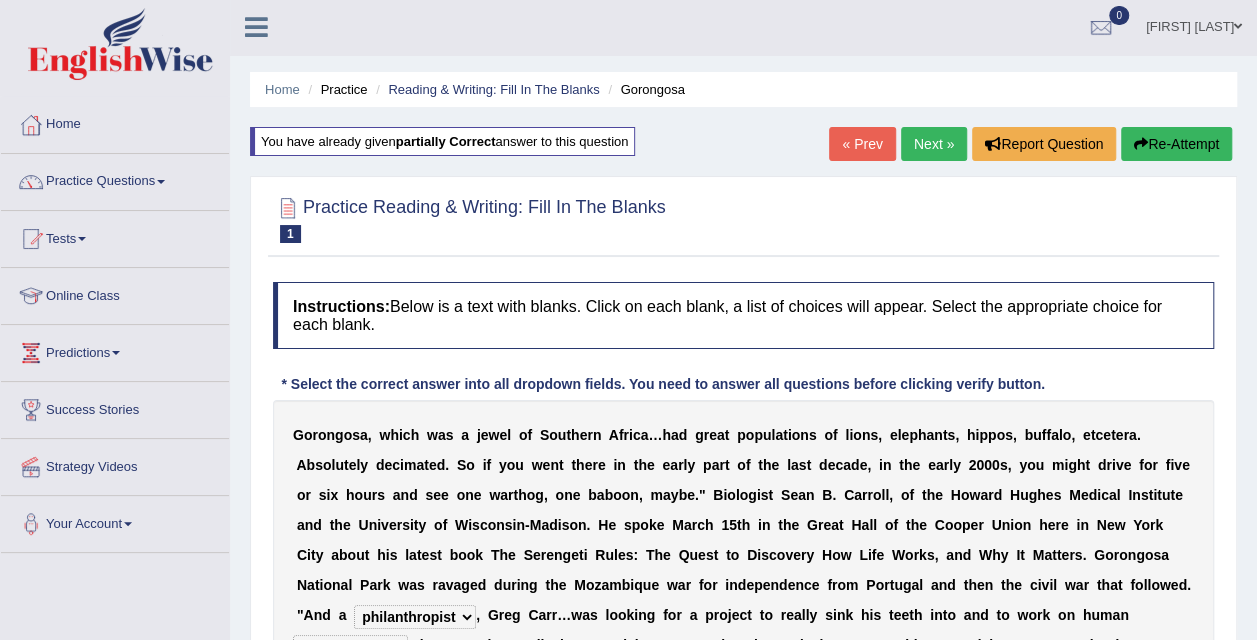 scroll, scrollTop: 0, scrollLeft: 0, axis: both 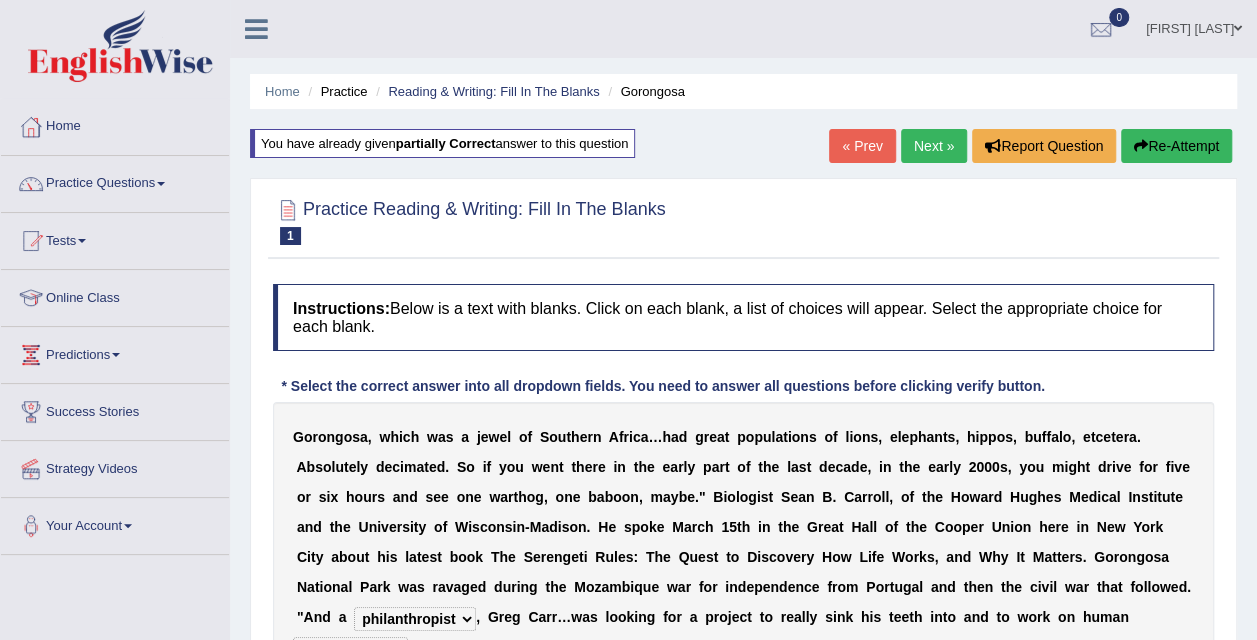 click on "Next »" at bounding box center [934, 146] 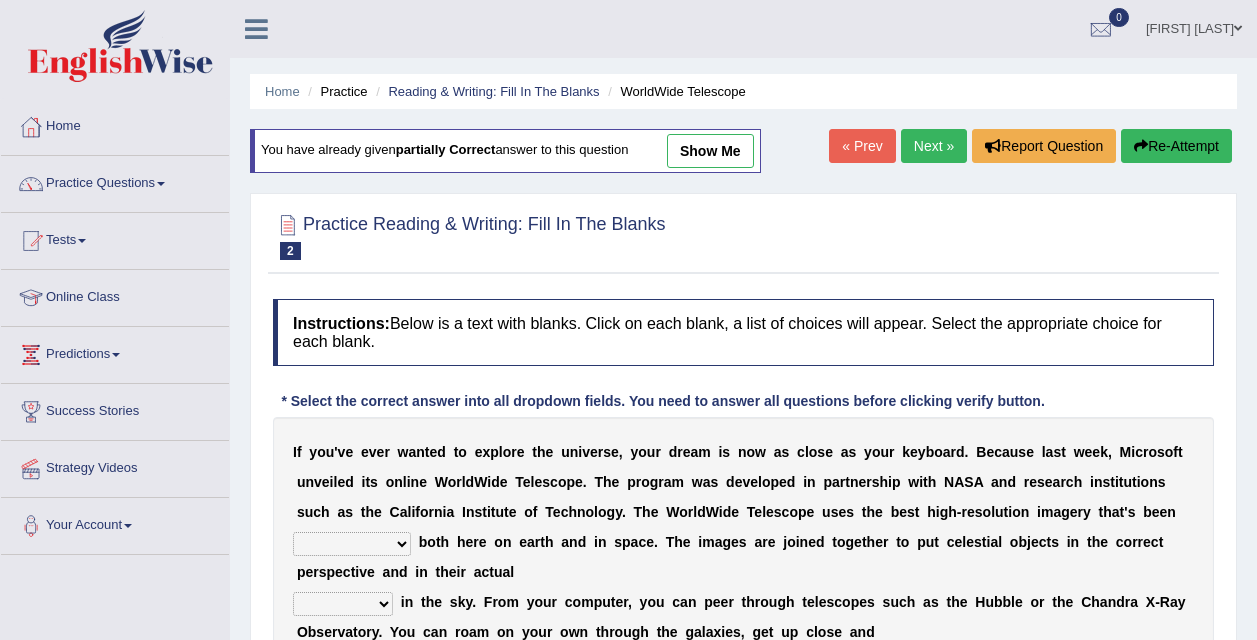 scroll, scrollTop: 0, scrollLeft: 0, axis: both 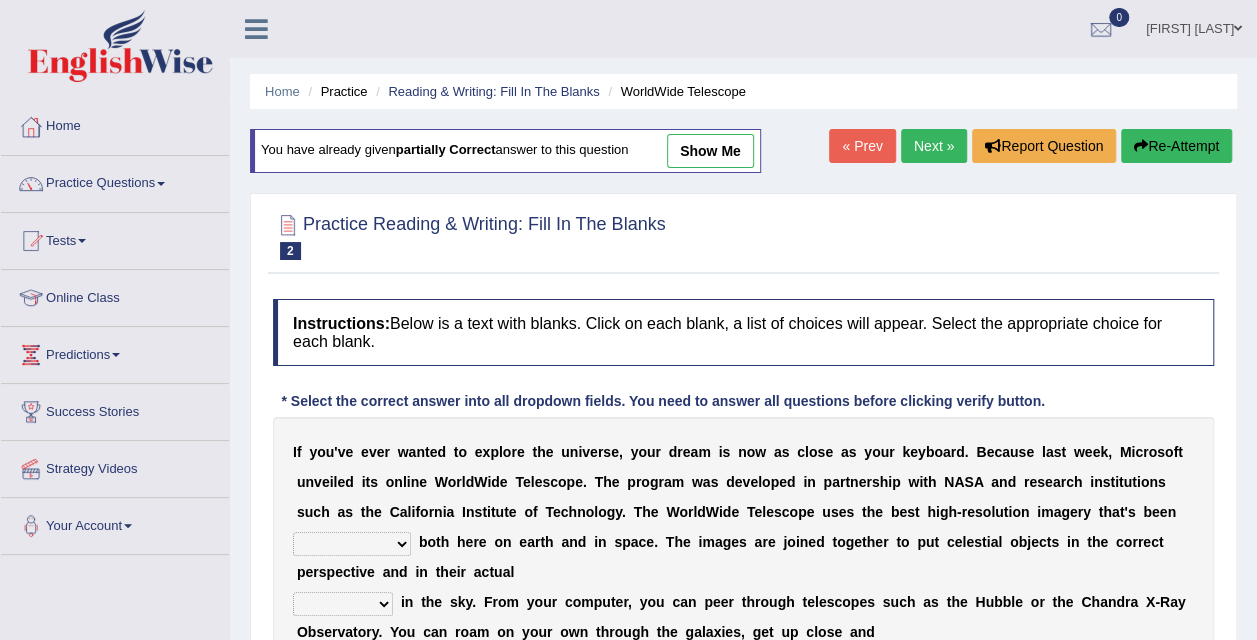 click on "show me" at bounding box center (710, 151) 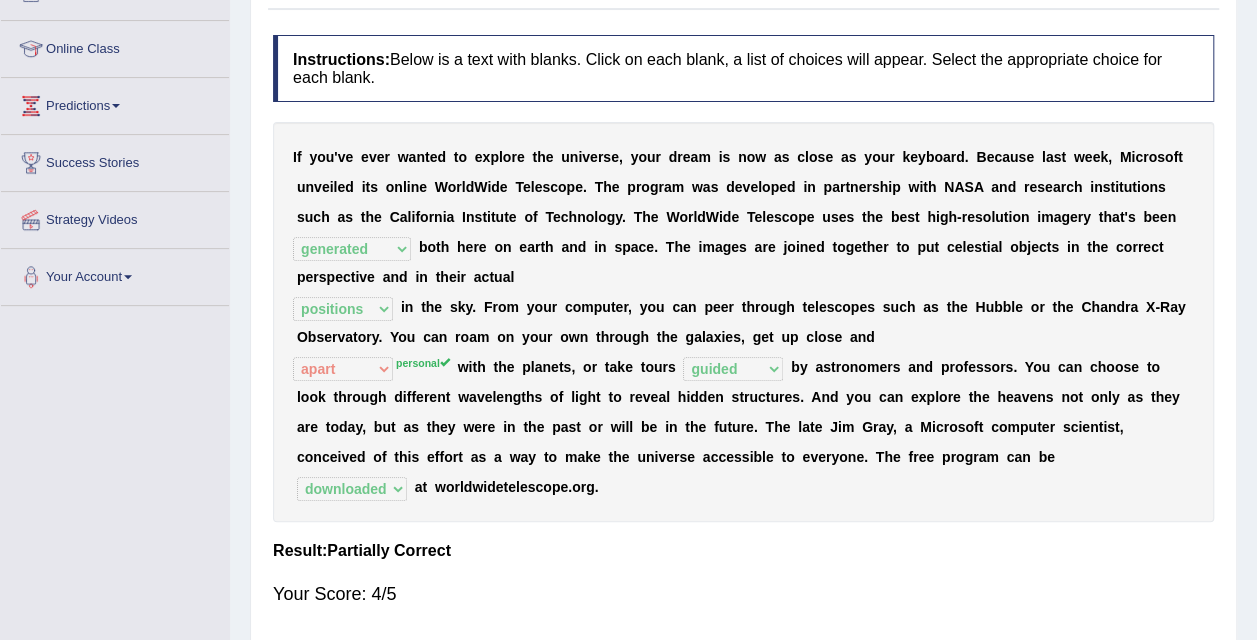 scroll, scrollTop: 0, scrollLeft: 0, axis: both 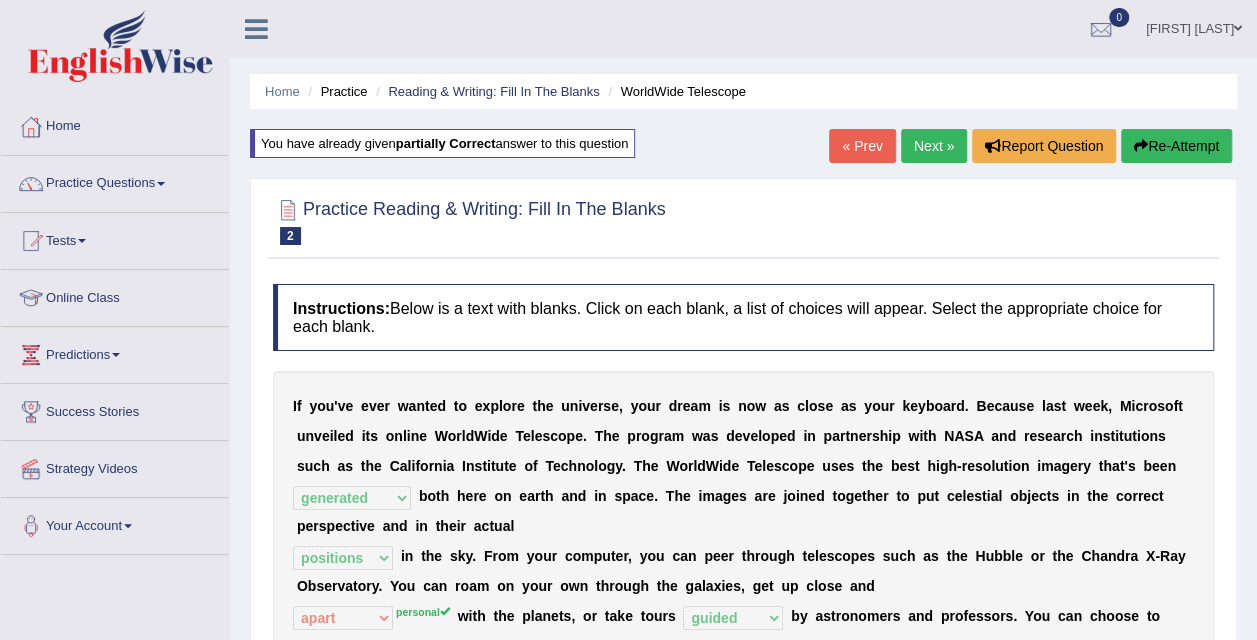 click on "Next »" at bounding box center [934, 146] 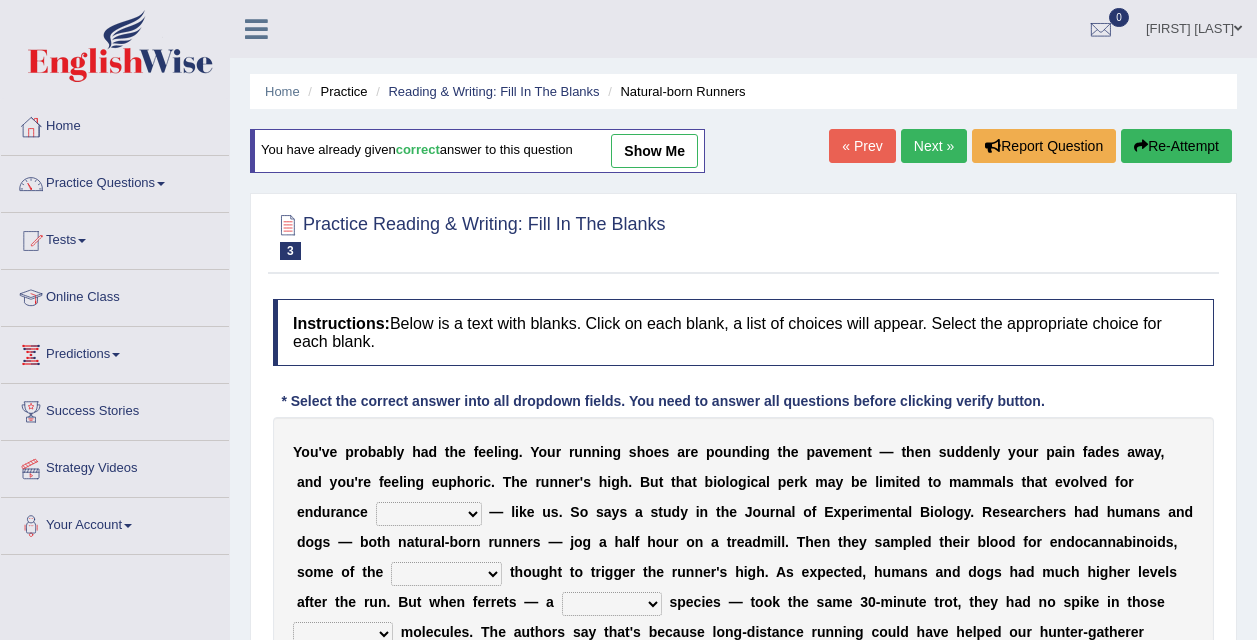 scroll, scrollTop: 0, scrollLeft: 0, axis: both 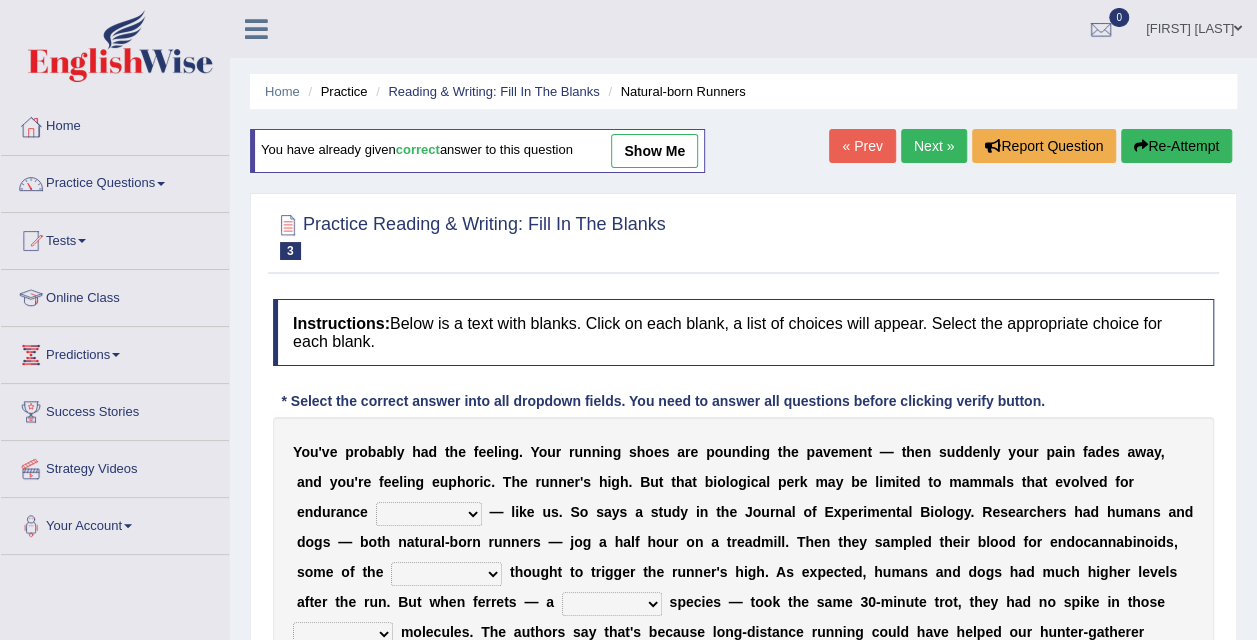 click on "Next »" at bounding box center (934, 146) 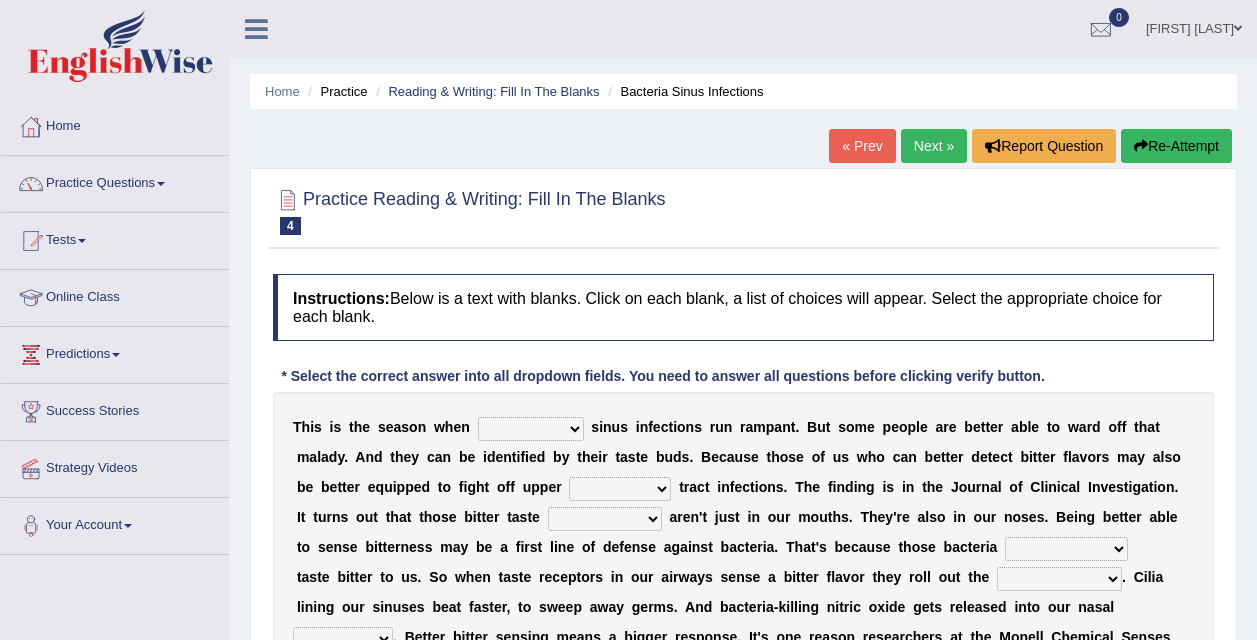 scroll, scrollTop: 0, scrollLeft: 0, axis: both 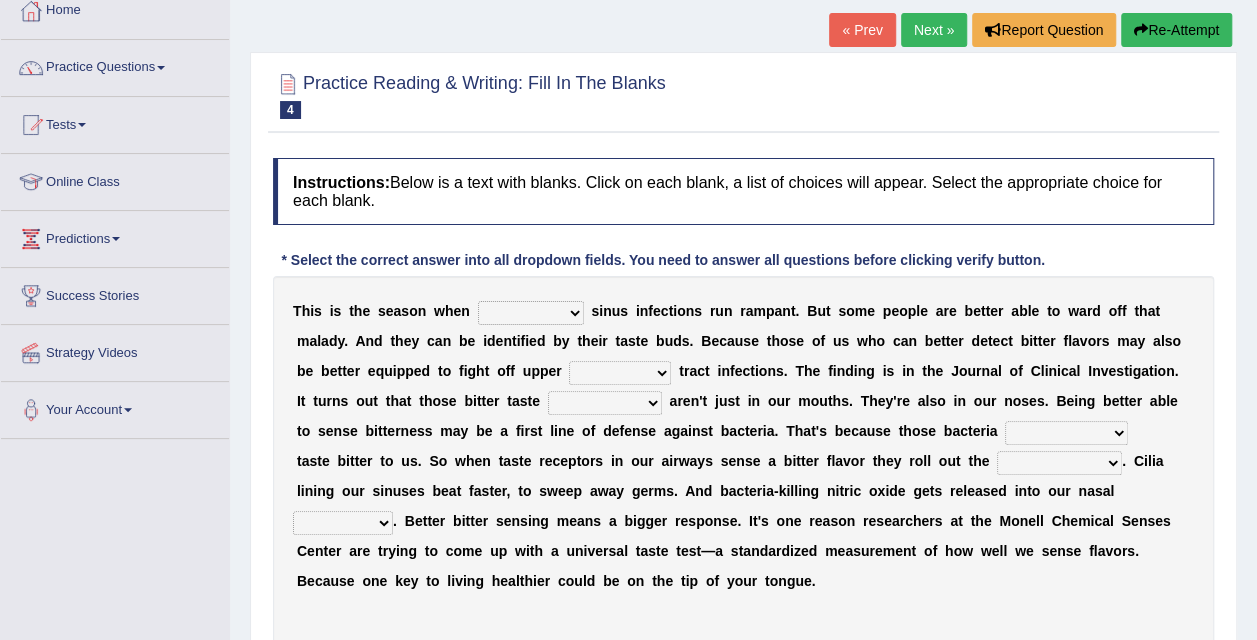 click on "conventicle atheist bacterial prissier" at bounding box center [531, 313] 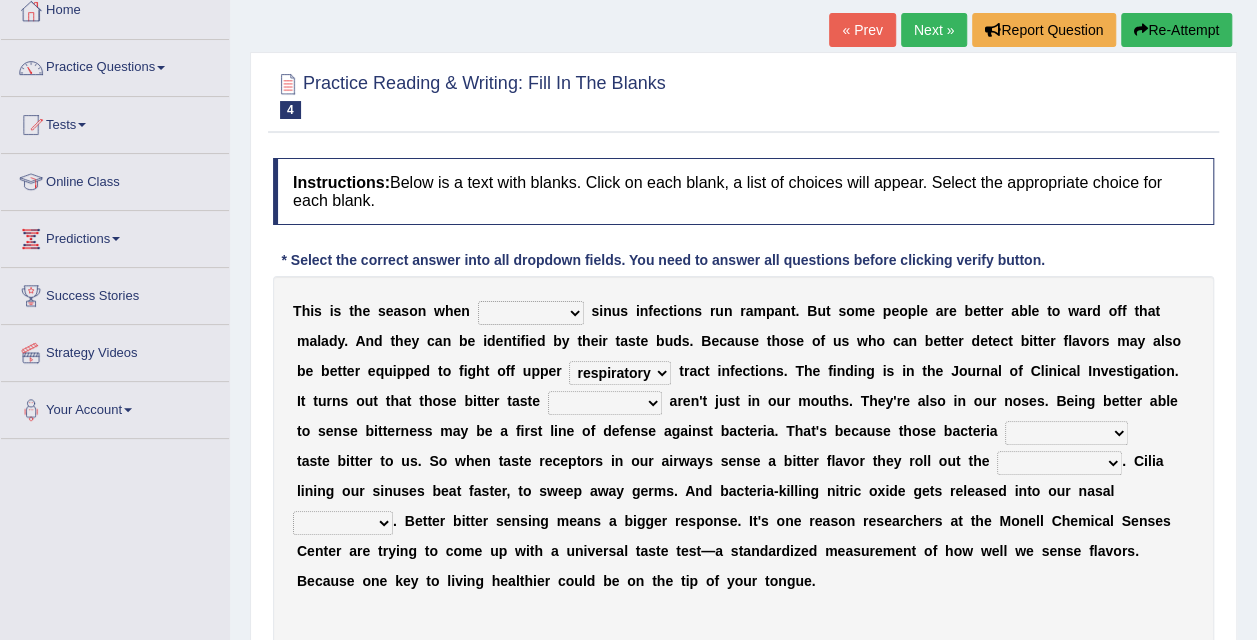 click on "faulty respiratory togae gawky" at bounding box center (620, 373) 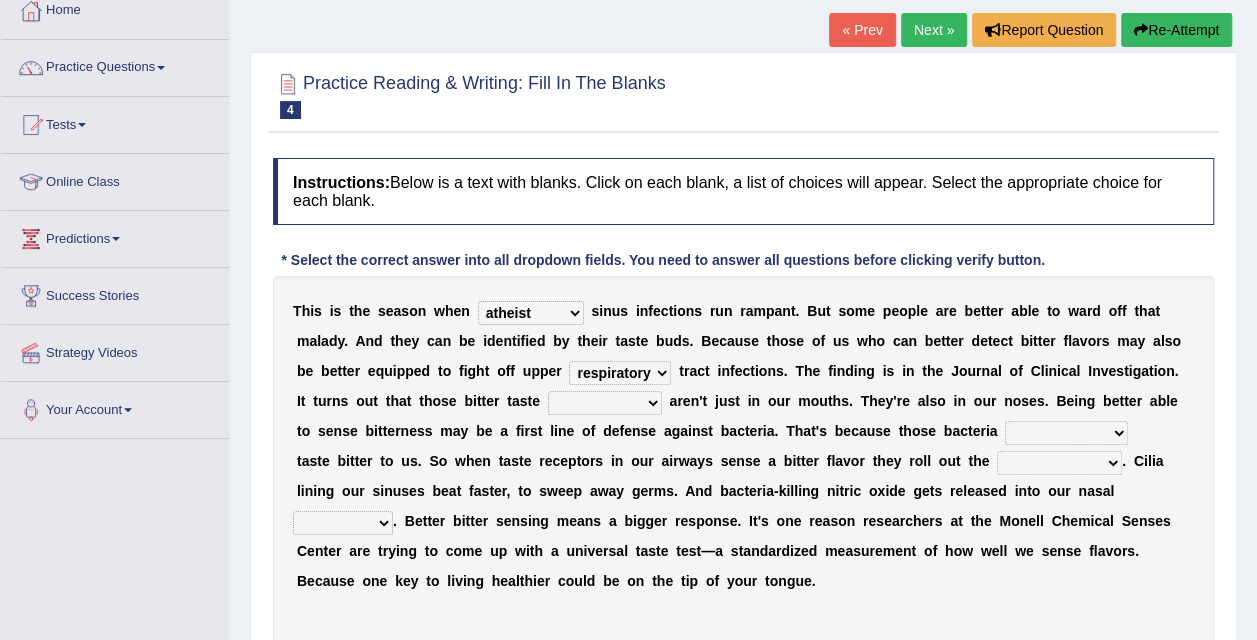 click on "conventicle atheist bacterial prissier" at bounding box center (531, 313) 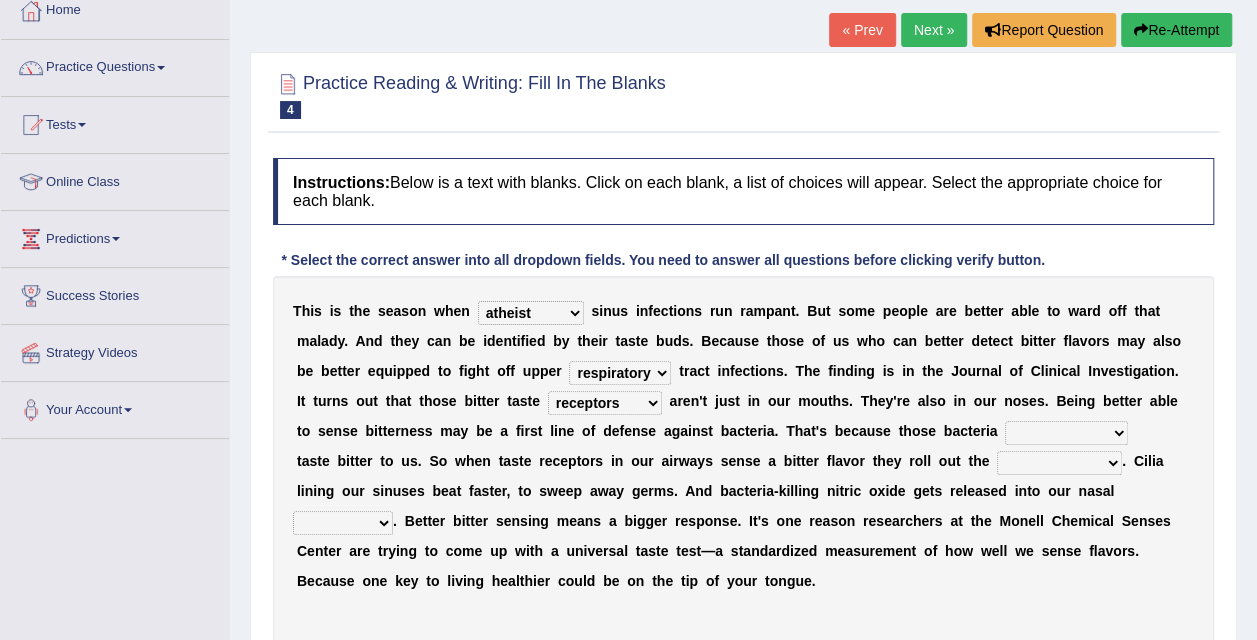 click on "depressions dinners submissions receptors" at bounding box center (605, 403) 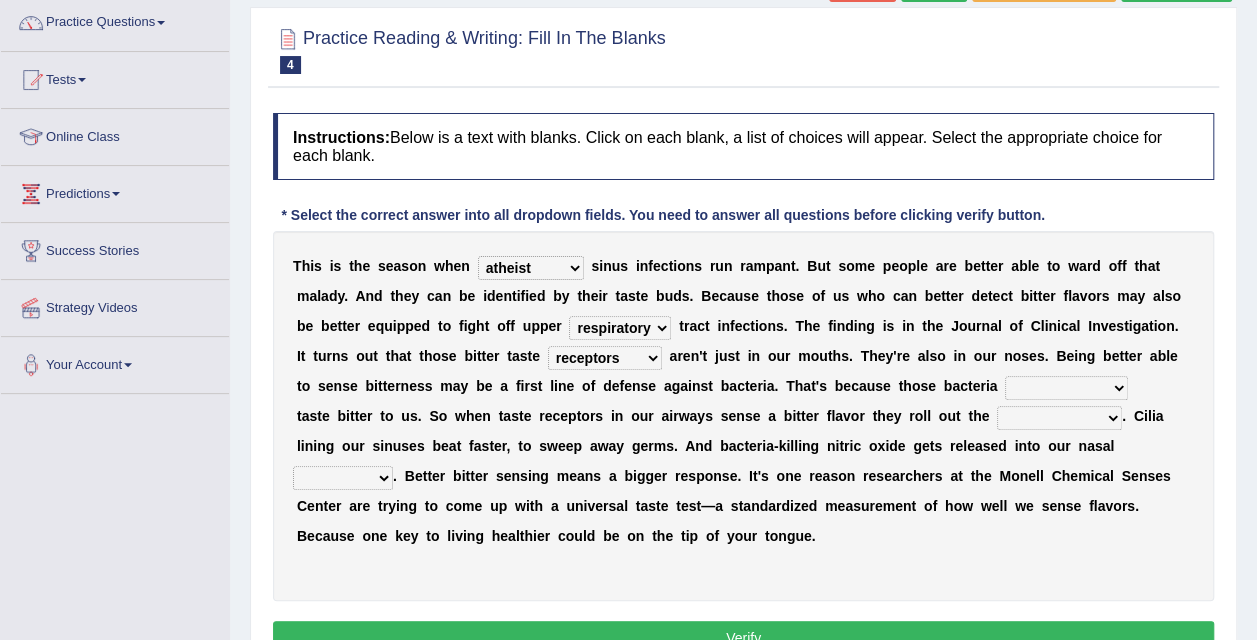 scroll, scrollTop: 155, scrollLeft: 0, axis: vertical 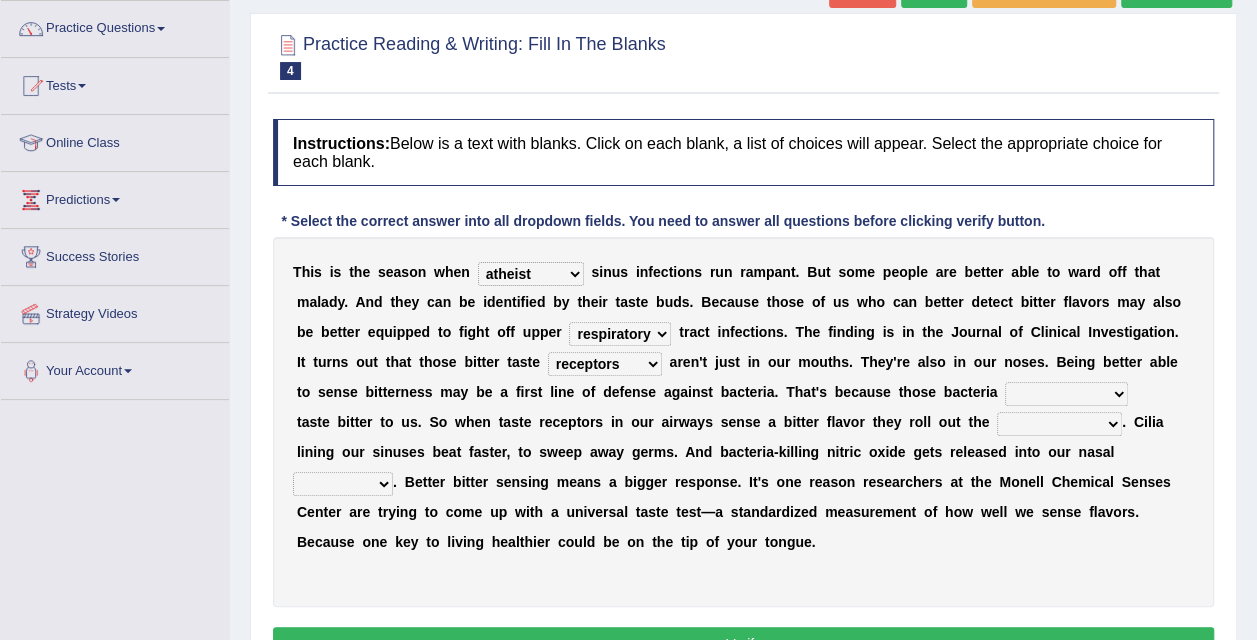 click on "purposelessly actually diagonally providently" at bounding box center [1066, 394] 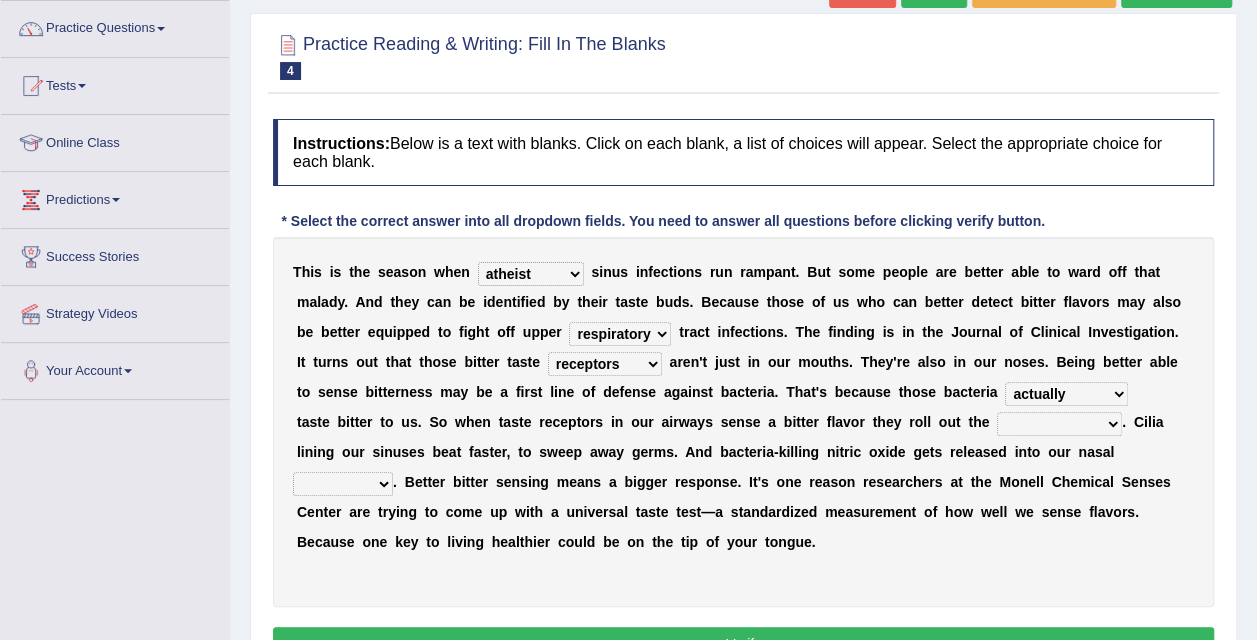 click on "purposelessly actually diagonally providently" at bounding box center (1066, 394) 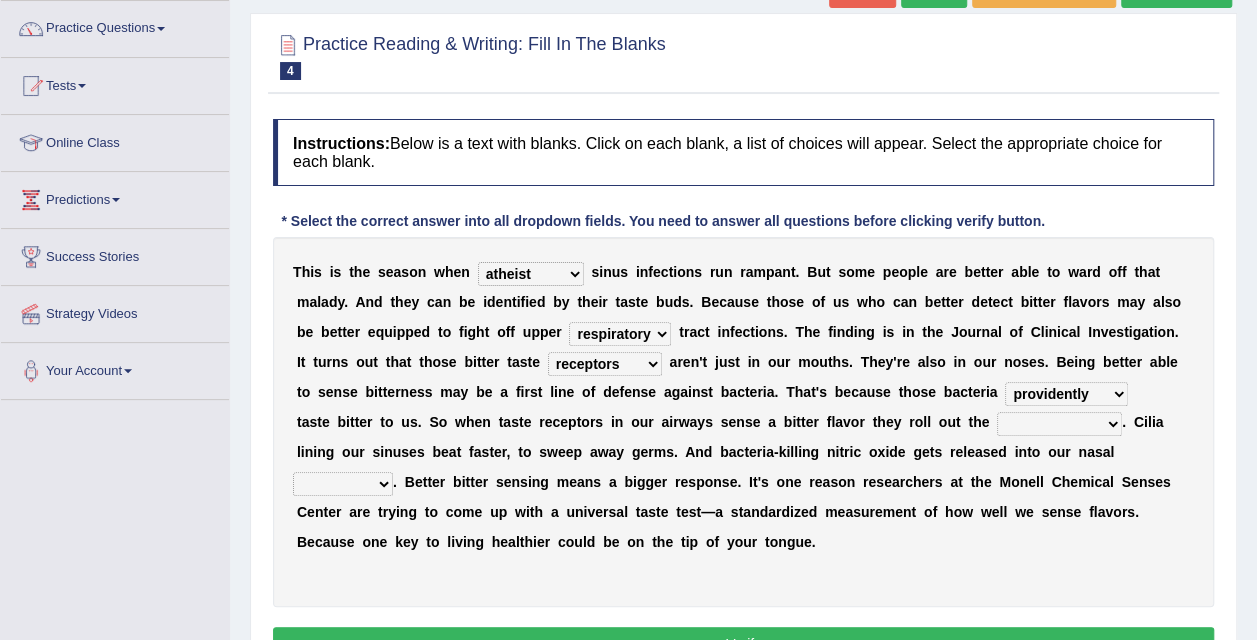 click on "purposelessly actually diagonally providently" at bounding box center [1066, 394] 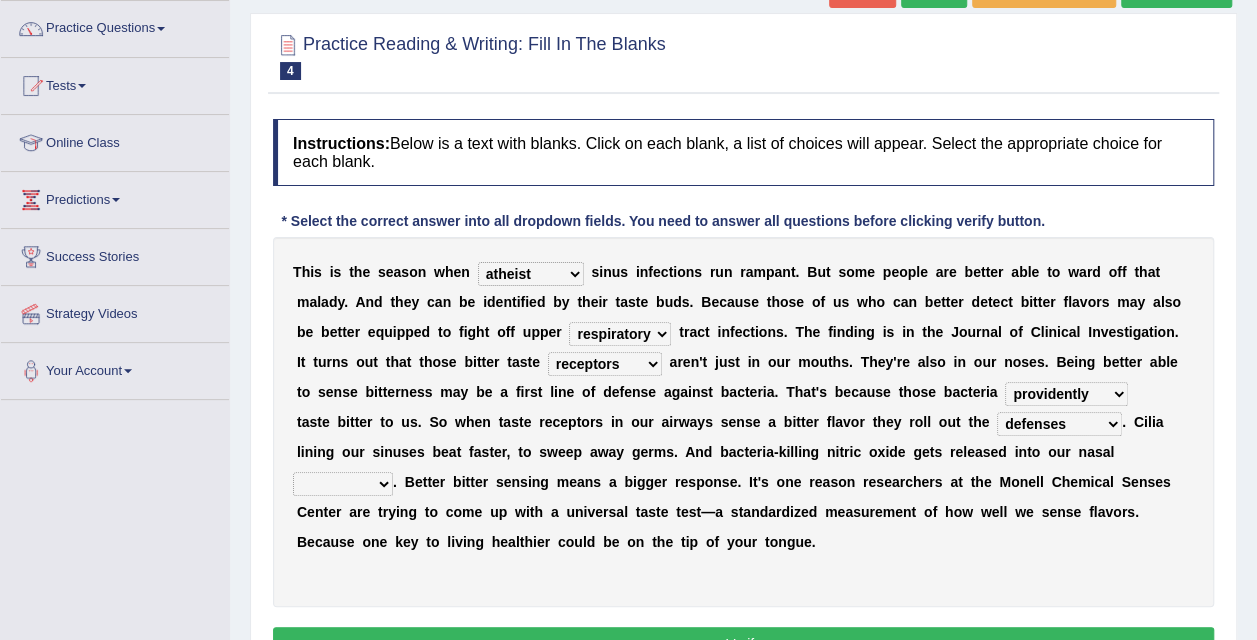 click on "defenses contradictions chestnuts pelvis" at bounding box center (1059, 424) 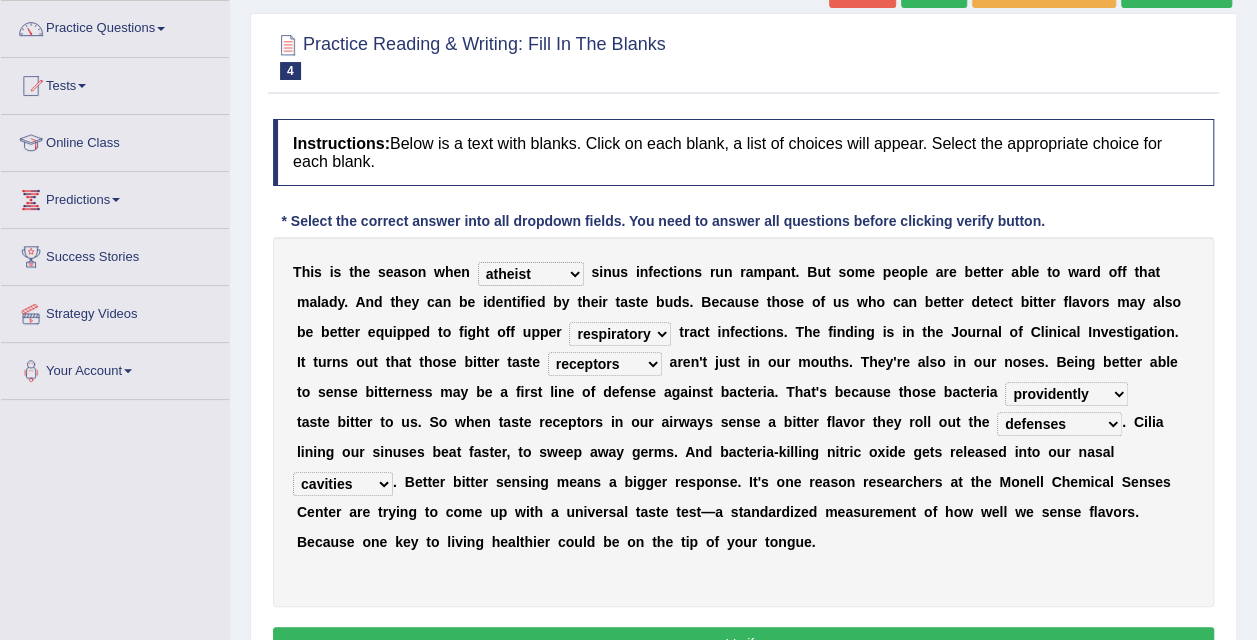 click on "causalities localities infirmities cavities" at bounding box center [343, 484] 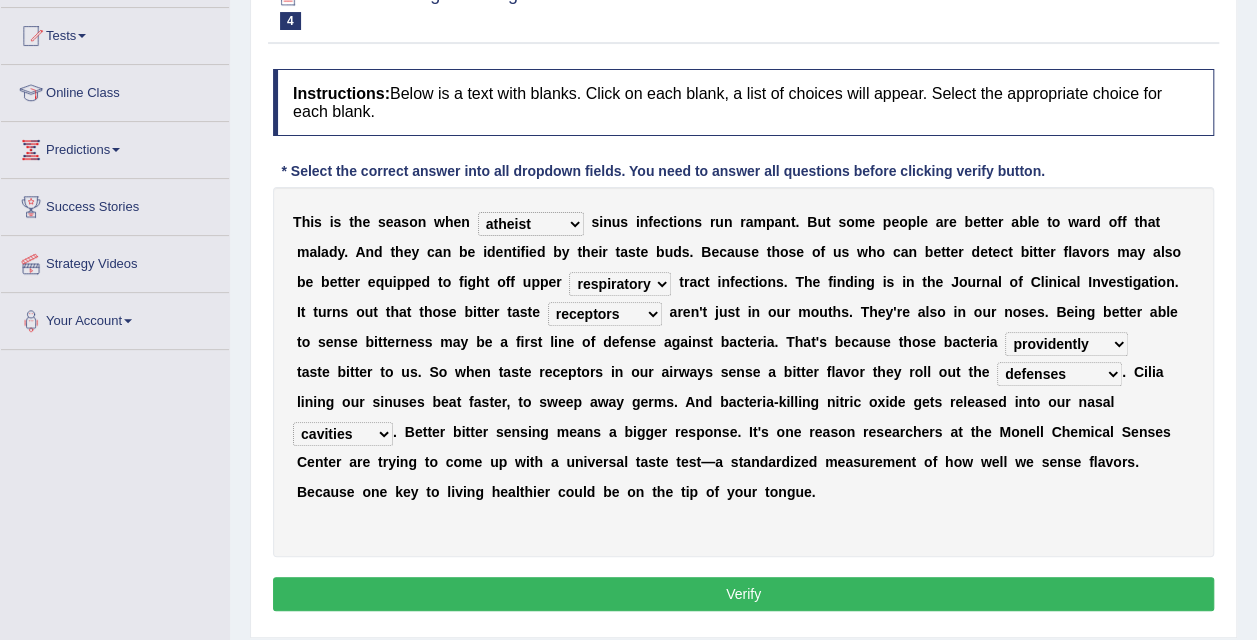 scroll, scrollTop: 215, scrollLeft: 0, axis: vertical 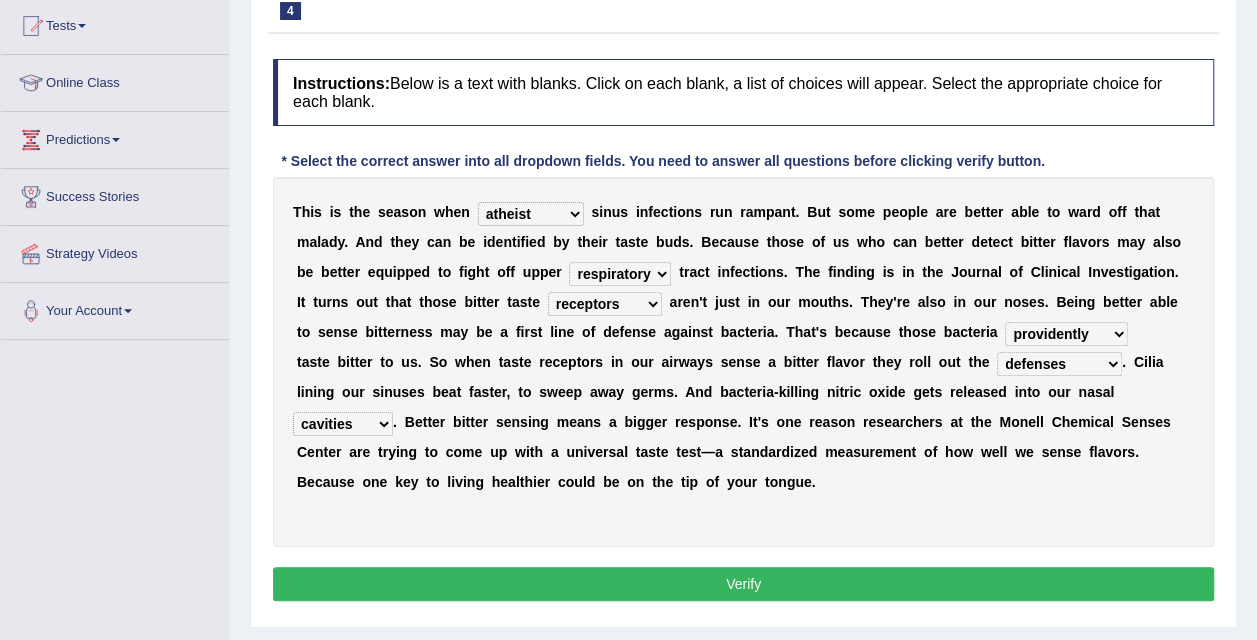 click on "Verify" at bounding box center (743, 584) 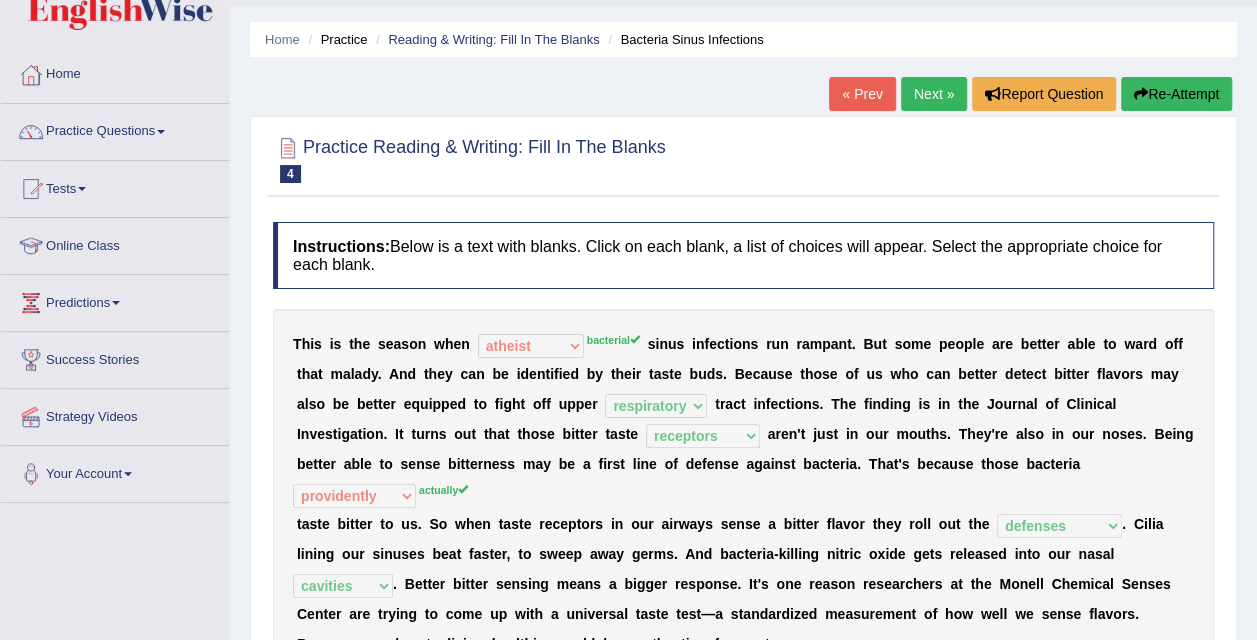 scroll, scrollTop: 0, scrollLeft: 0, axis: both 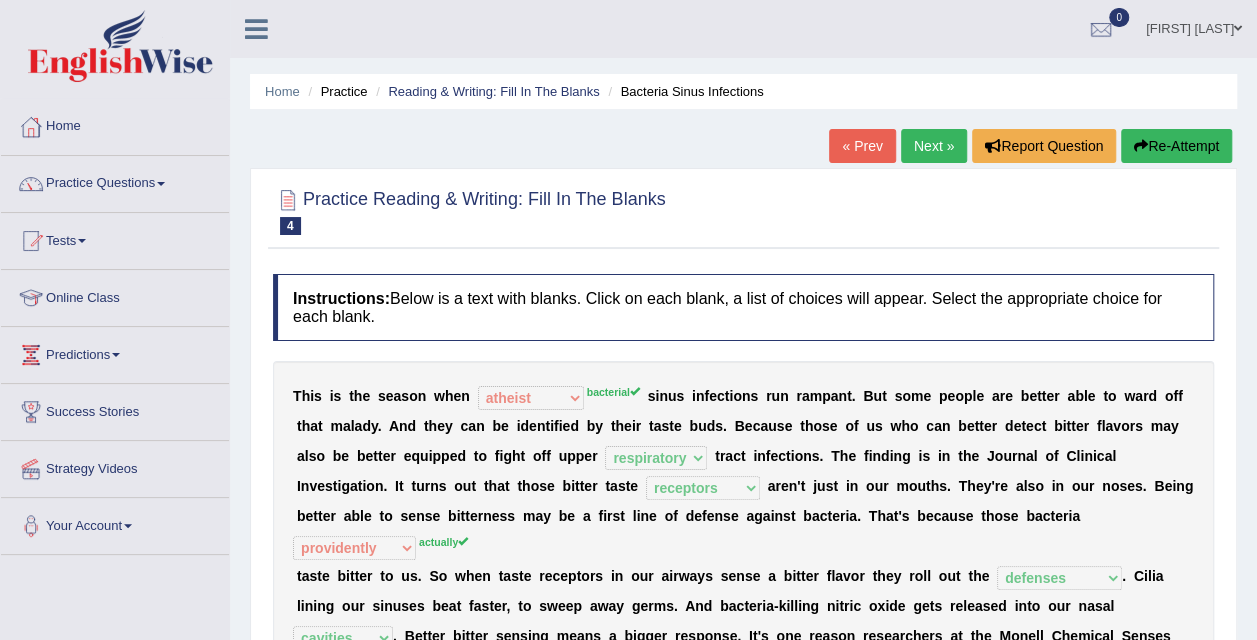 click on "Next »" at bounding box center (934, 146) 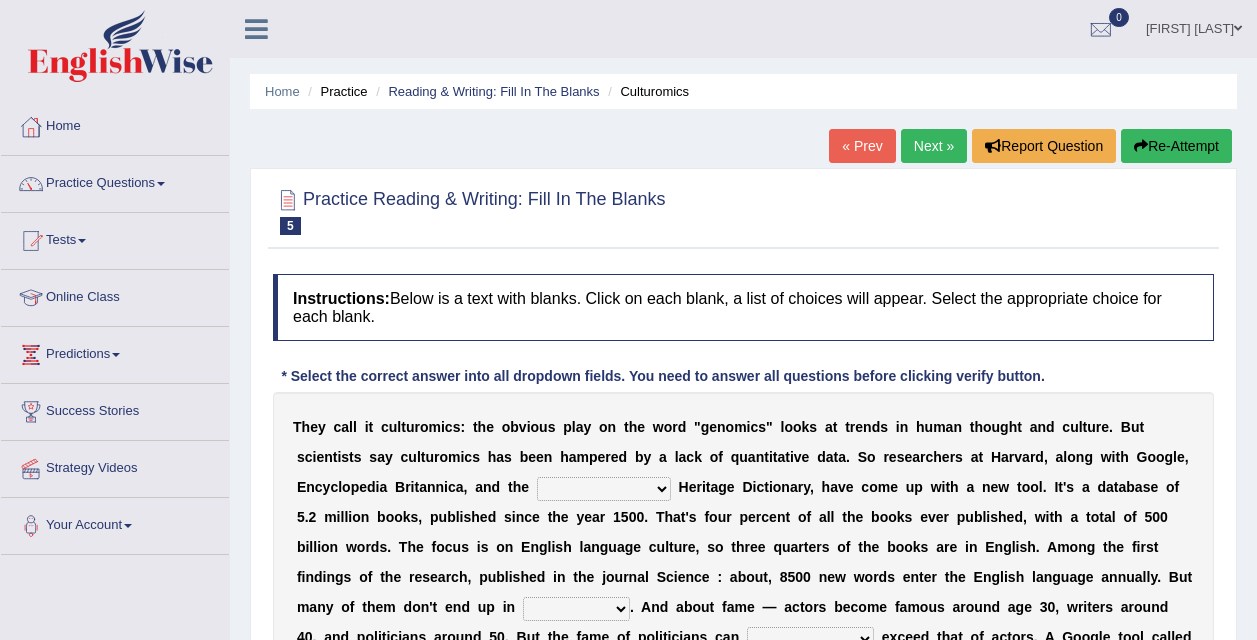 scroll, scrollTop: 0, scrollLeft: 0, axis: both 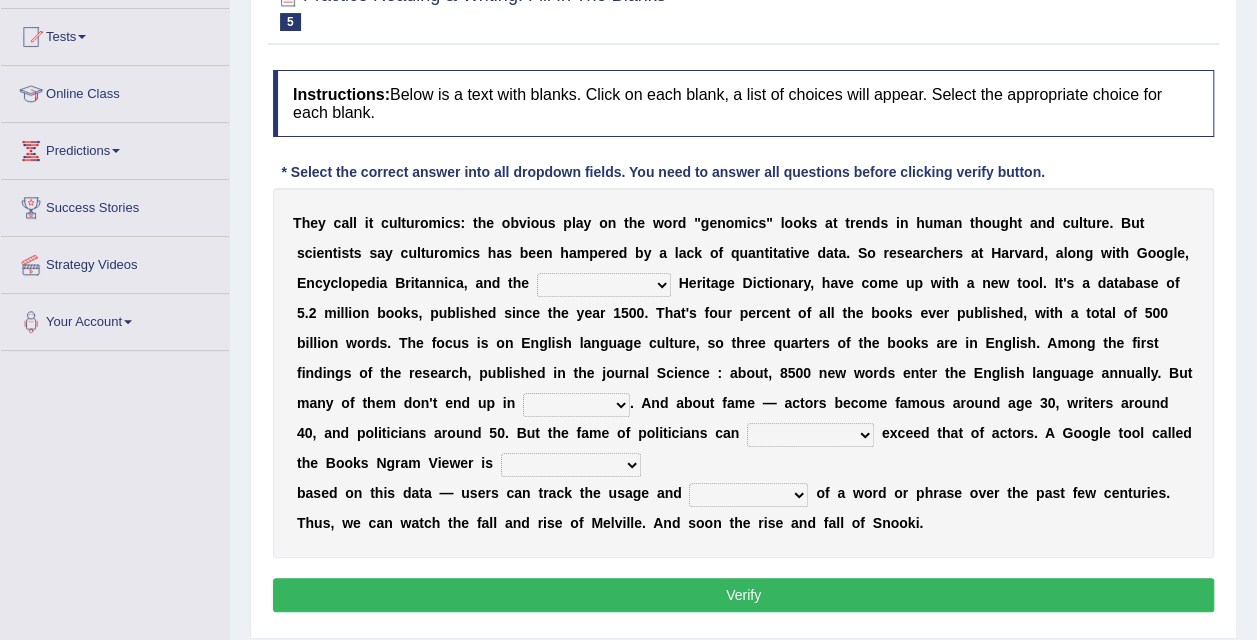 click on "Mettlesome Silicon Acetaminophen American" at bounding box center (604, 285) 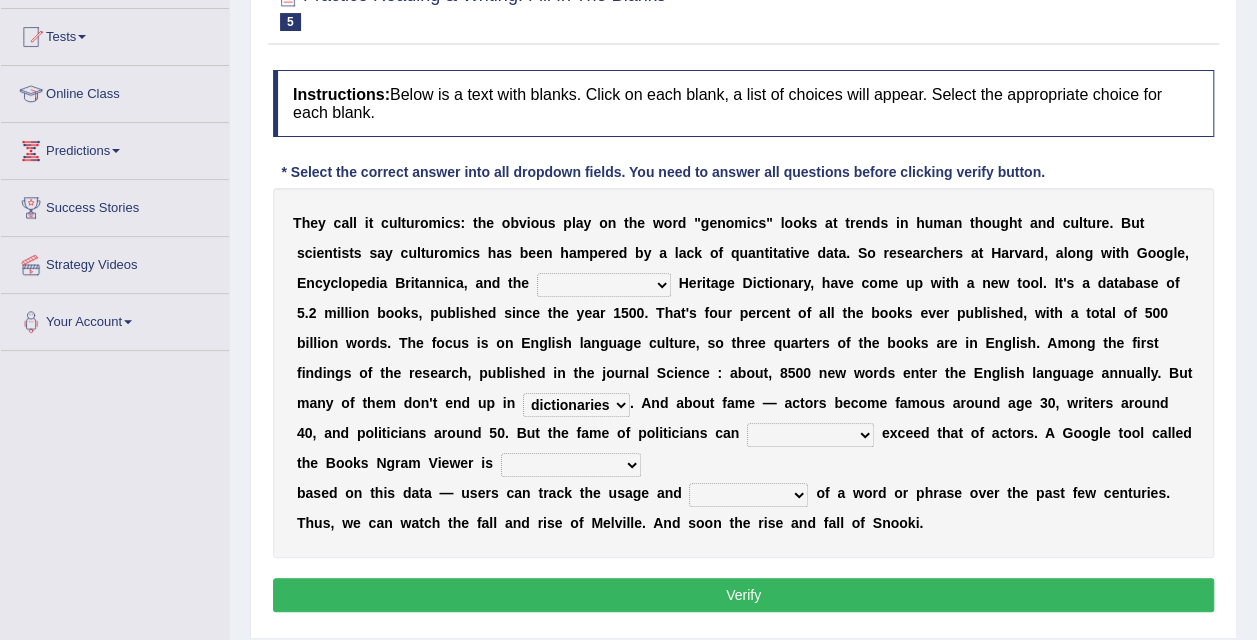 click on "veterinaries fairies dictionaries smithies" at bounding box center (576, 405) 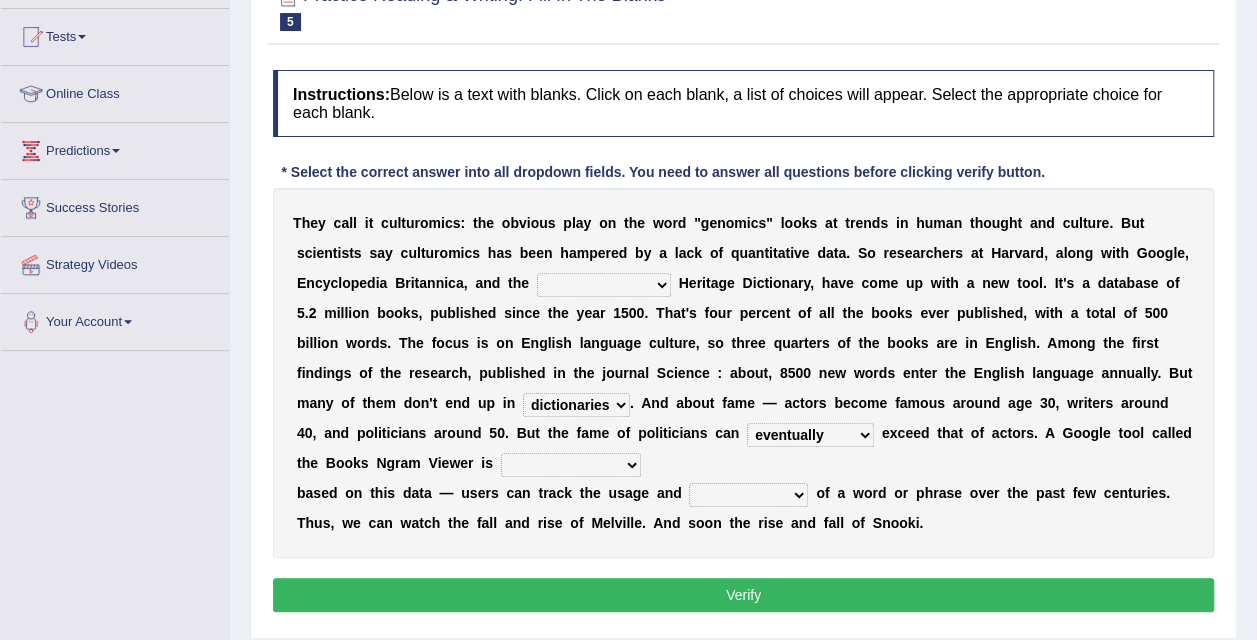 click on "intelligibly eventually venturesomely preferably" at bounding box center (810, 435) 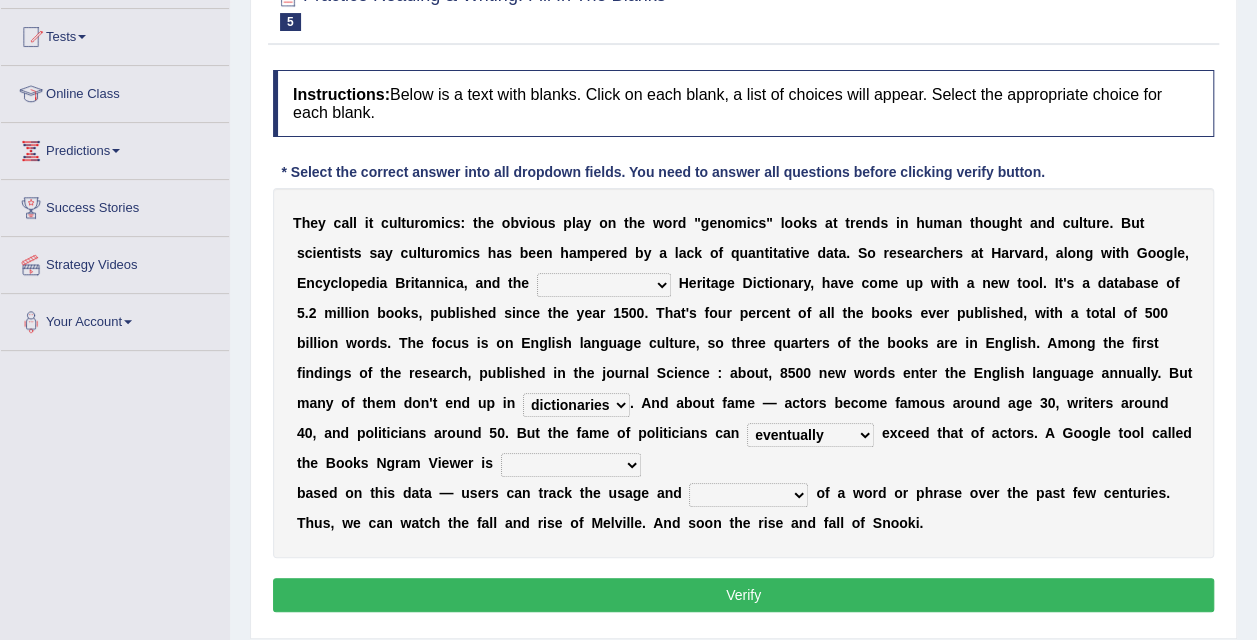 click on "frequency derisory drearily inappreciably" at bounding box center [748, 495] 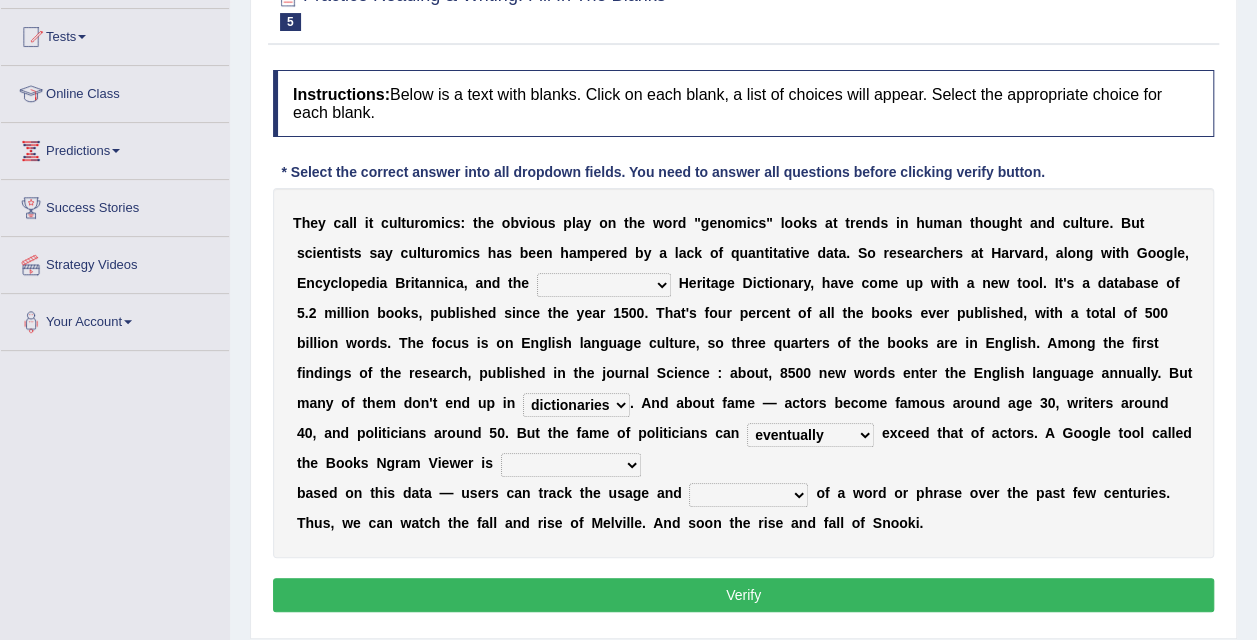 select on "frequency" 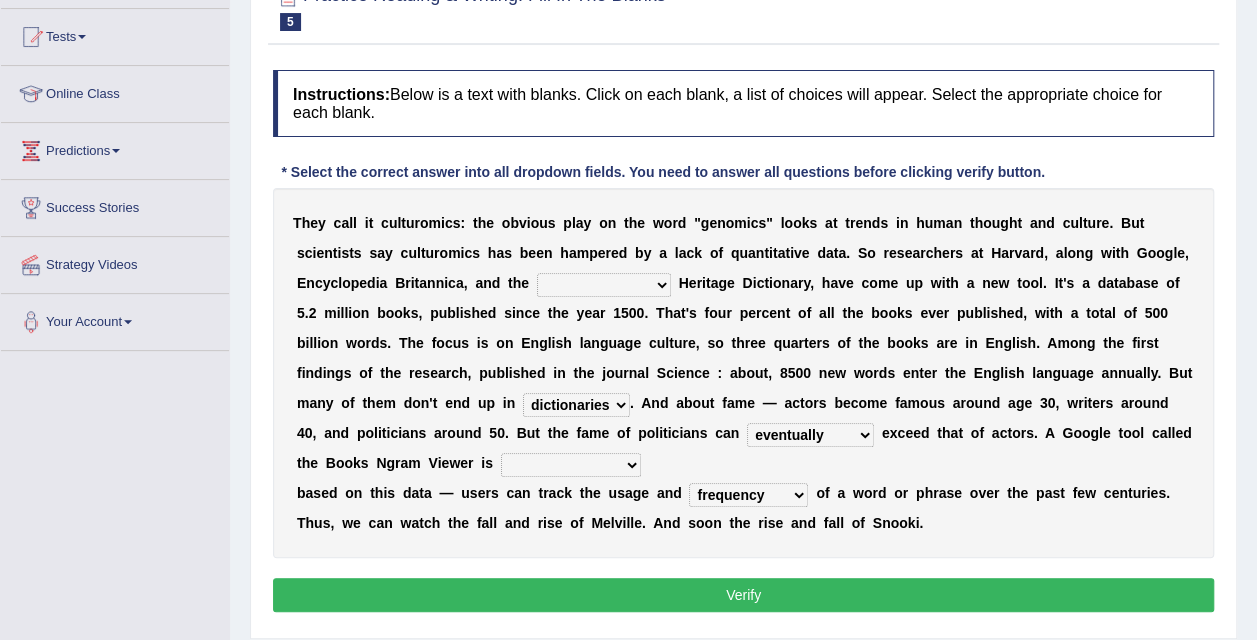 click on "frequency derisory drearily inappreciably" at bounding box center (748, 495) 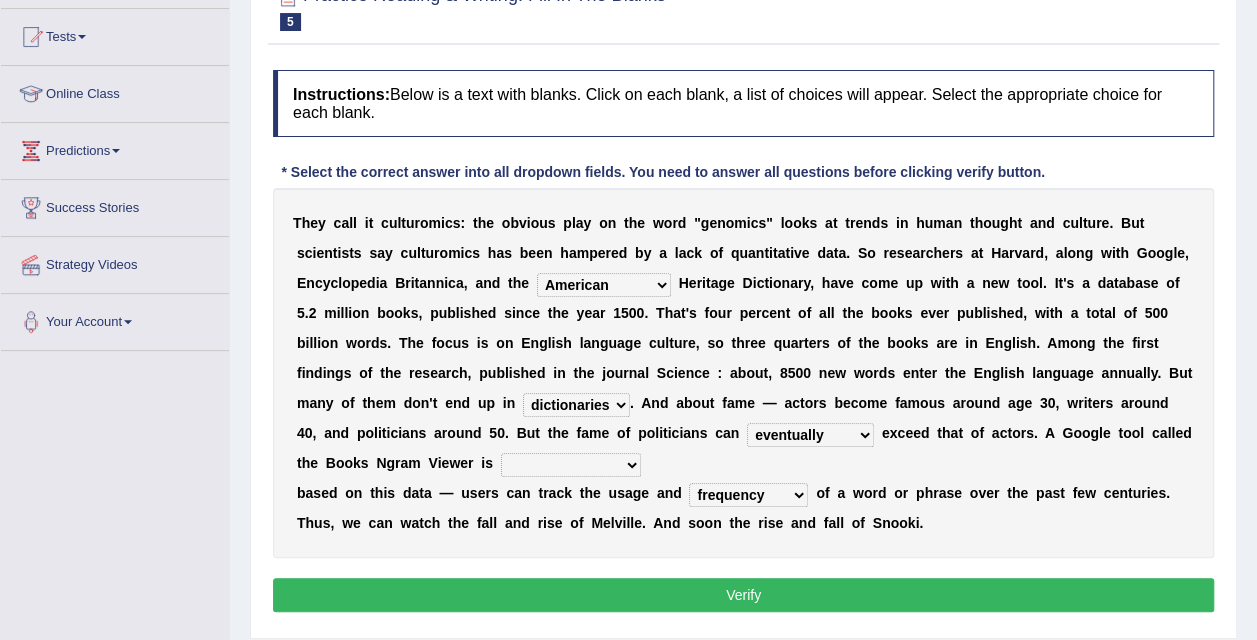 click on "Mettlesome Silicon Acetaminophen American" at bounding box center (604, 285) 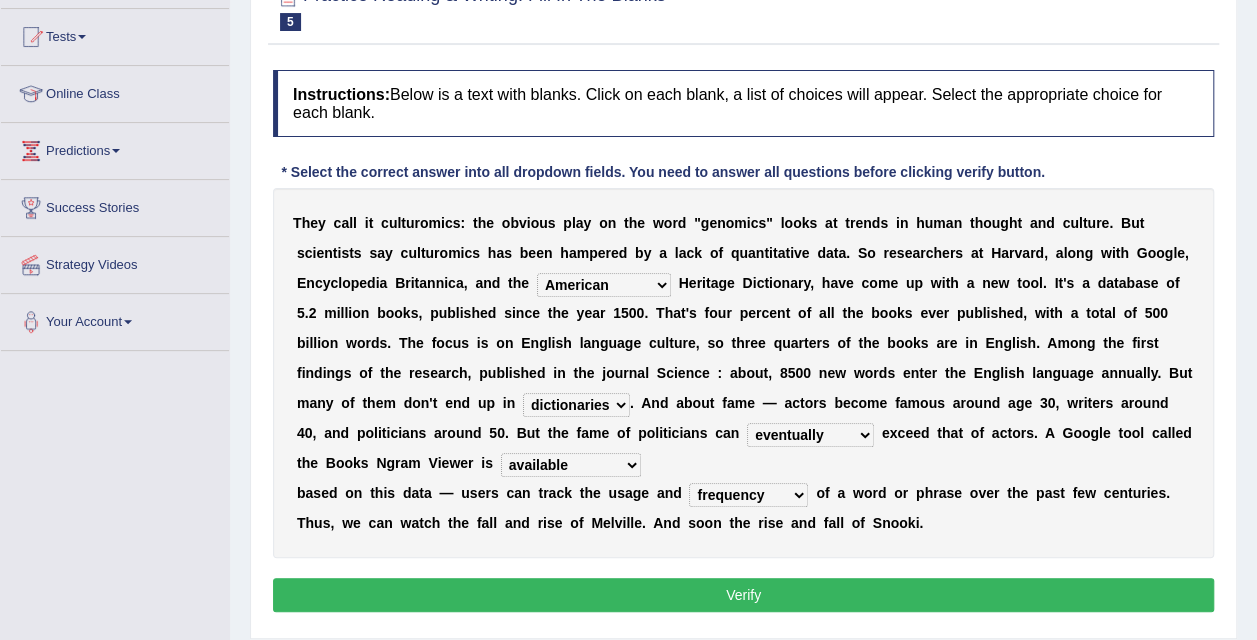 click on "Verify" at bounding box center (743, 595) 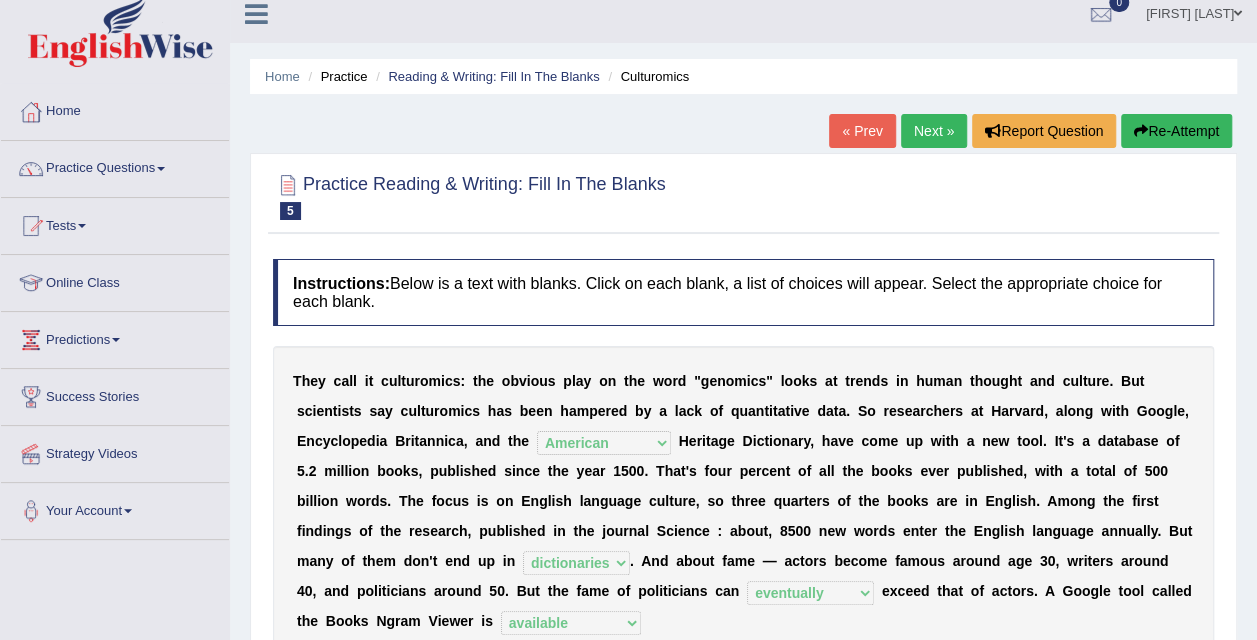 scroll, scrollTop: 0, scrollLeft: 0, axis: both 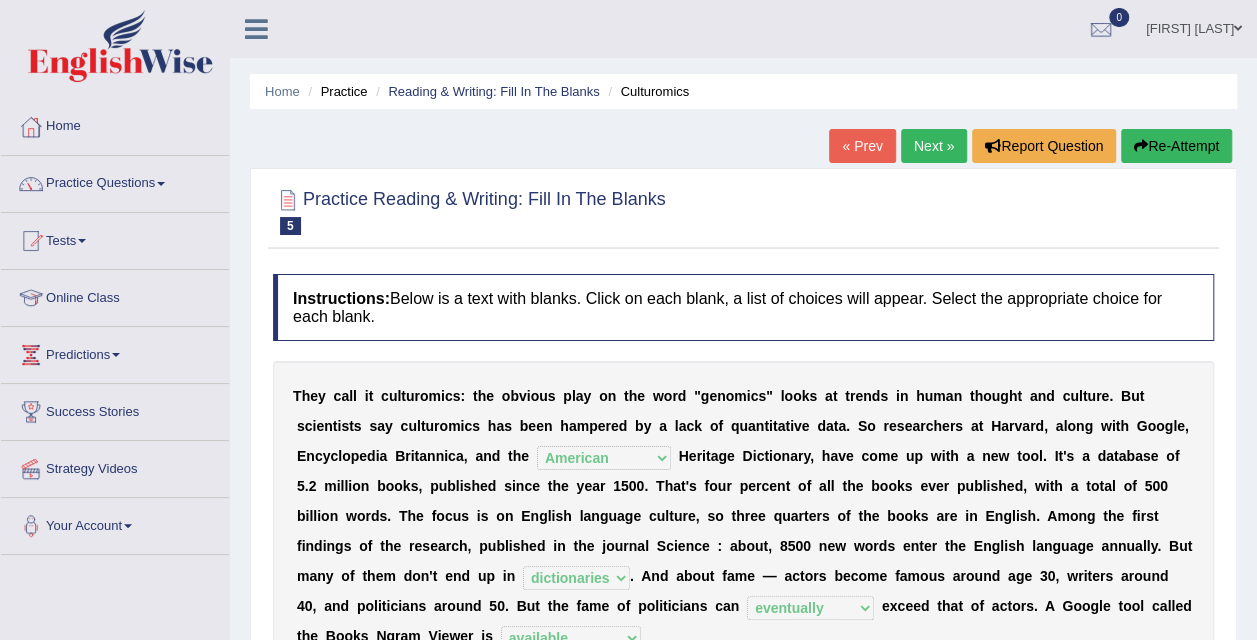 click on "Next »" at bounding box center [934, 146] 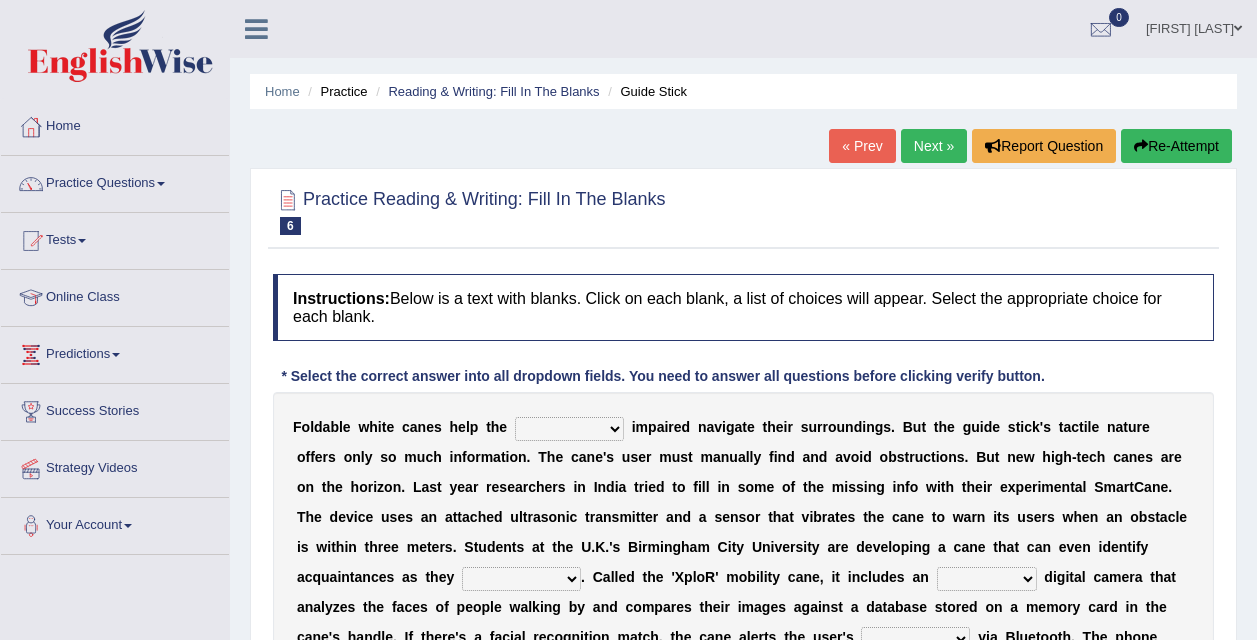 scroll, scrollTop: 0, scrollLeft: 0, axis: both 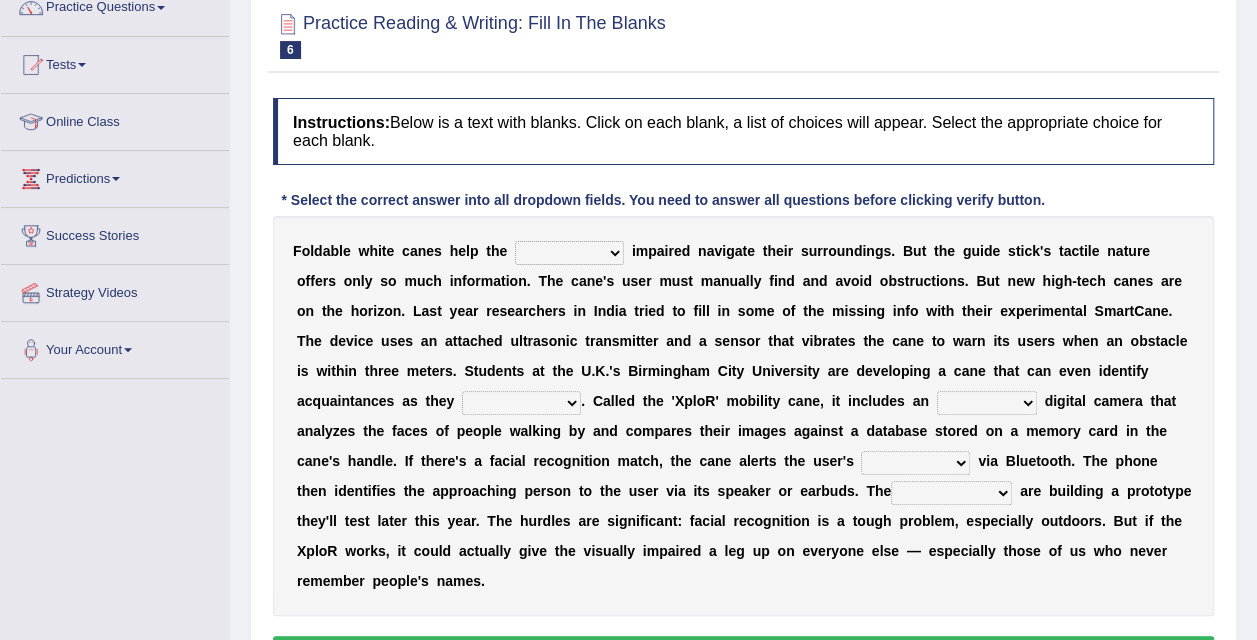 click on "felicity insensitivity visually malleability" at bounding box center [569, 253] 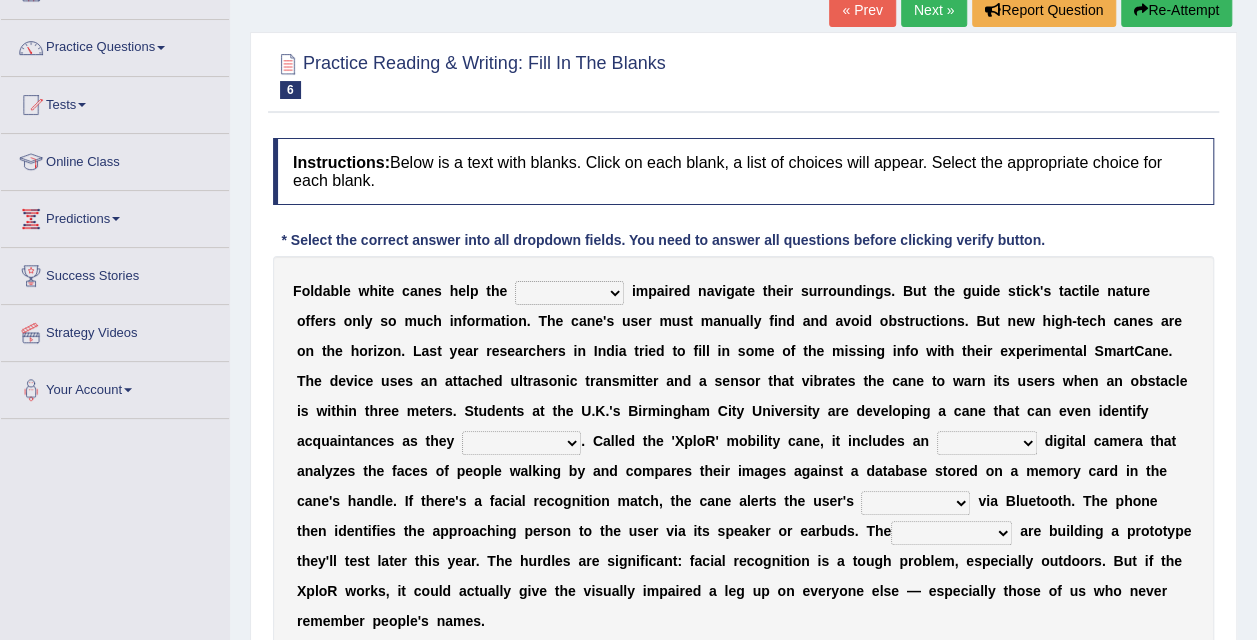 scroll, scrollTop: 134, scrollLeft: 0, axis: vertical 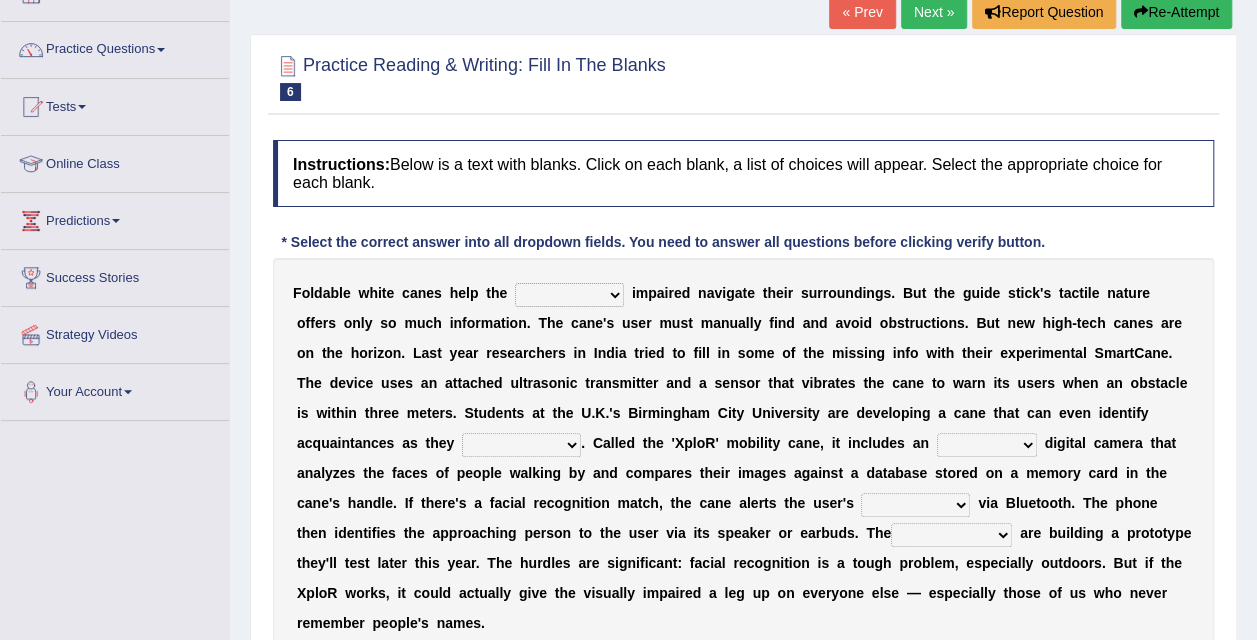 click on "felicity insensitivity visually malleability" at bounding box center [569, 295] 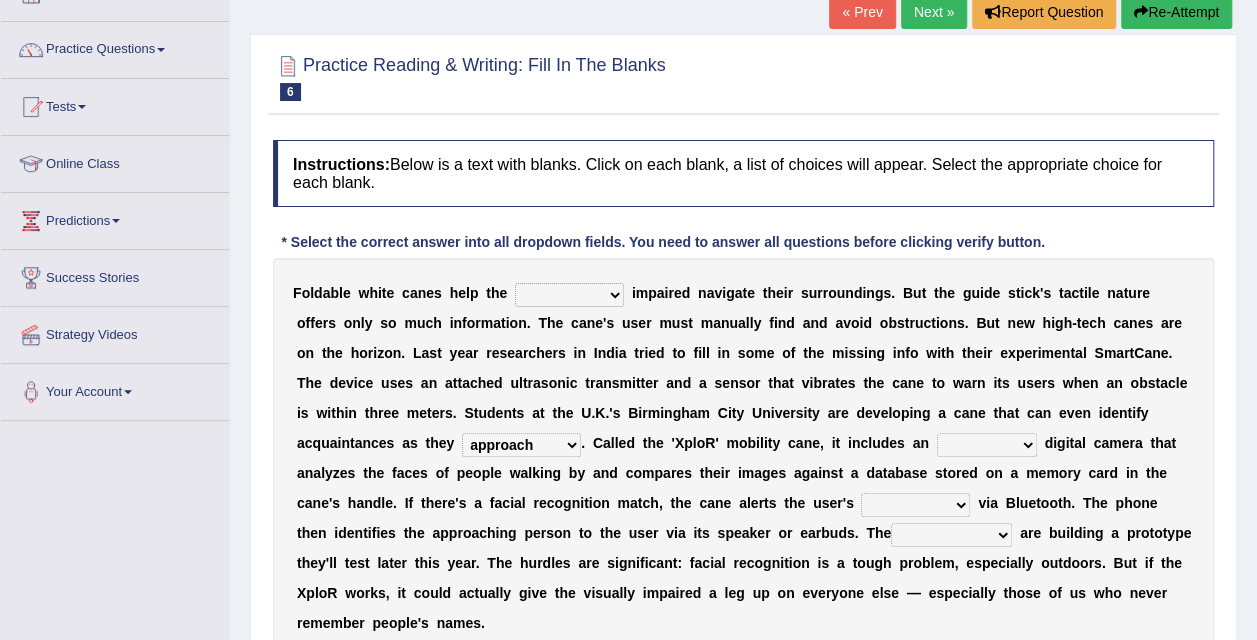 click on "likelihood throat northernmost approach" at bounding box center (521, 445) 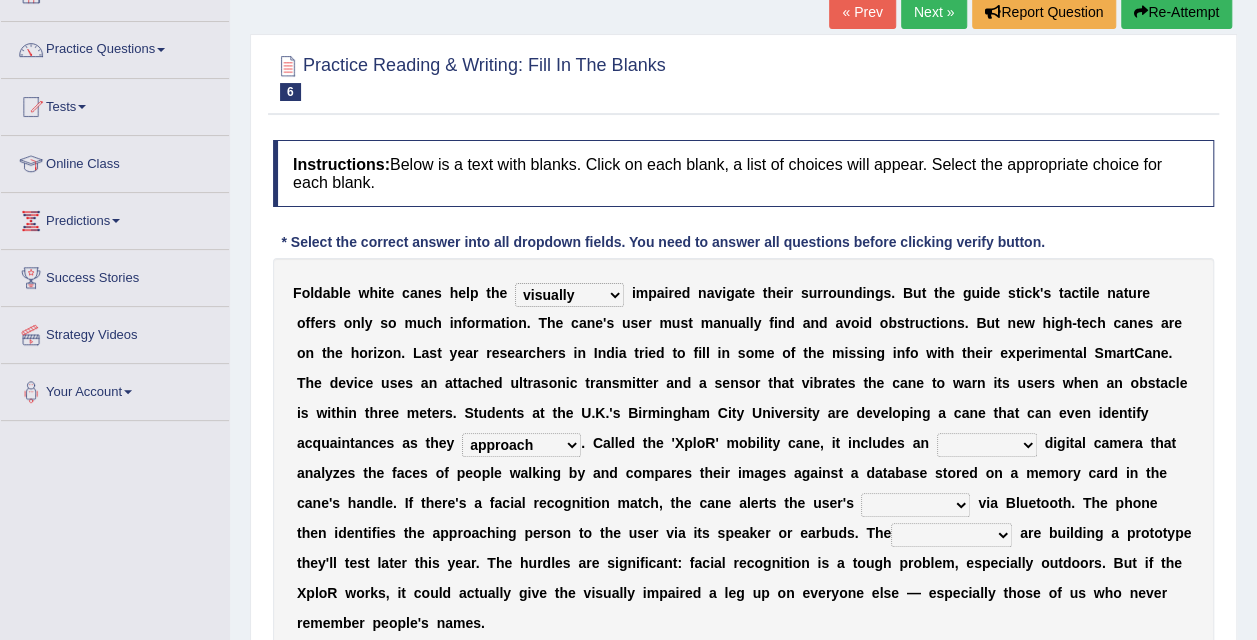click on "felicity insensitivity visually malleability" at bounding box center [569, 295] 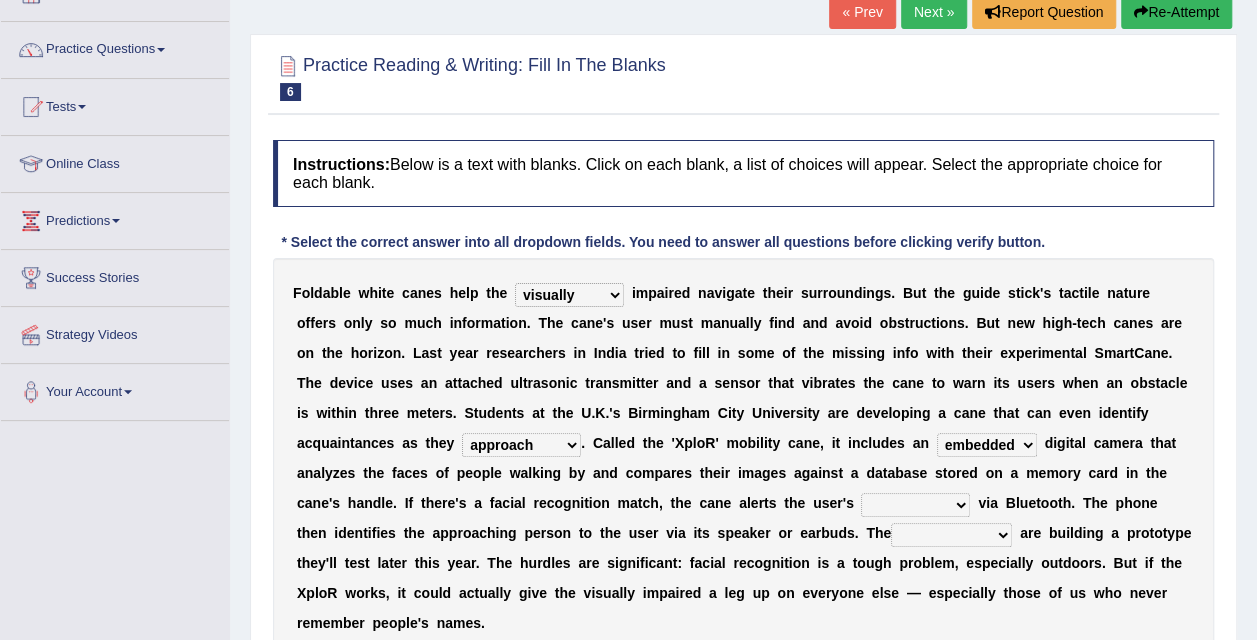 click on "waterborne alone smartphone postpone" at bounding box center (915, 505) 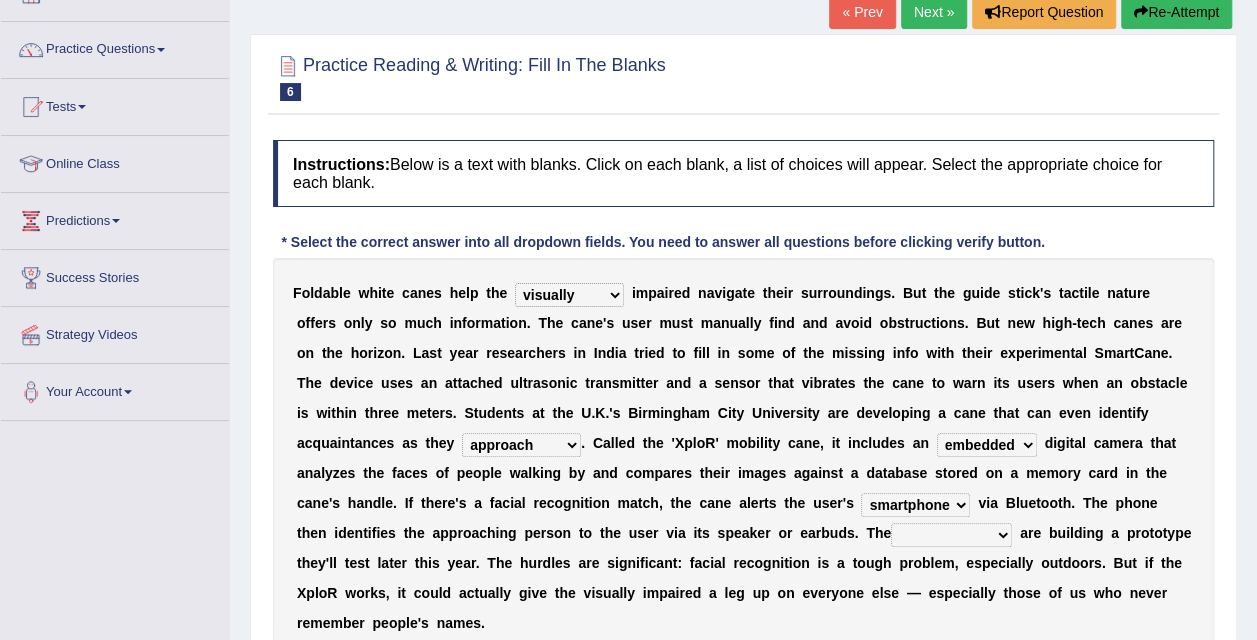 click on "waterborne alone smartphone postpone" at bounding box center (915, 505) 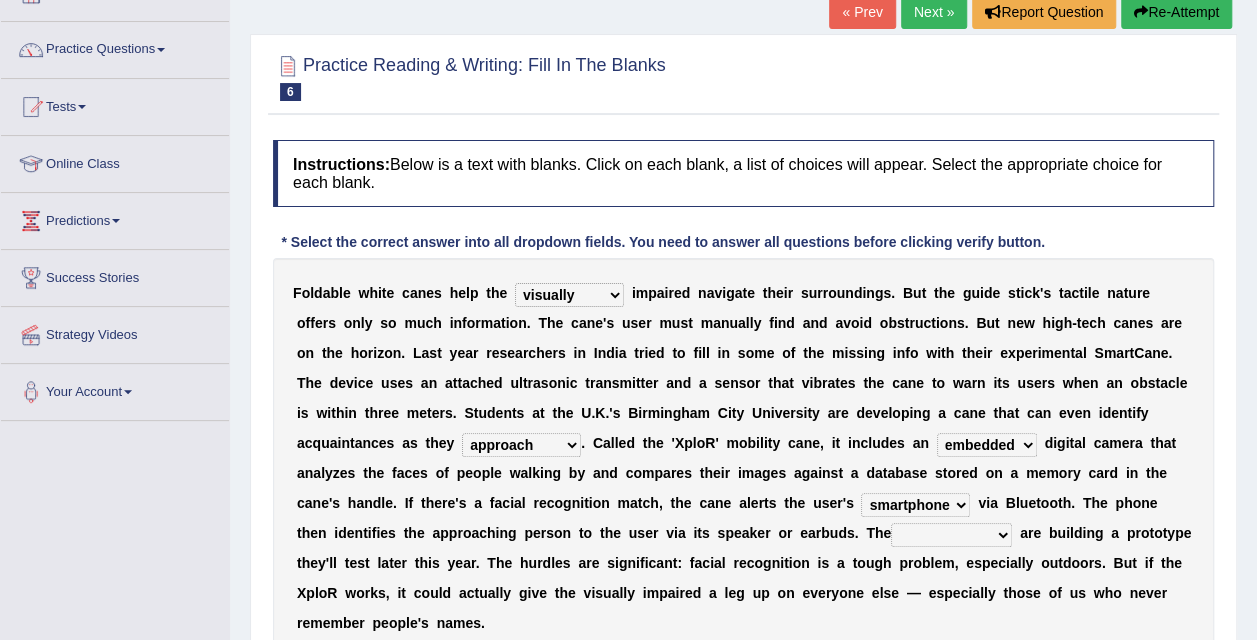 click on "jurisprudence bootless students jukebox" at bounding box center [951, 535] 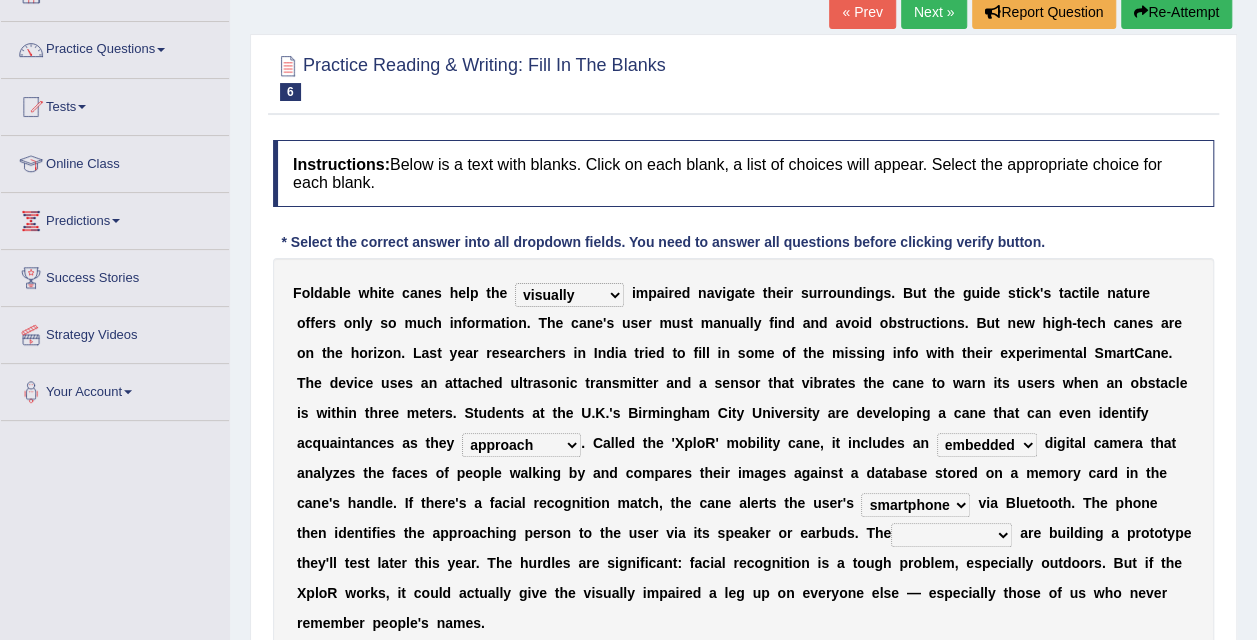 select on "students" 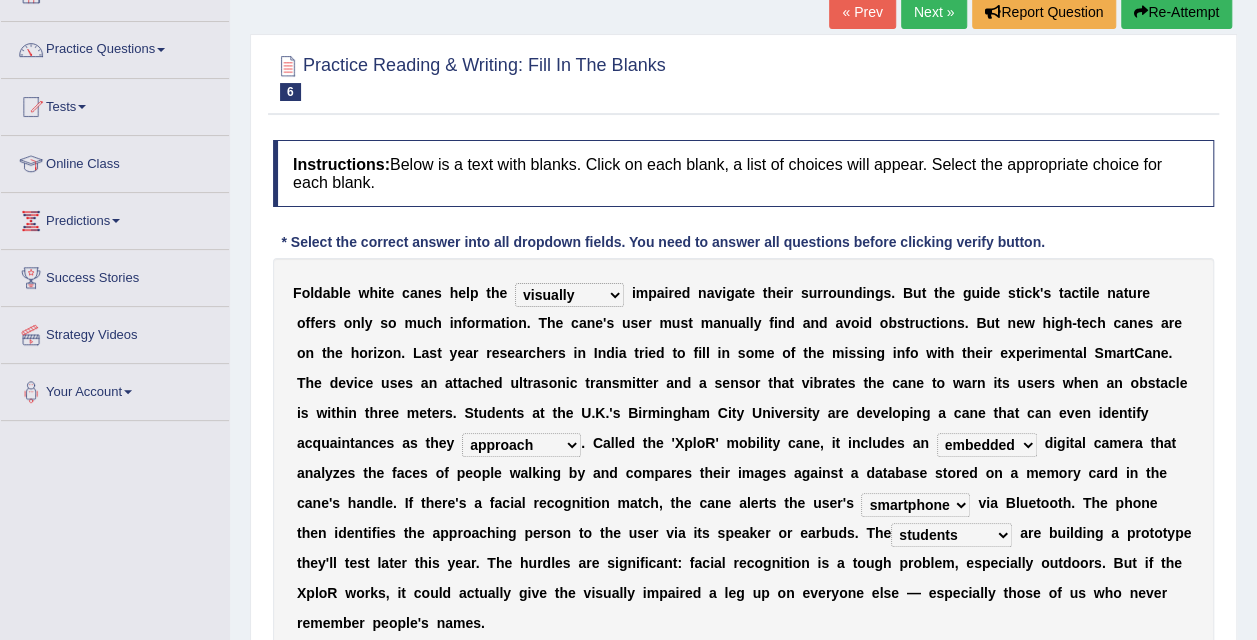 click on "jurisprudence bootless students jukebox" at bounding box center [951, 535] 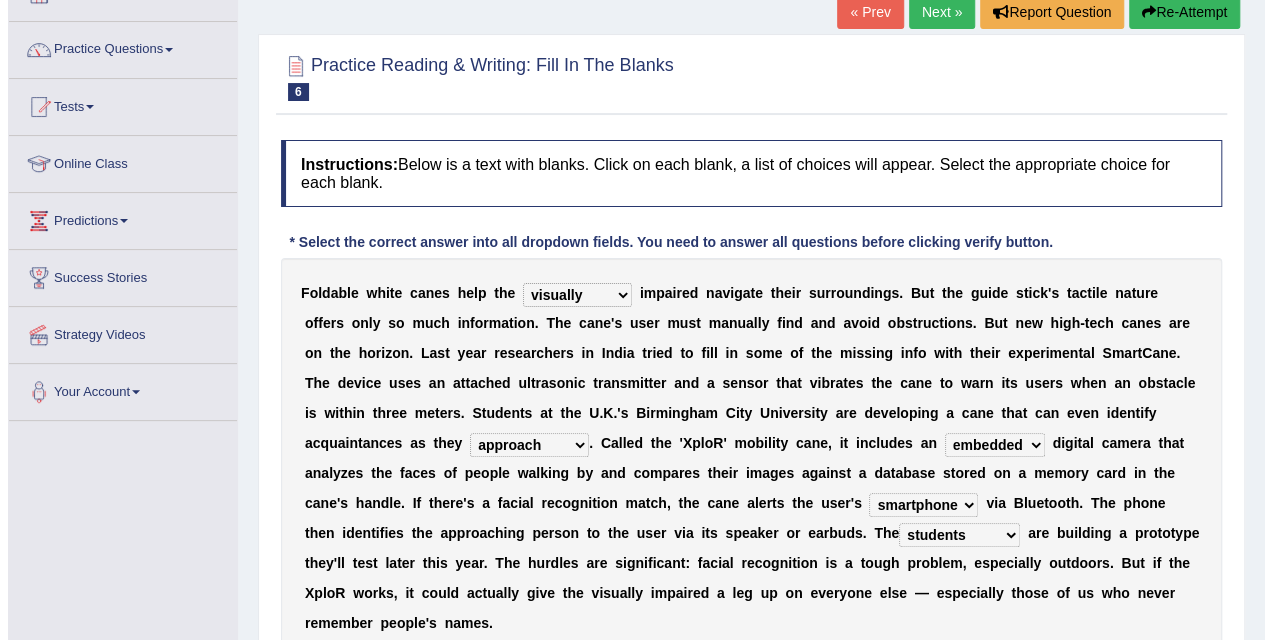 scroll, scrollTop: 255, scrollLeft: 0, axis: vertical 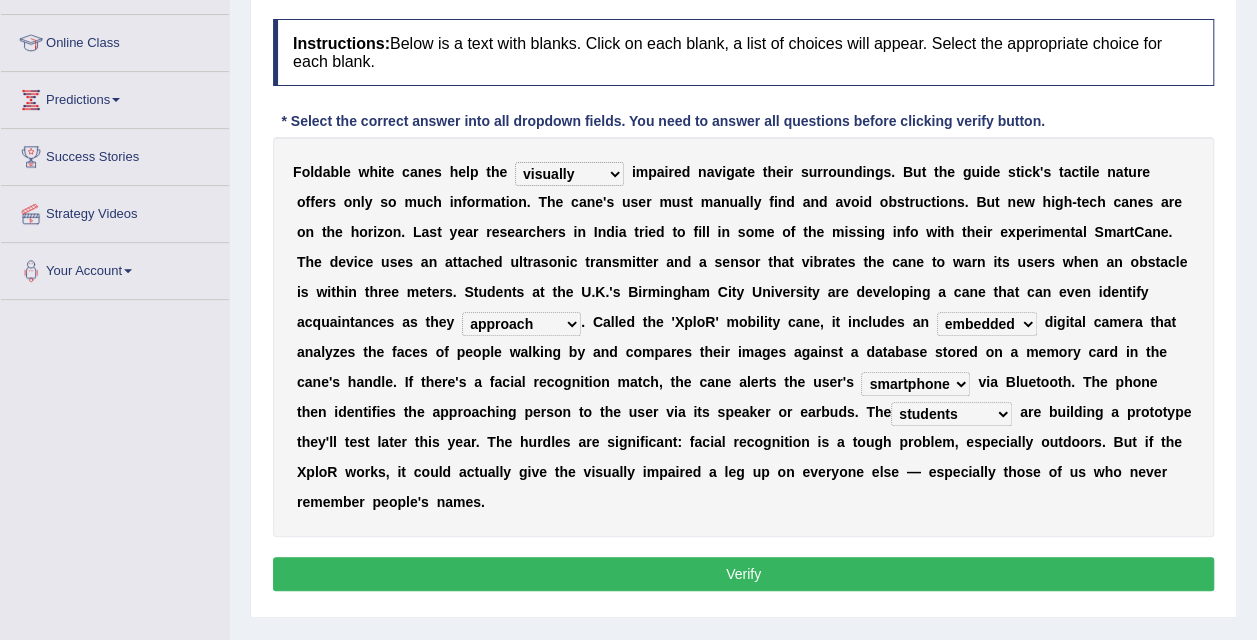 click on "Verify" at bounding box center [743, 574] 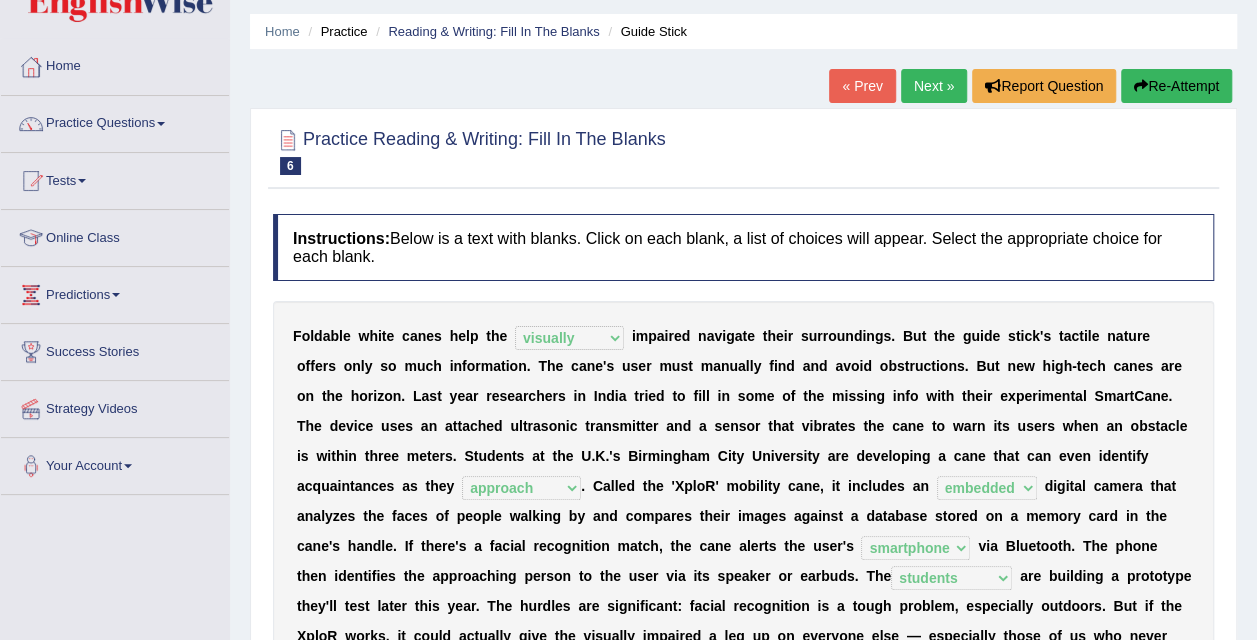 scroll, scrollTop: 0, scrollLeft: 0, axis: both 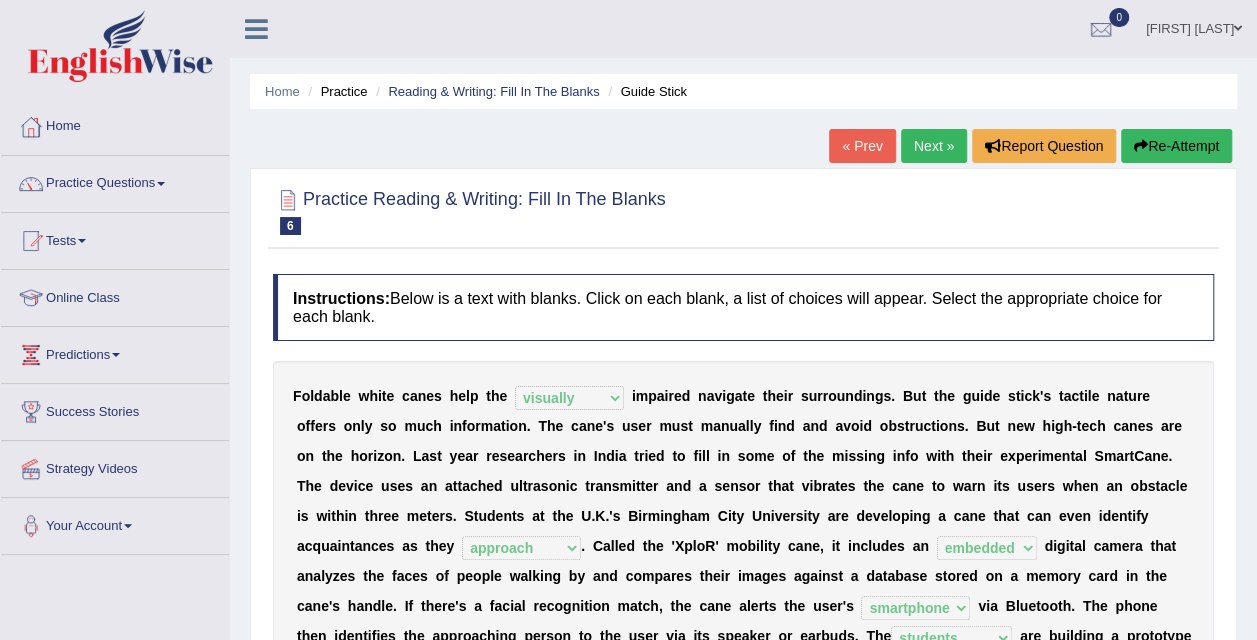 click on "Next »" at bounding box center [934, 146] 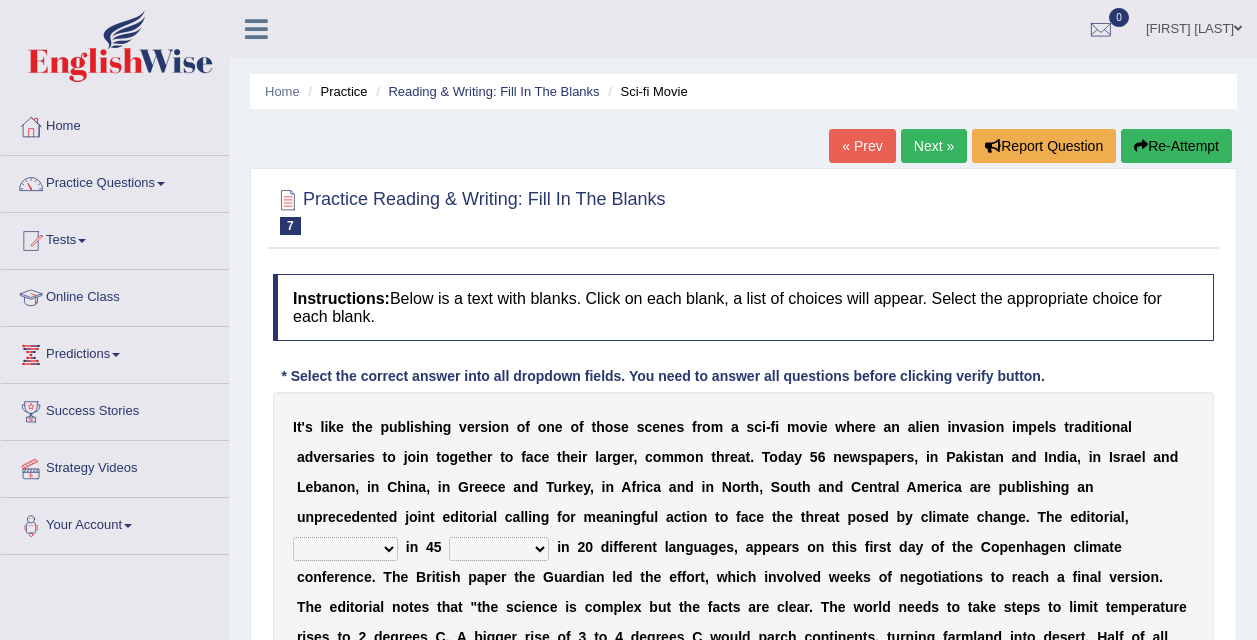 scroll, scrollTop: 0, scrollLeft: 0, axis: both 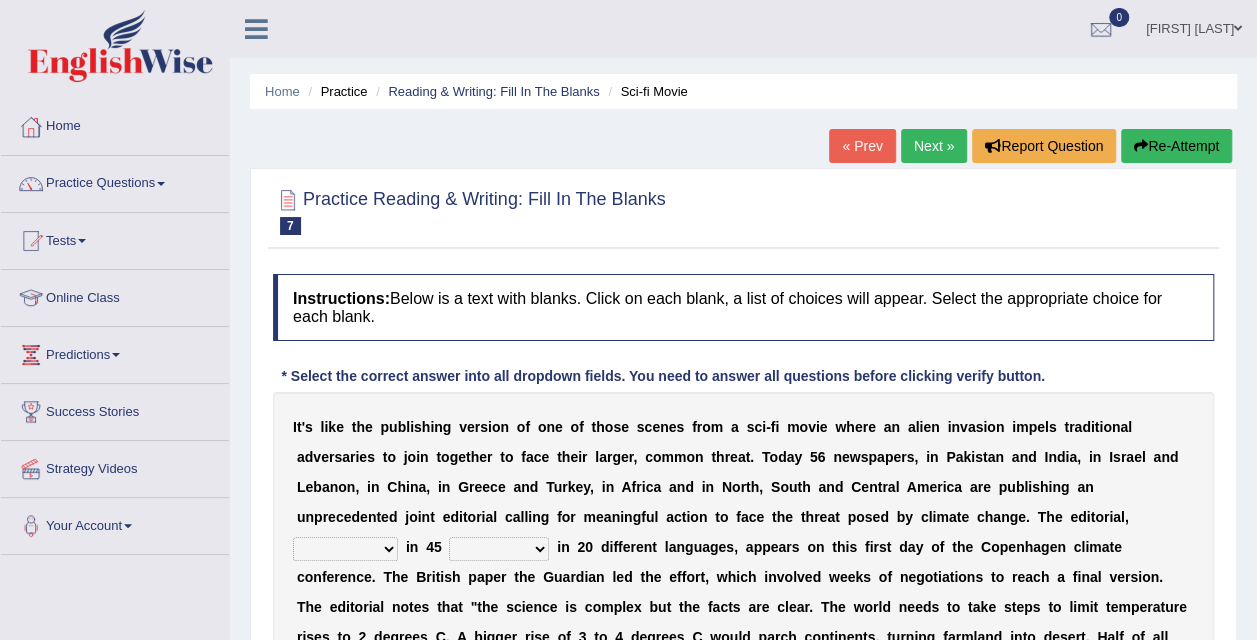 click on "I t ' s    l i k e    t h e    p u b l i s h i n g    v e r s i o n    o f    o n e    o f    t h o s e    s c e n e s    f r o m    a    s c i - f i    m o v i e    w h e r e    a n    a l i e n    i n v a s i o n    i m p e l s    t r a d i t i o n a l    a d v e r s a r i e s    t o    j o i n    t o g e t h e r    t o    f a c e    t h e i r    l a r g e r ,    c o m m o n    t h r e a t .    T o d a y    5 6    n e w s p a p e r s ,    i n    [COUNTRY]    a n d    [COUNTRY],    i n    [COUNTRY]    a n d    [COUNTRY],    i n    [COUNTRY],    i n    [COUNTRY]    a n d    [COUNTRY],    i n    [COUNTRY]    a n d    i n    [COUNTRY],    [COUNTRY]    a n d    [COUNTRY]    C e n t r a l    A m e r i c a    a r e    p u b l i s h i n g    a n    u n p r e c e d e n t e d    j o i n t    e d i t o r i a l    c a l l i n g    f o r    m e a n i n g f u l    a c t i o n    t o    f a c e    t h e    t h r e a t    p o s e d    b y" at bounding box center [743, 682] 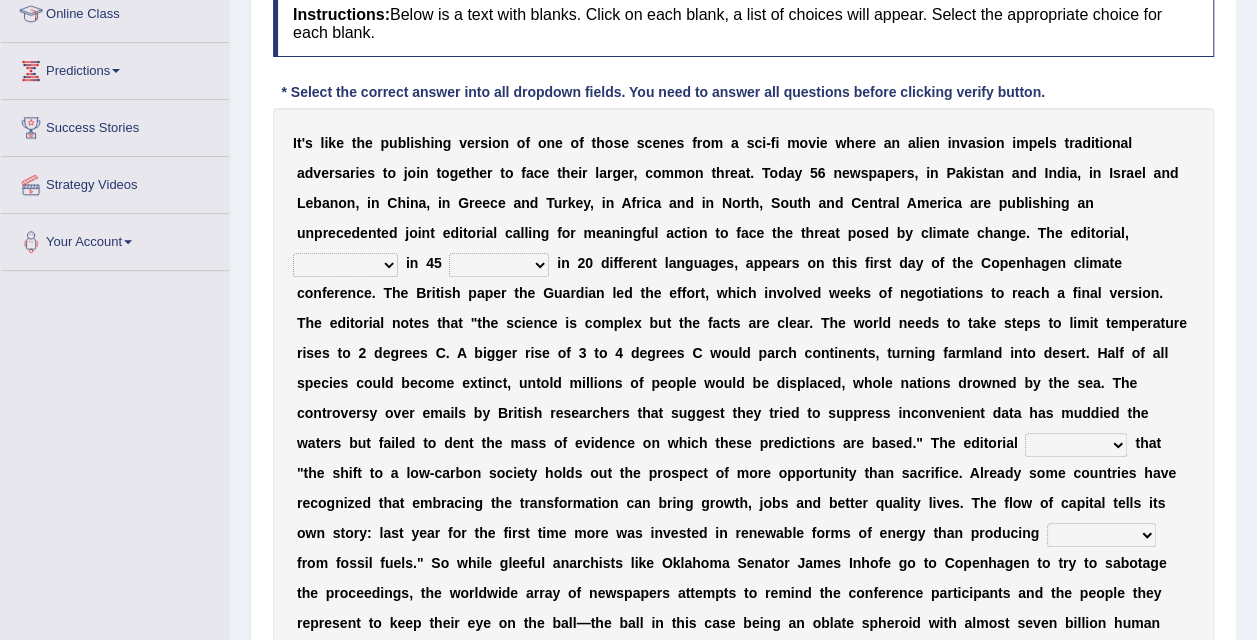 scroll, scrollTop: 286, scrollLeft: 0, axis: vertical 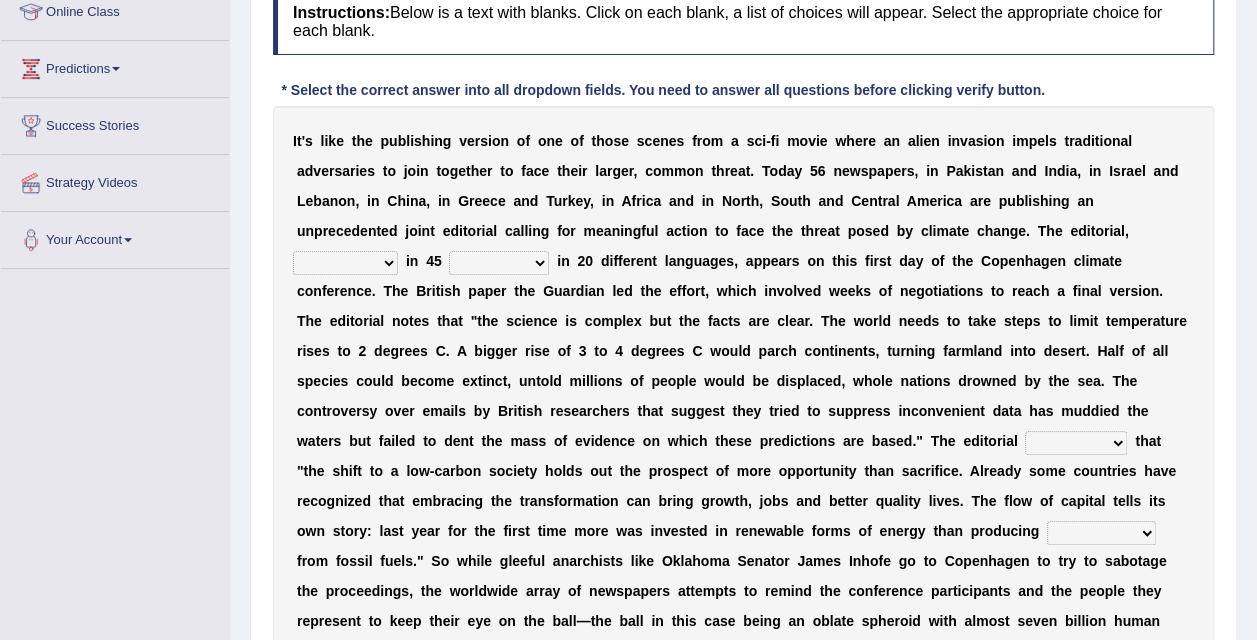 click on "published publicized burnished transmitted" at bounding box center [345, 263] 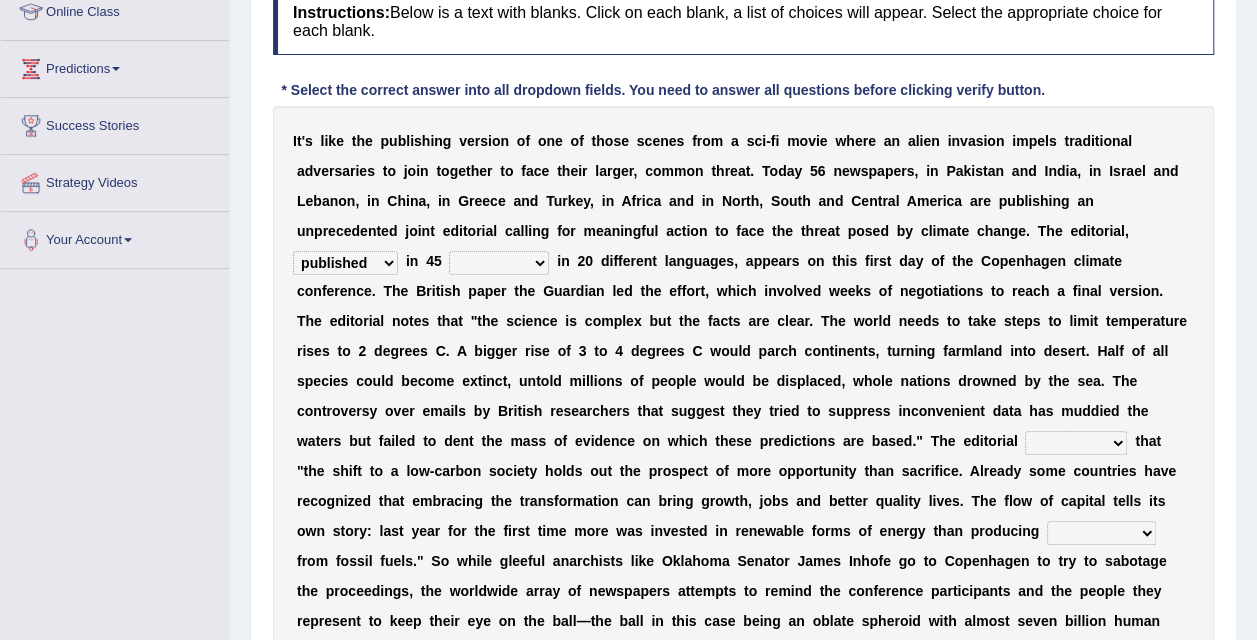 click on "published publicized burnished transmitted" at bounding box center [345, 263] 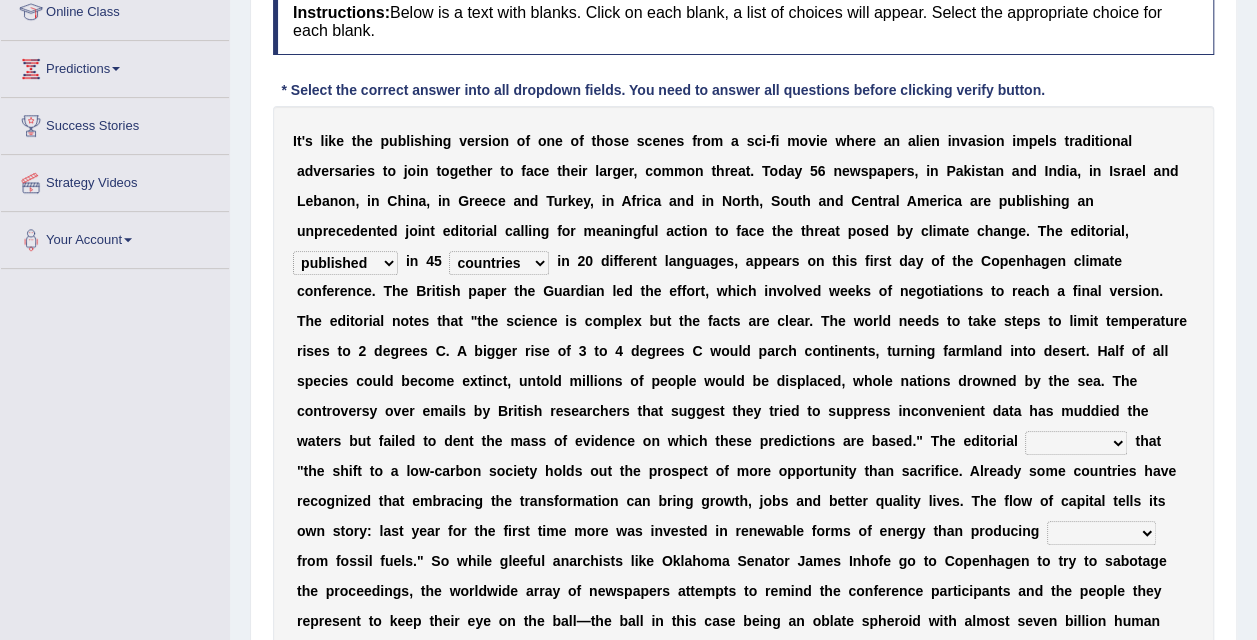 click on "clans countries continents terraces" at bounding box center [499, 263] 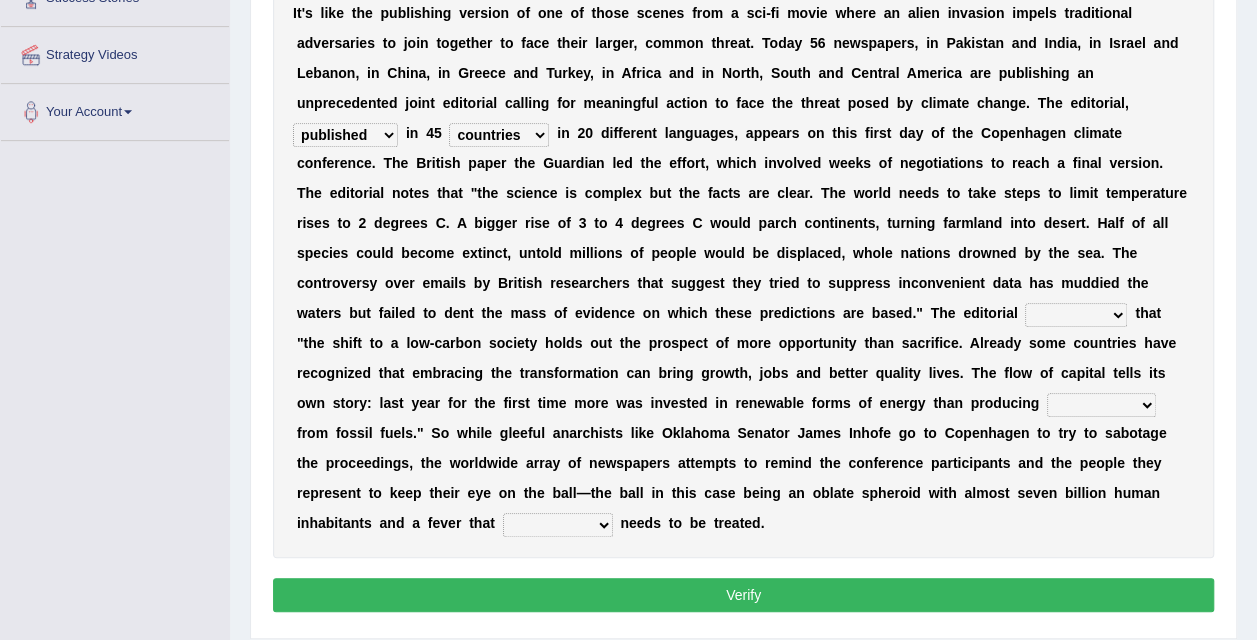 scroll, scrollTop: 415, scrollLeft: 0, axis: vertical 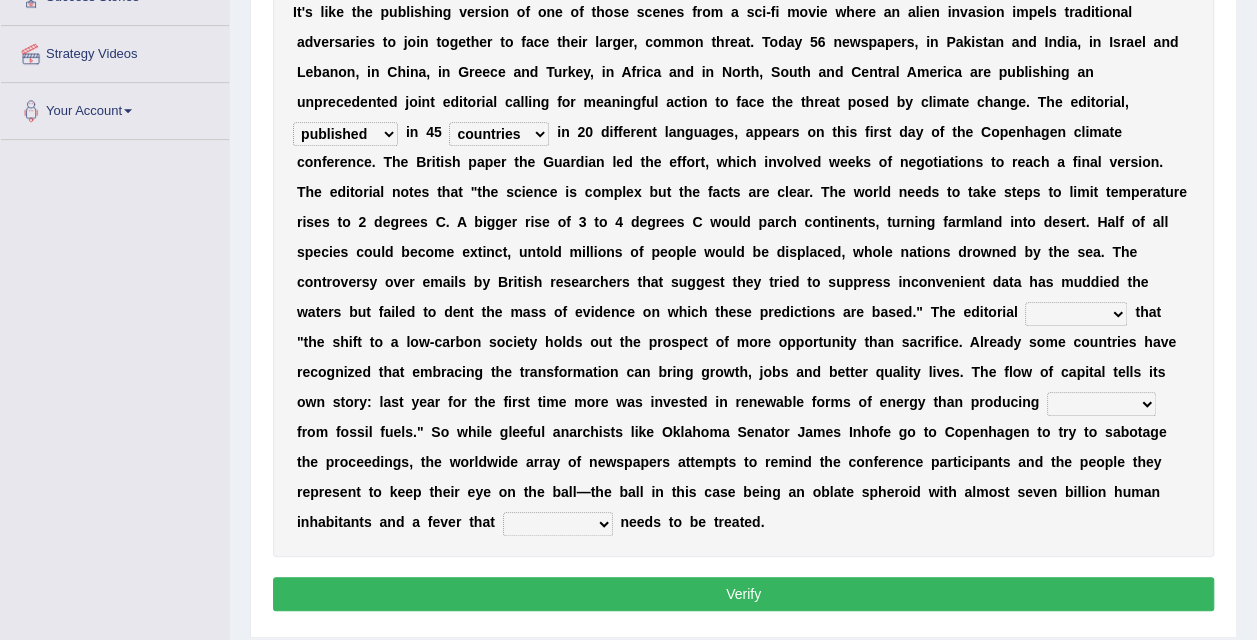 click on "modified protested recognized declined" at bounding box center [1076, 314] 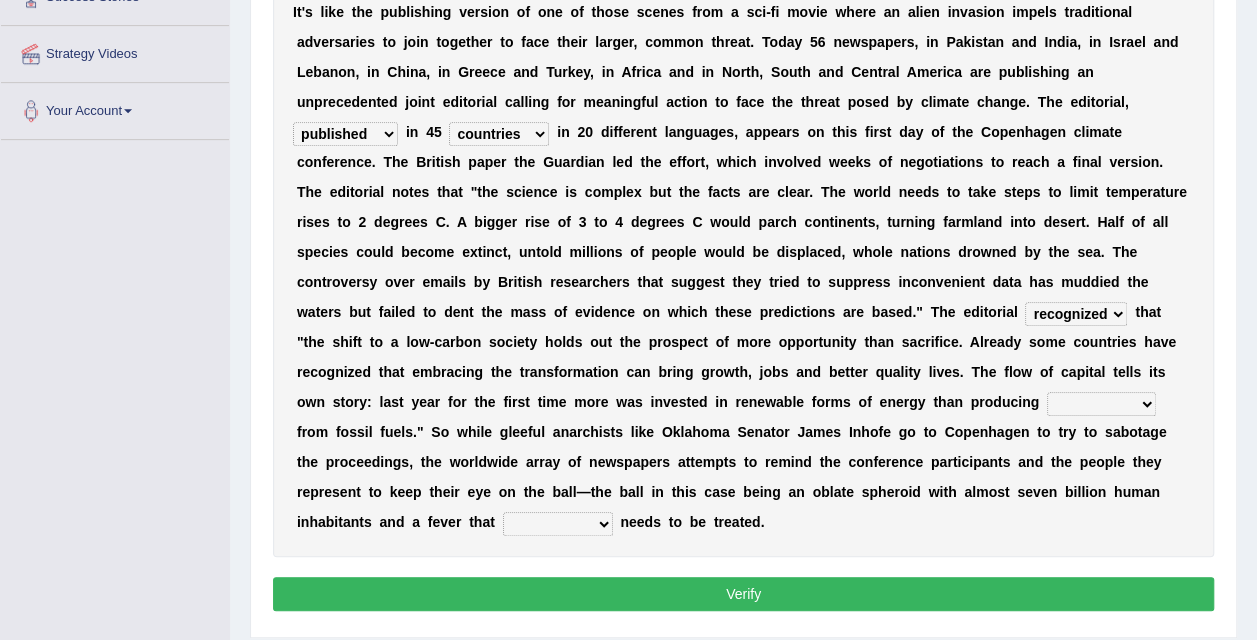 click on "modified protested recognized declined" at bounding box center (1076, 314) 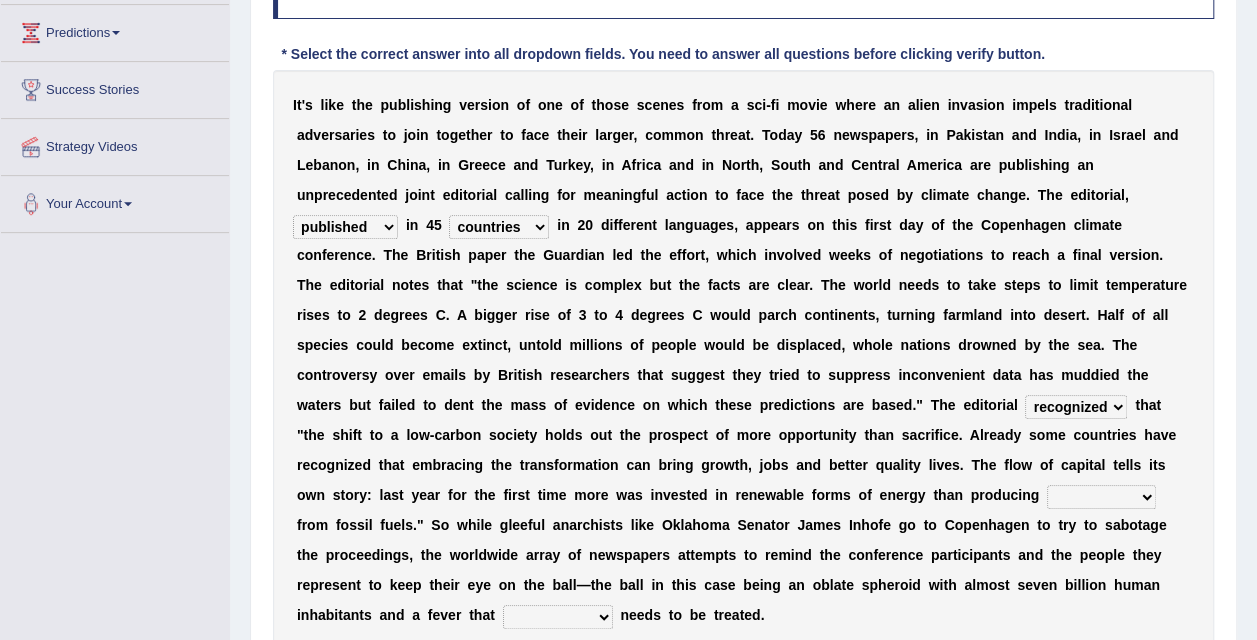 scroll, scrollTop: 321, scrollLeft: 0, axis: vertical 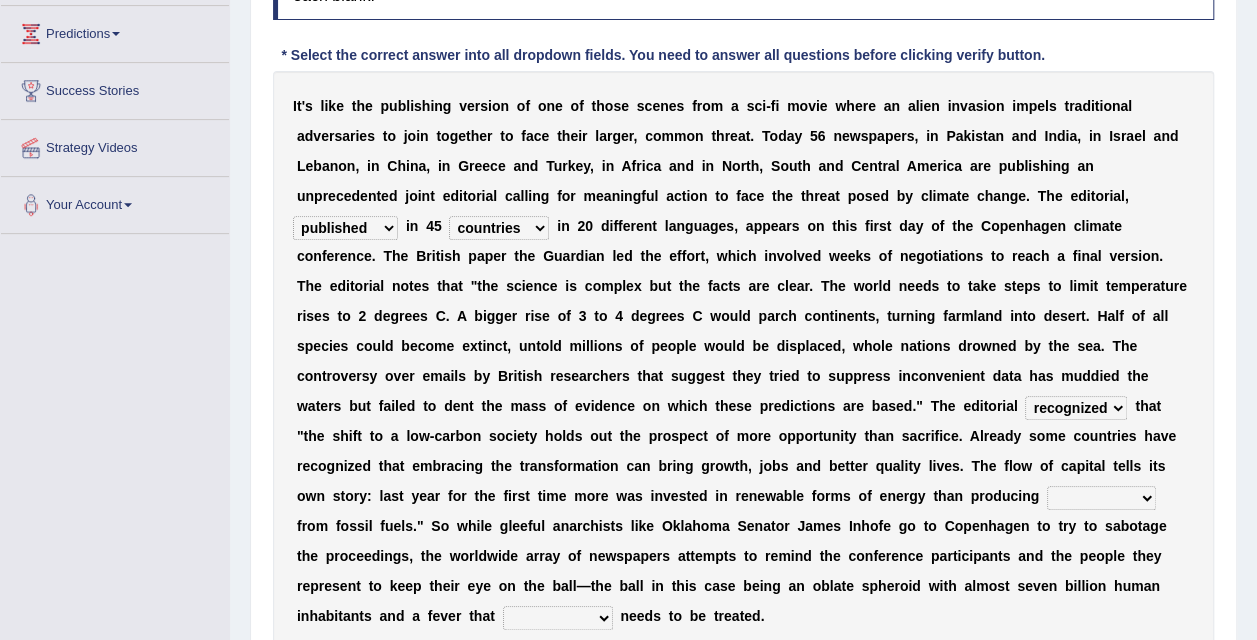 click on "electricity indivisibility negativity significance" at bounding box center (1101, 498) 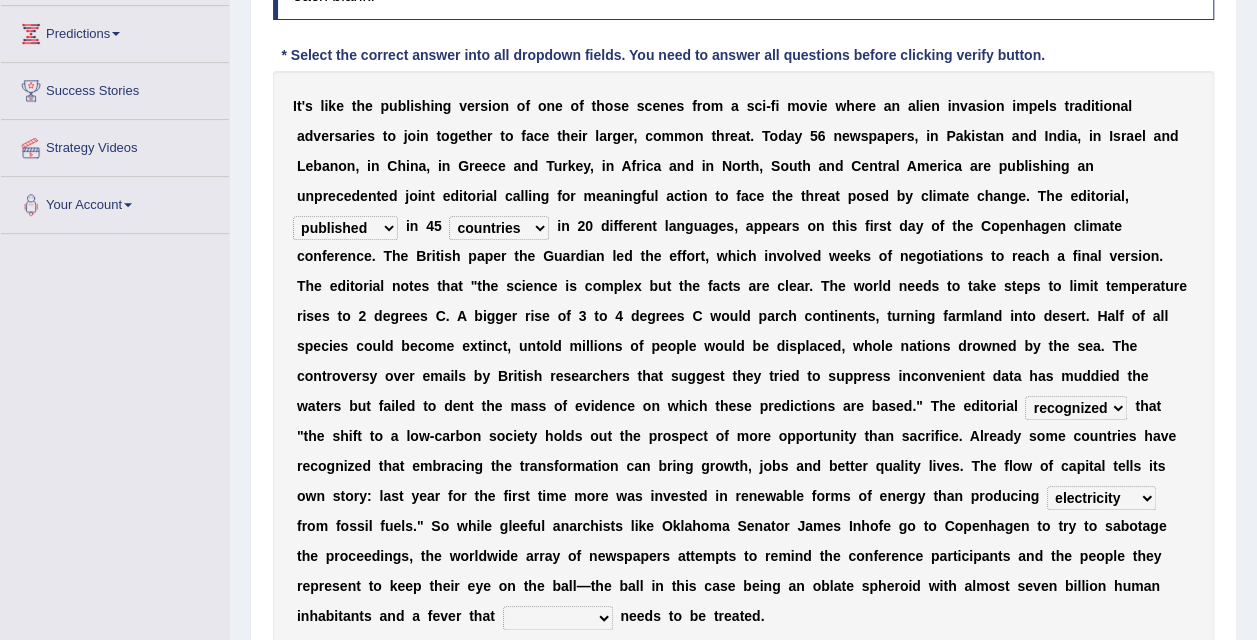 click on "electricity indivisibility negativity significance" at bounding box center (1101, 498) 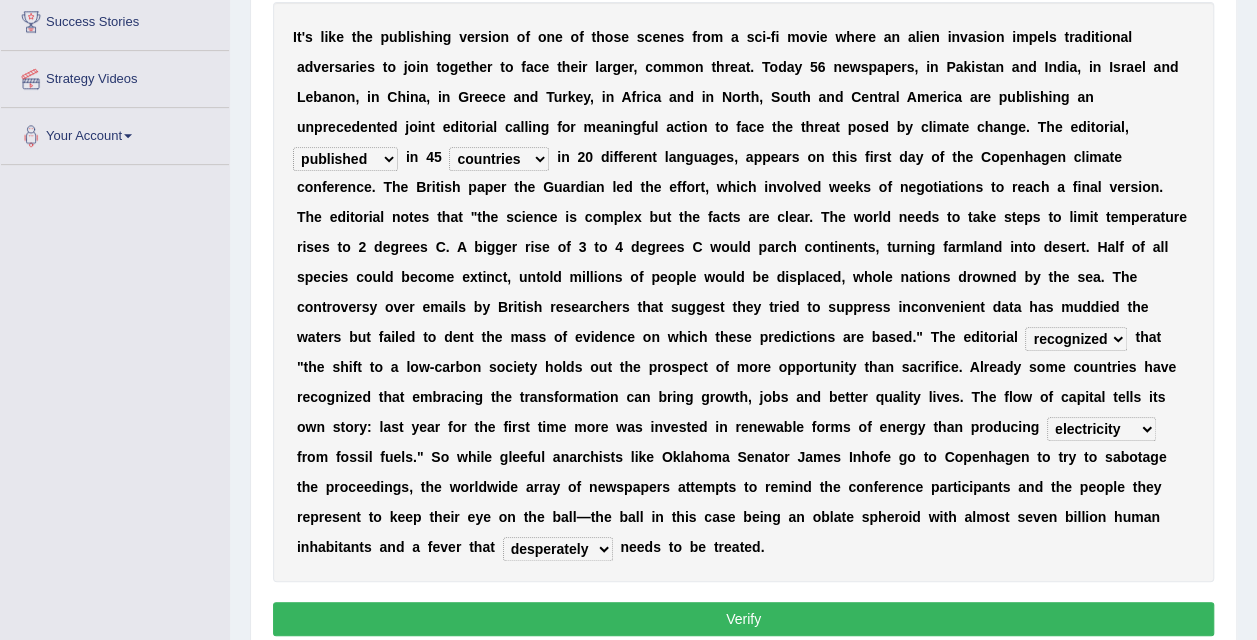 scroll, scrollTop: 391, scrollLeft: 0, axis: vertical 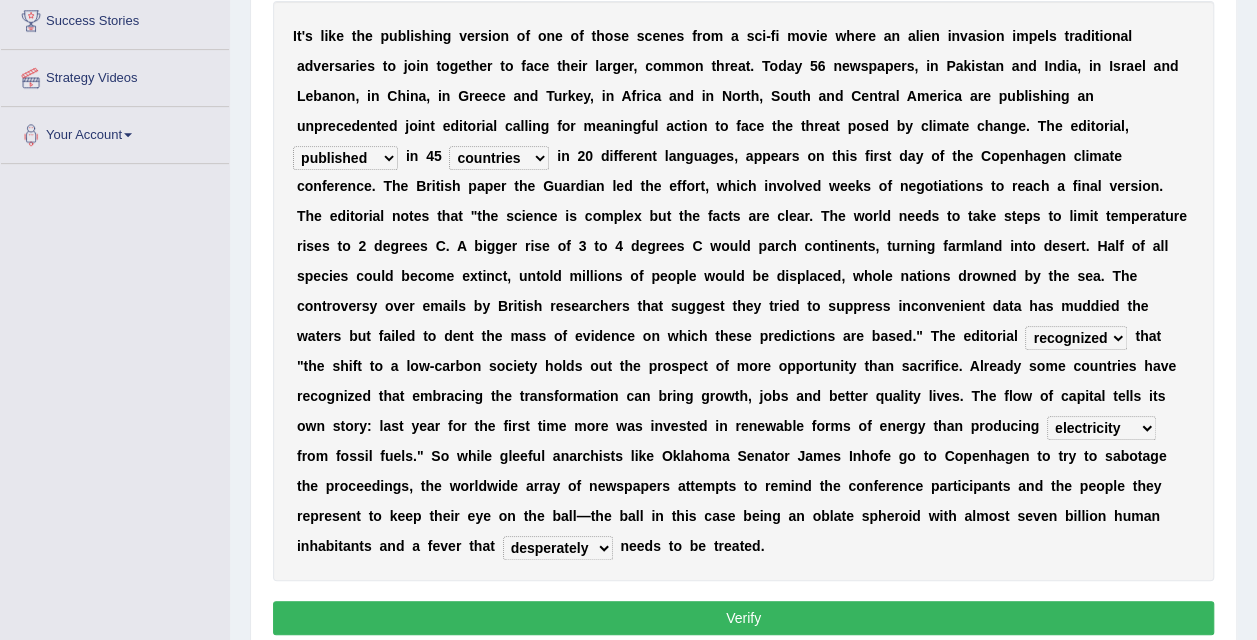 click on "Verify" at bounding box center (743, 618) 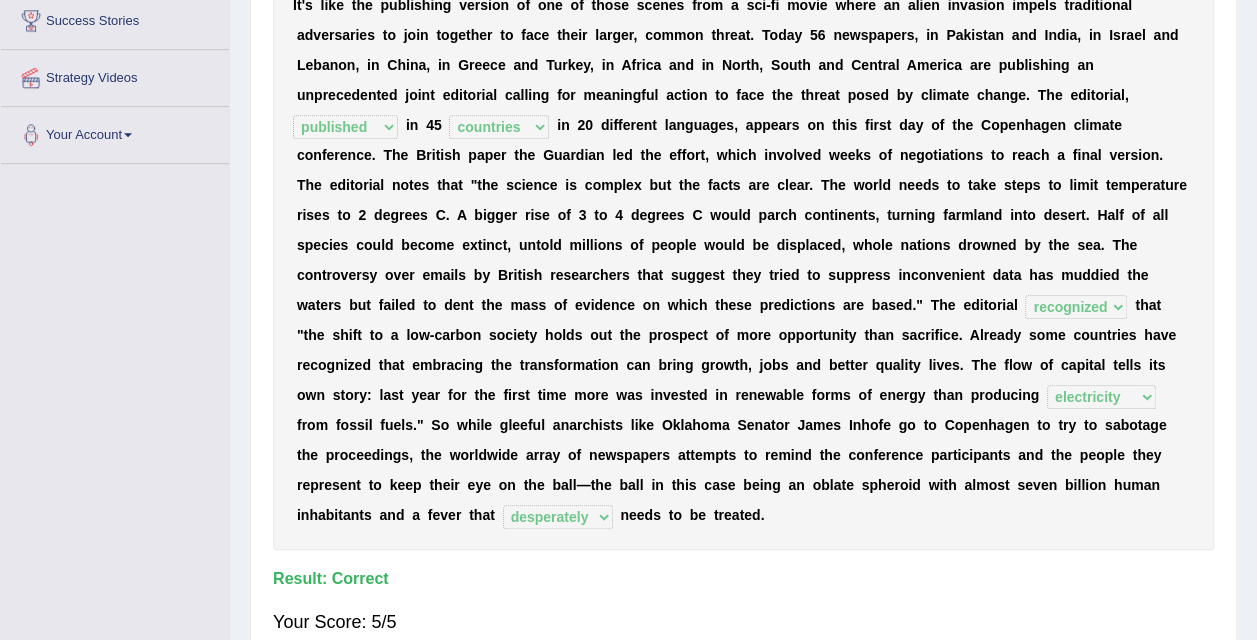 scroll, scrollTop: 0, scrollLeft: 0, axis: both 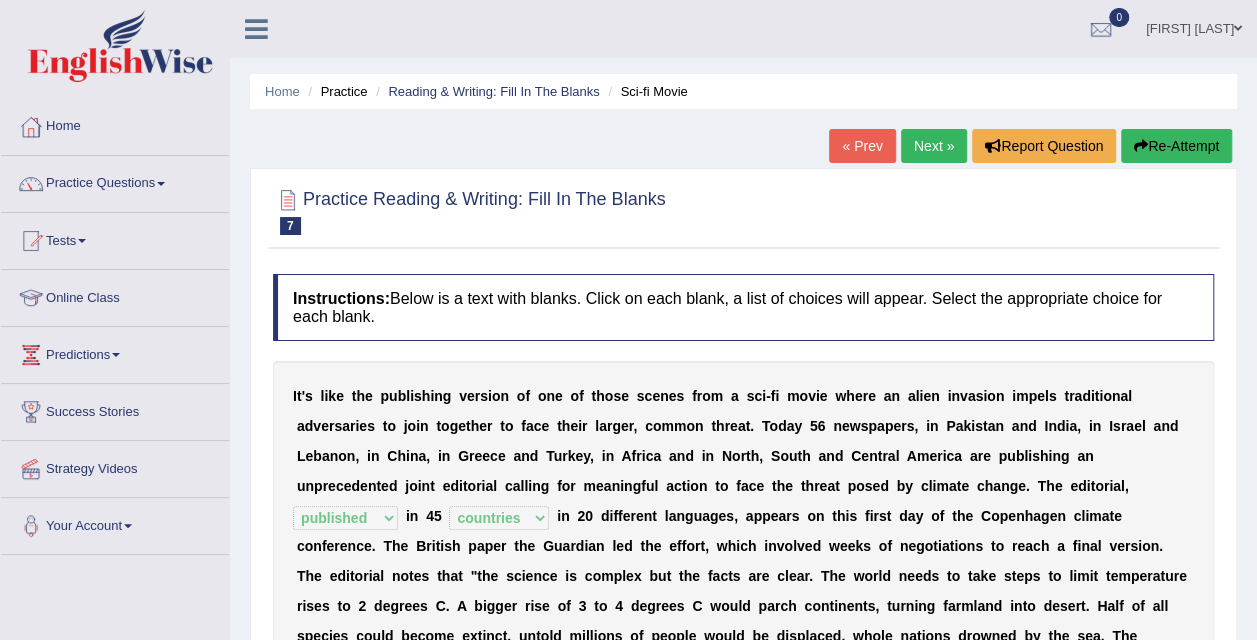 click on "Next »" at bounding box center [934, 146] 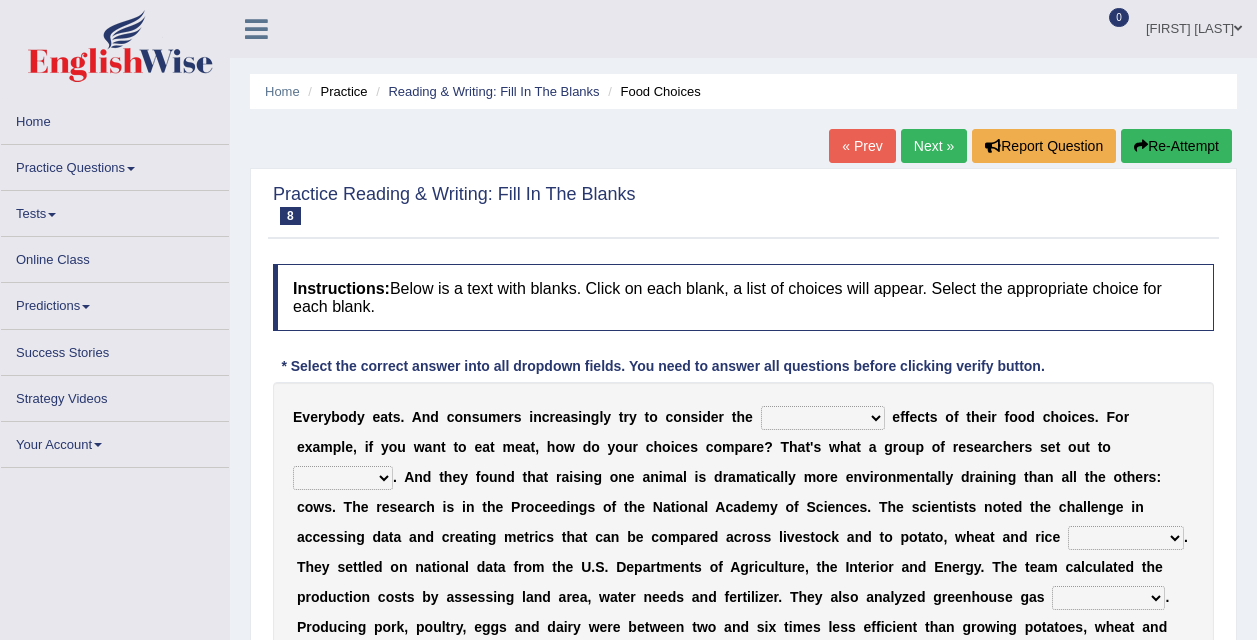 scroll, scrollTop: 0, scrollLeft: 0, axis: both 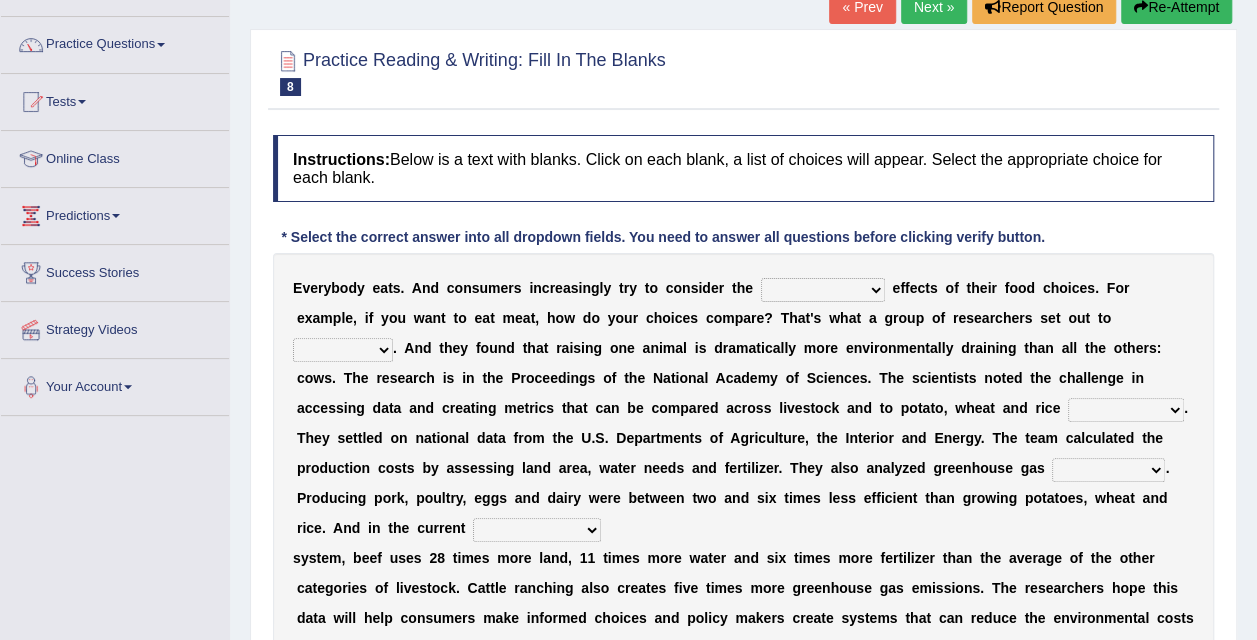 click on "spiritual economic environmental material" at bounding box center [823, 290] 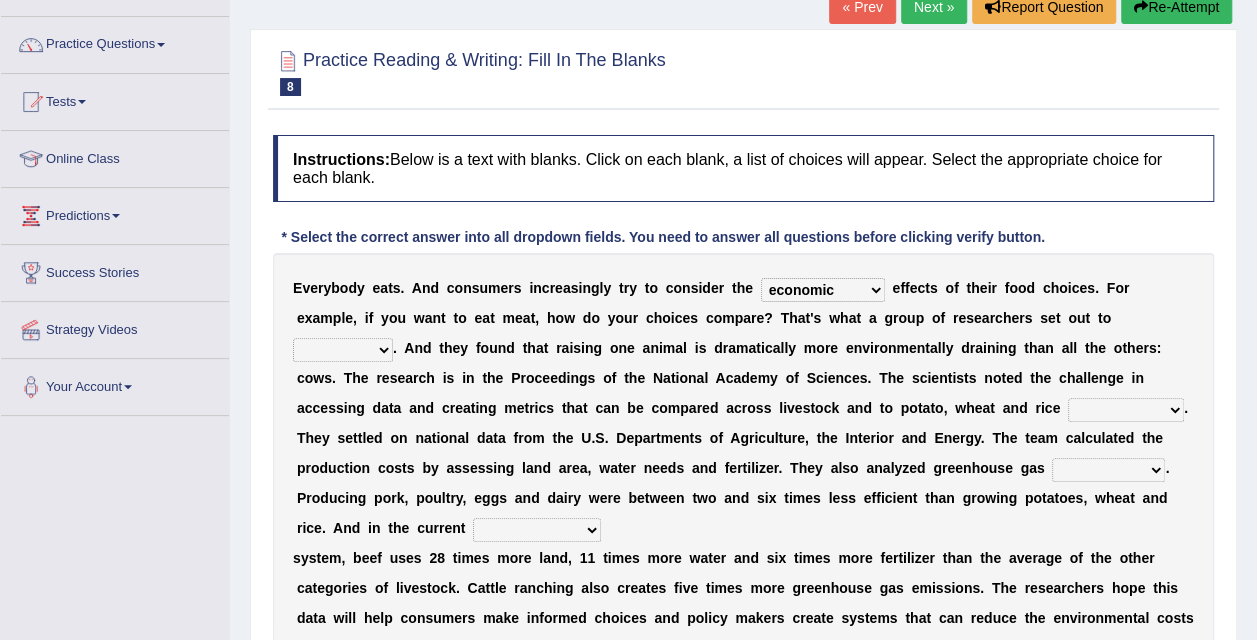 click on "spiritual economic environmental material" at bounding box center [823, 290] 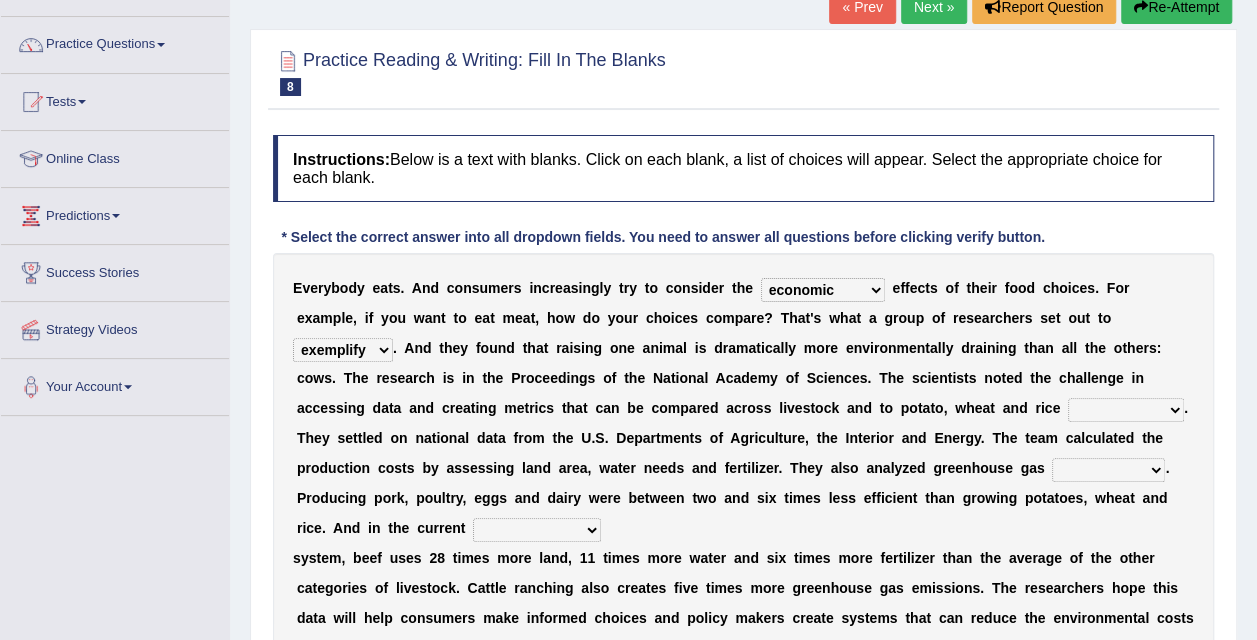 click on "exemplify squander discover purchase" at bounding box center (343, 350) 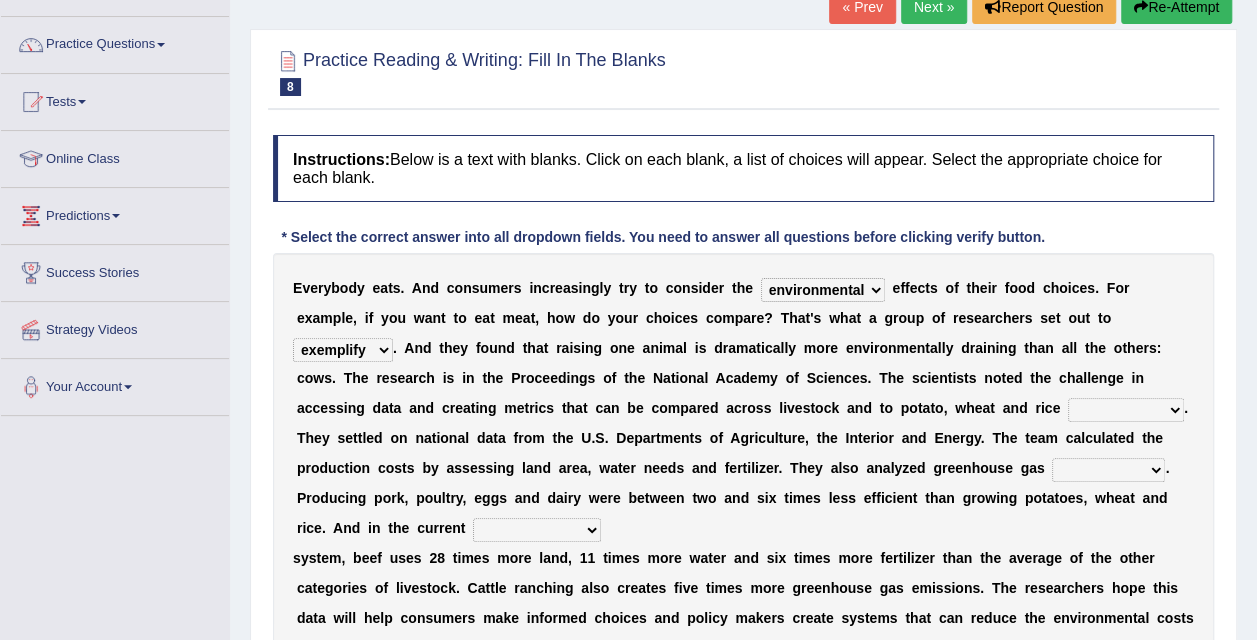 click on "production corruption consumption inventory" at bounding box center [1126, 410] 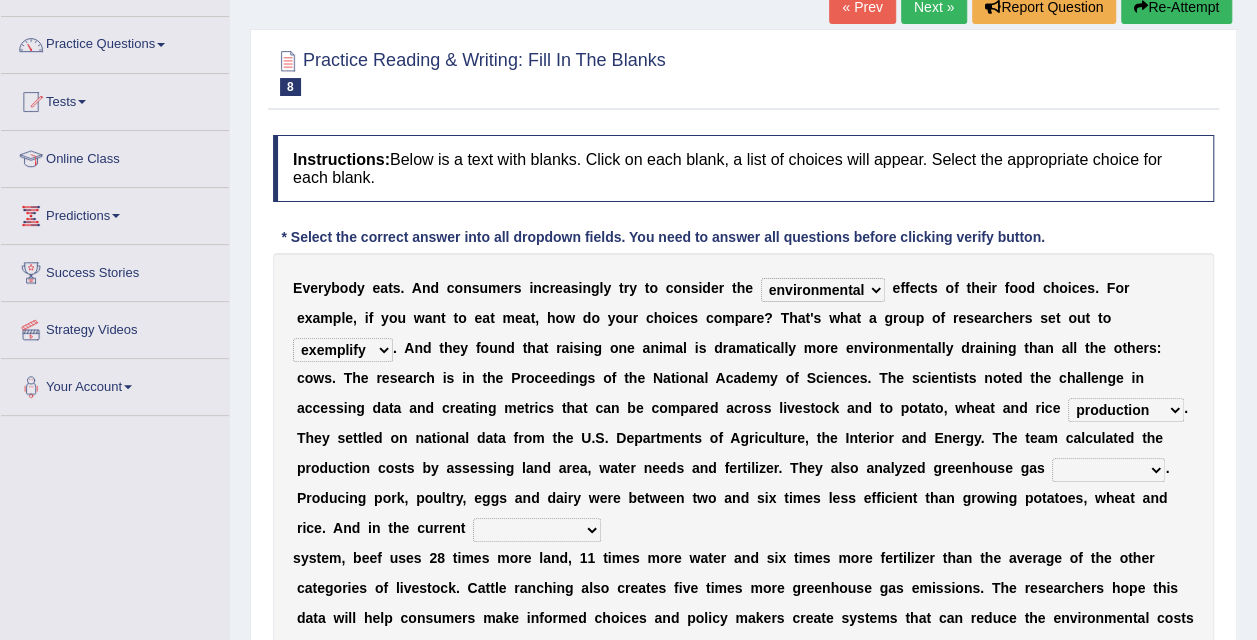 click on "production corruption consumption inventory" at bounding box center [1126, 410] 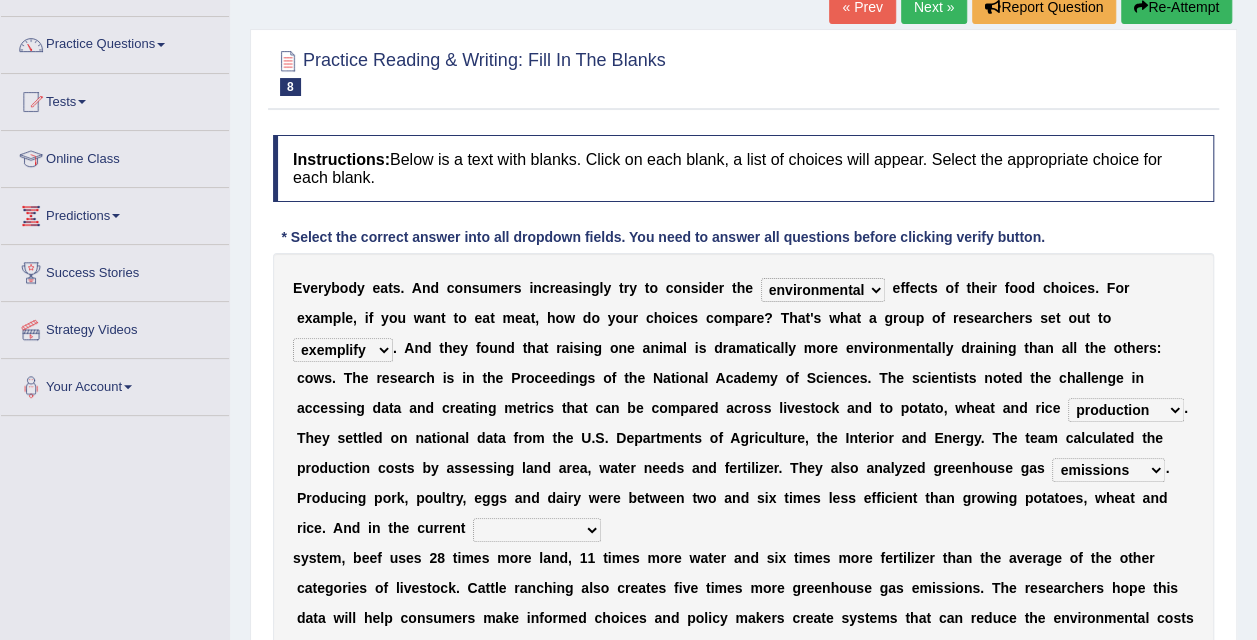 click on "agricultural impalpable ungrammatical terminal" at bounding box center (537, 530) 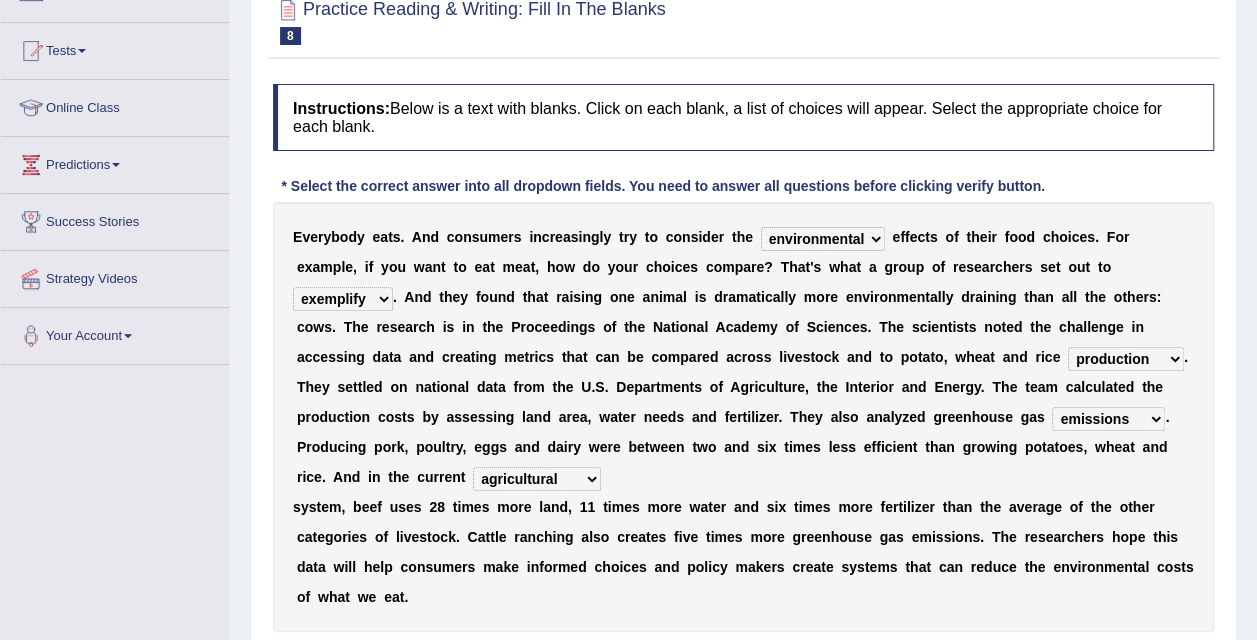 scroll, scrollTop: 203, scrollLeft: 0, axis: vertical 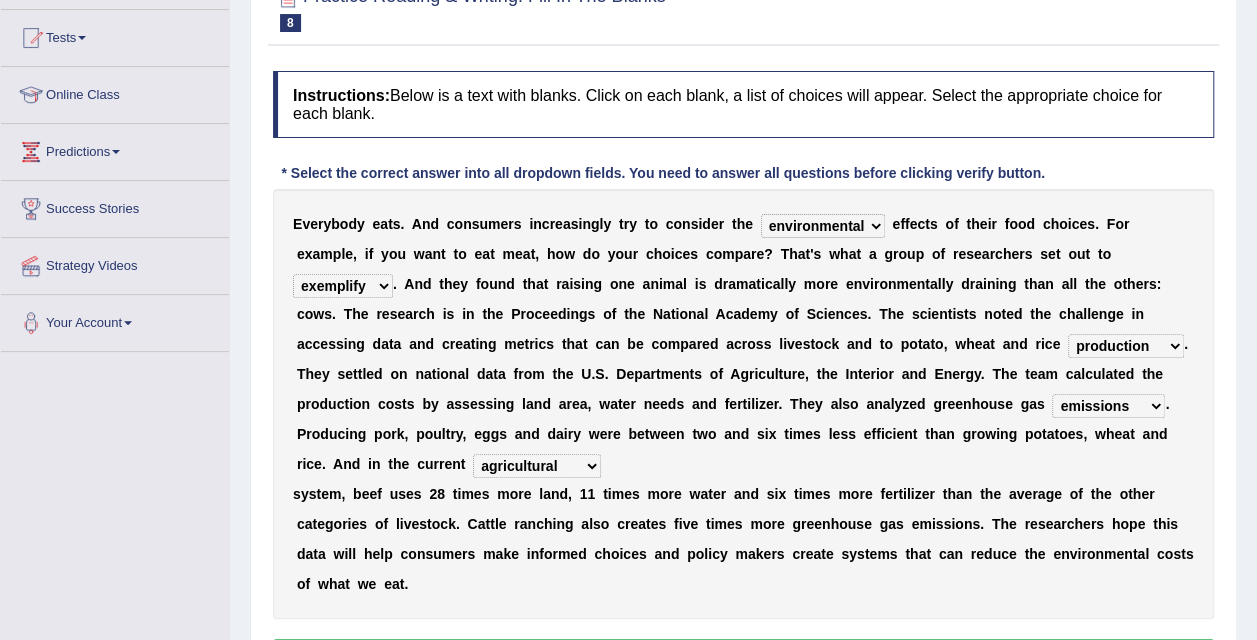 click on "Verify" at bounding box center (743, 656) 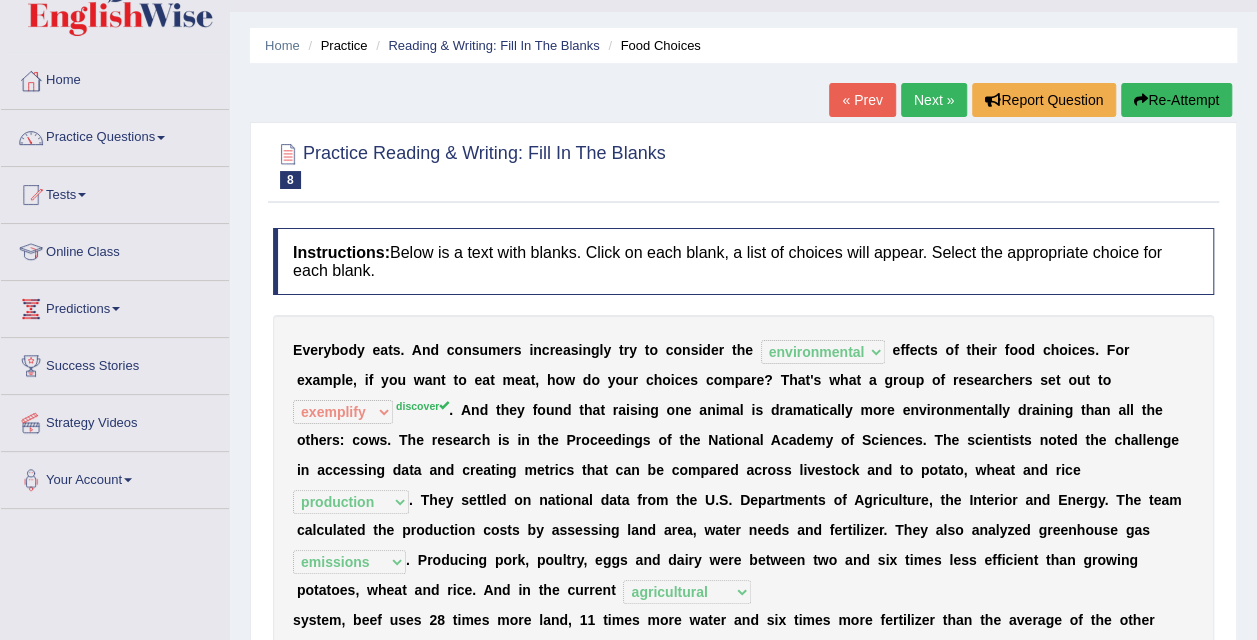 scroll, scrollTop: 47, scrollLeft: 0, axis: vertical 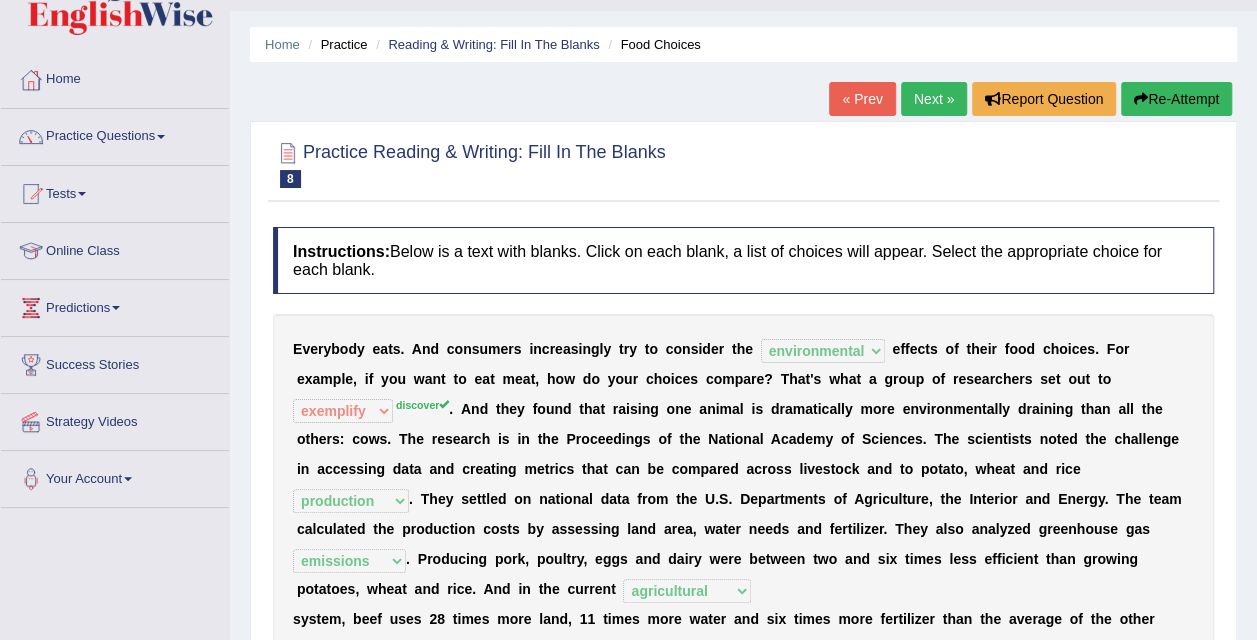 click on "Next »" at bounding box center (934, 99) 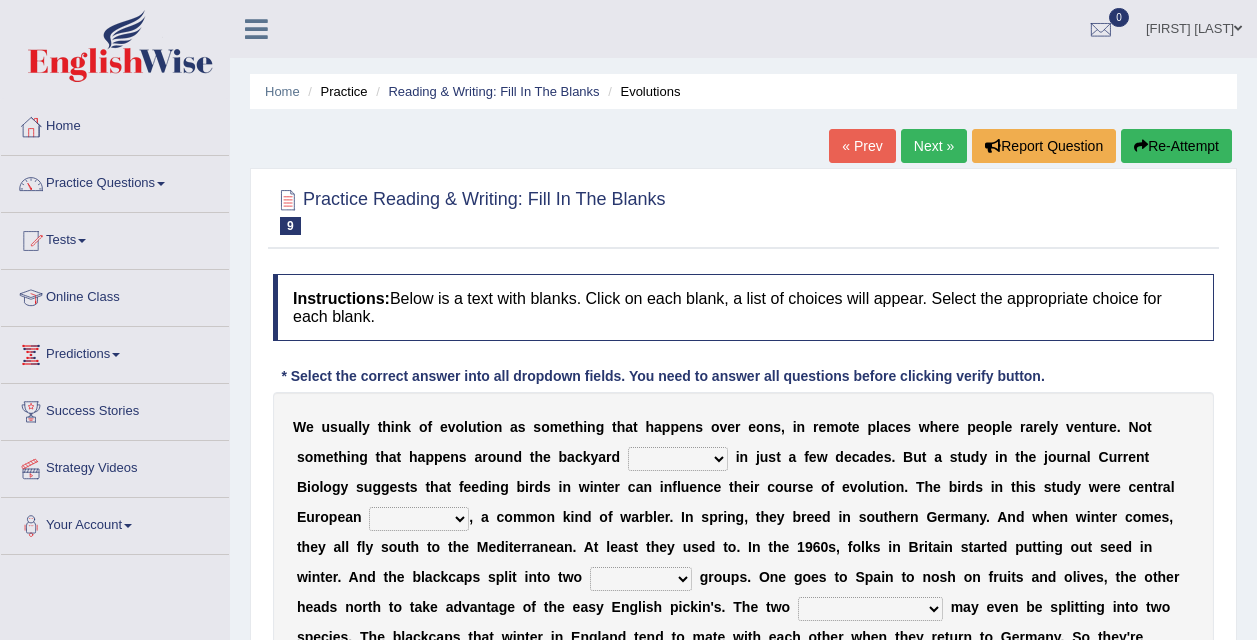 scroll, scrollTop: 0, scrollLeft: 0, axis: both 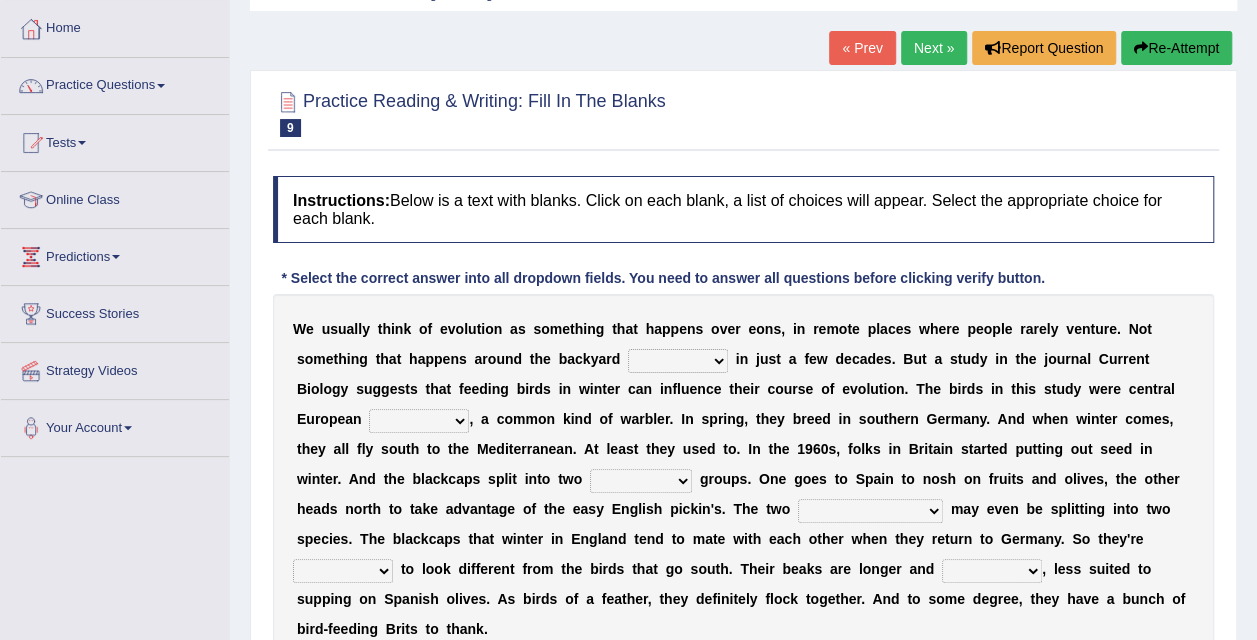 click on "beaver believer birdfeeder phonier" at bounding box center (678, 361) 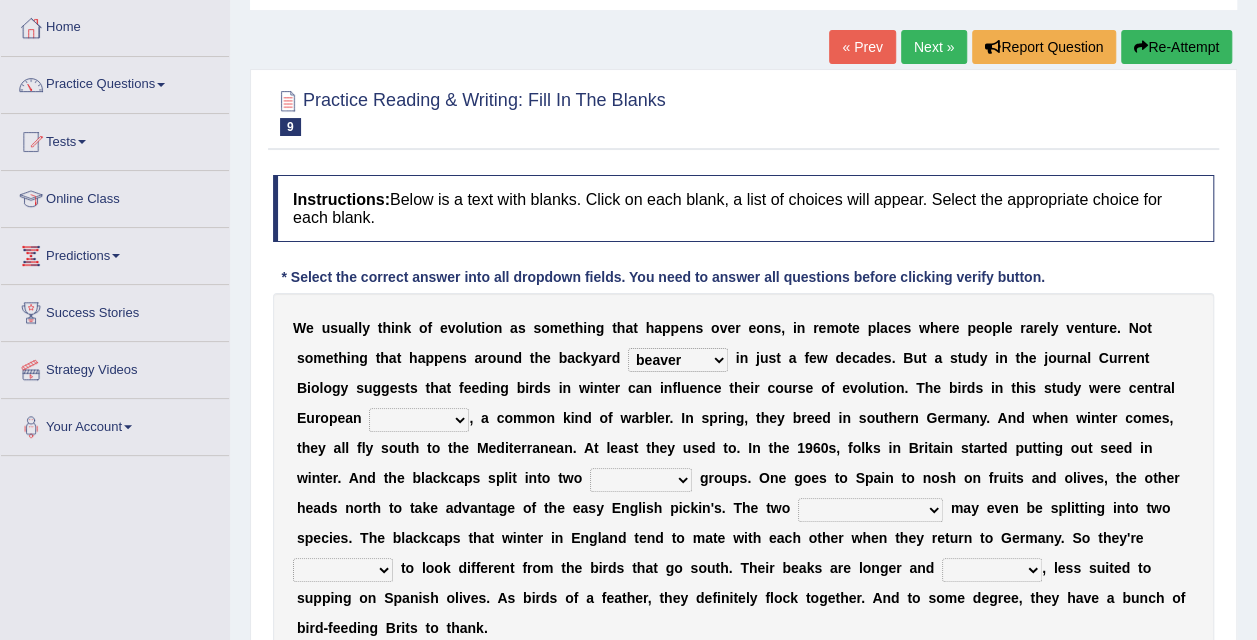 scroll, scrollTop: 98, scrollLeft: 0, axis: vertical 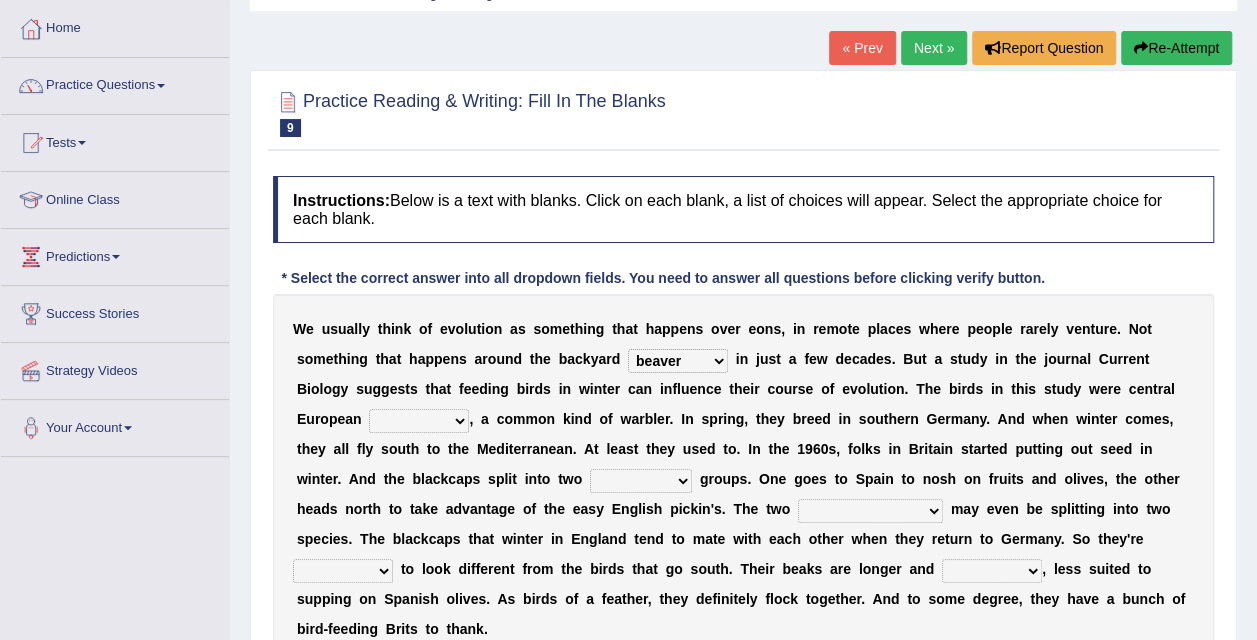 click on "beaver believer birdfeeder phonier" at bounding box center (678, 361) 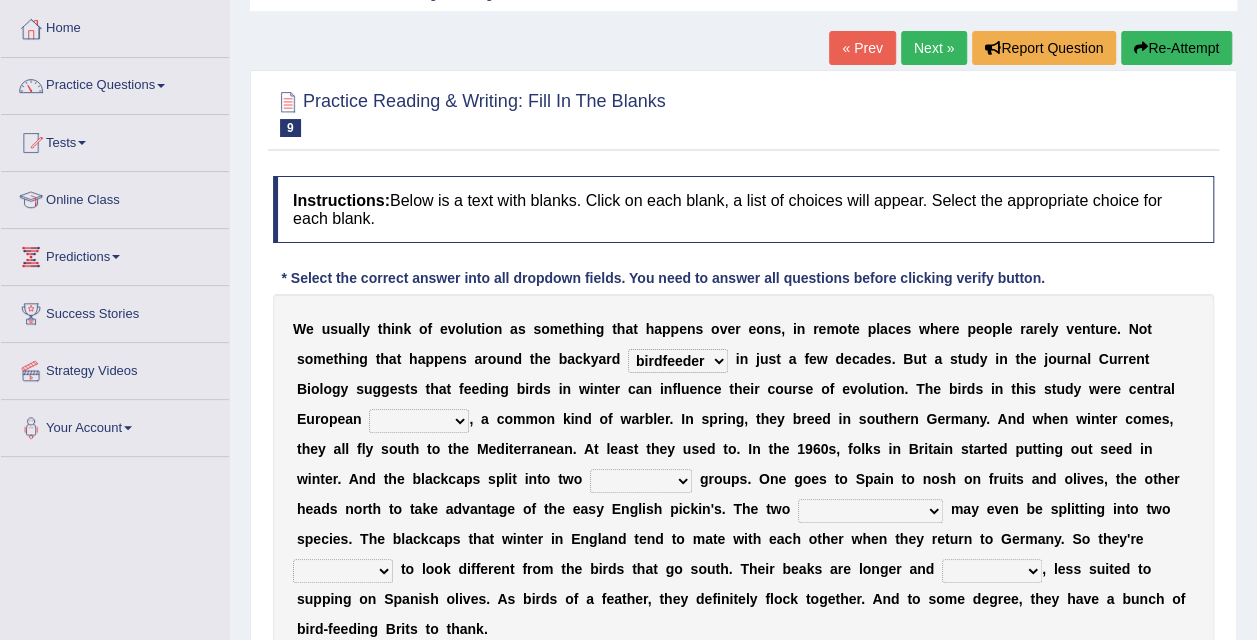 click on "beaver believer birdfeeder phonier" at bounding box center [678, 361] 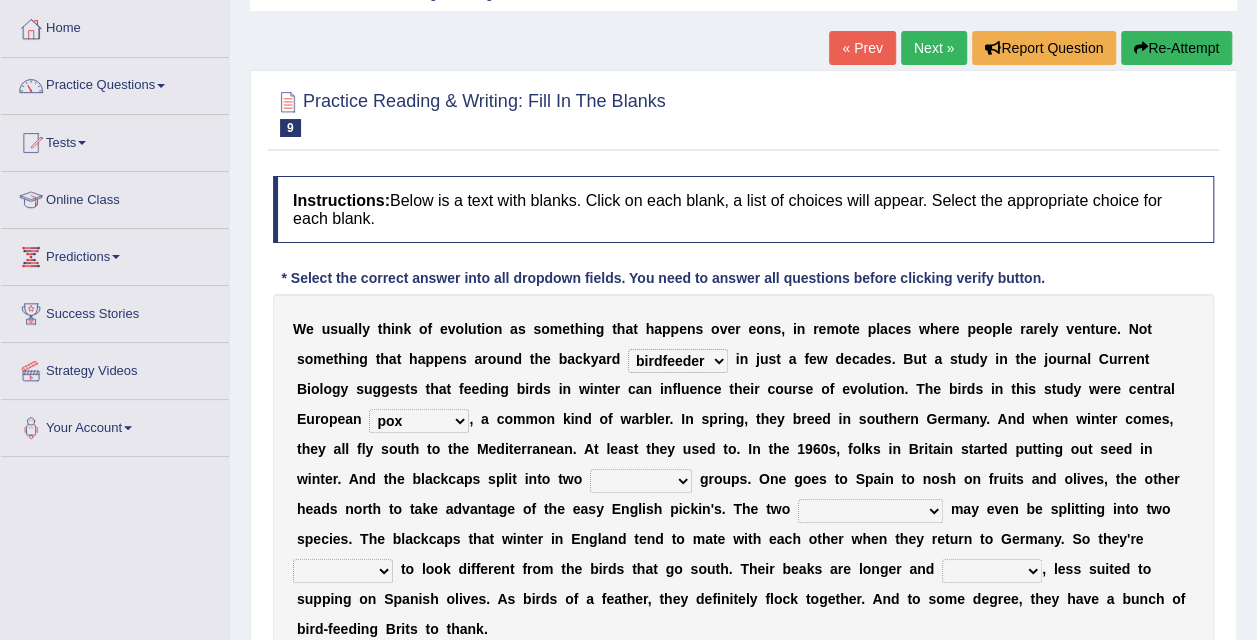 click on "blackcaps pox flaps chats" at bounding box center (419, 421) 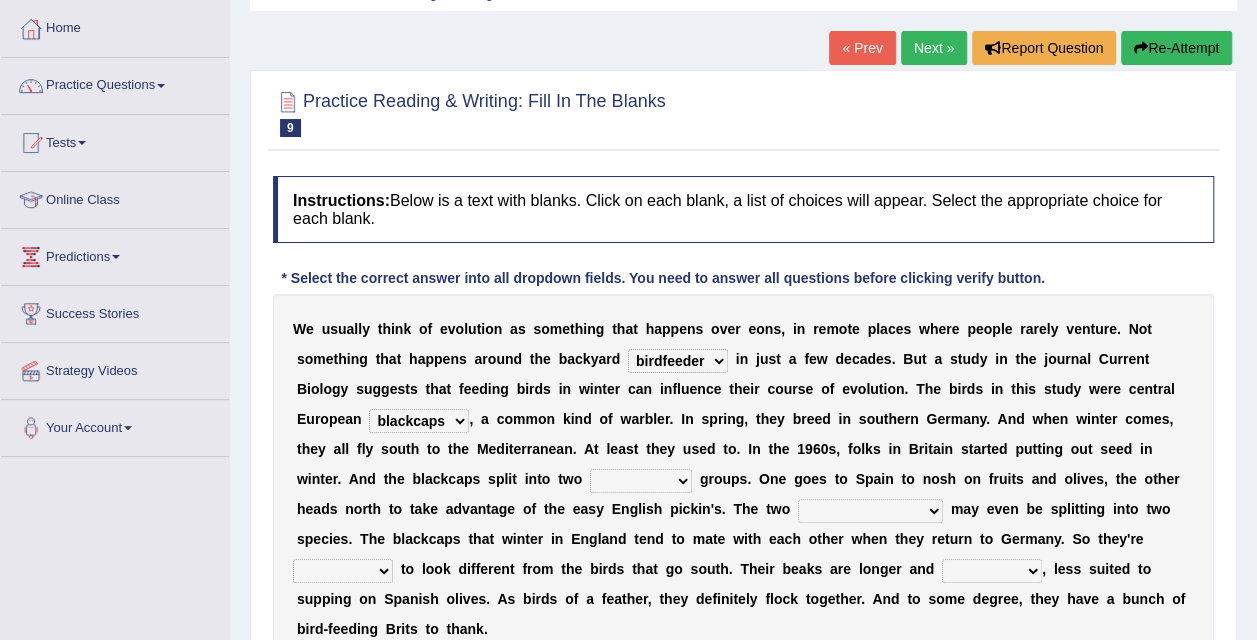 click on "blackcaps pox flaps chats" at bounding box center (419, 421) 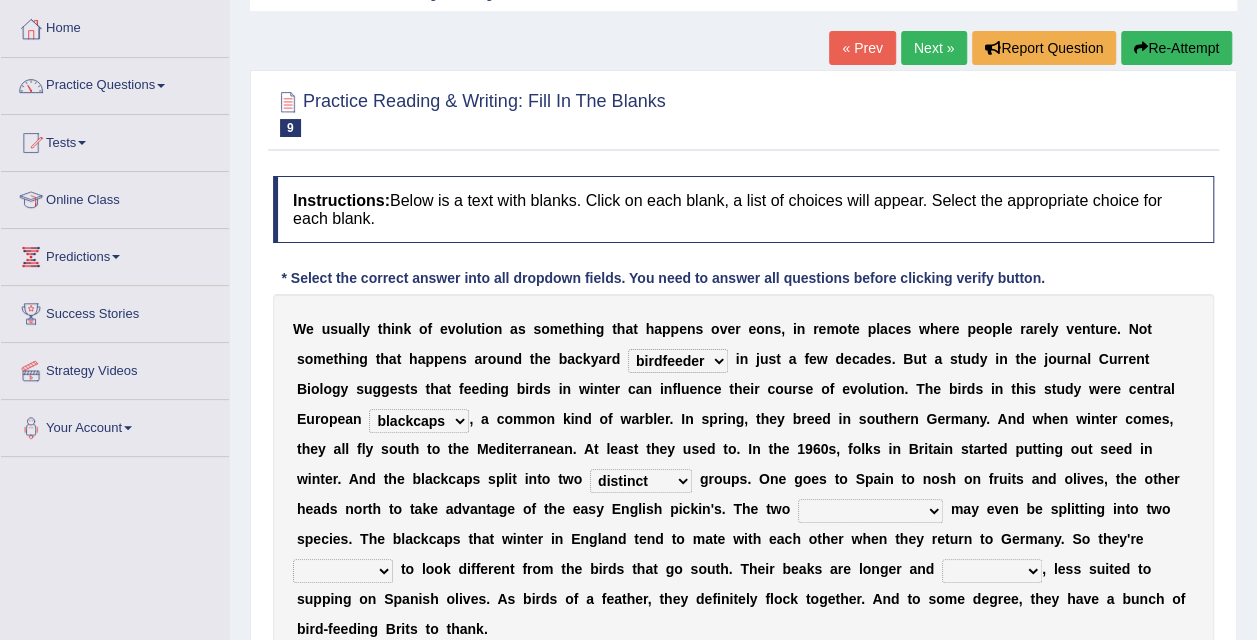 click on "elevators populations breakers contraindications" at bounding box center [870, 511] 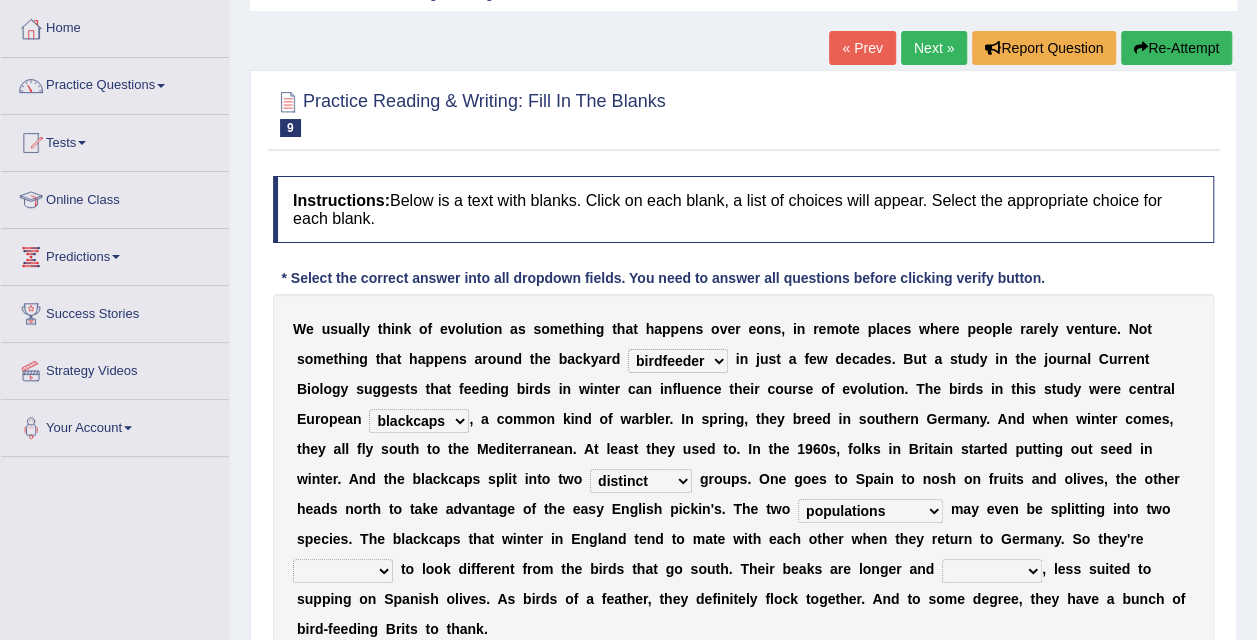 click on "elevators populations breakers contraindications" at bounding box center [870, 511] 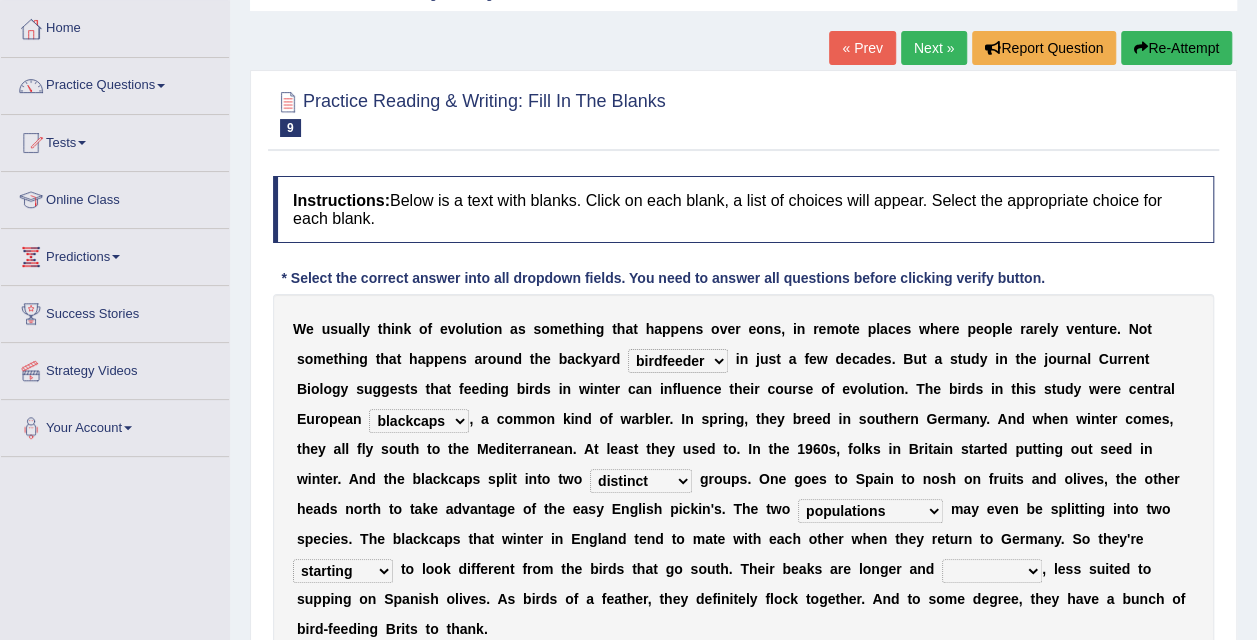 click on "freshwater spillover scheduler narrower" at bounding box center (992, 571) 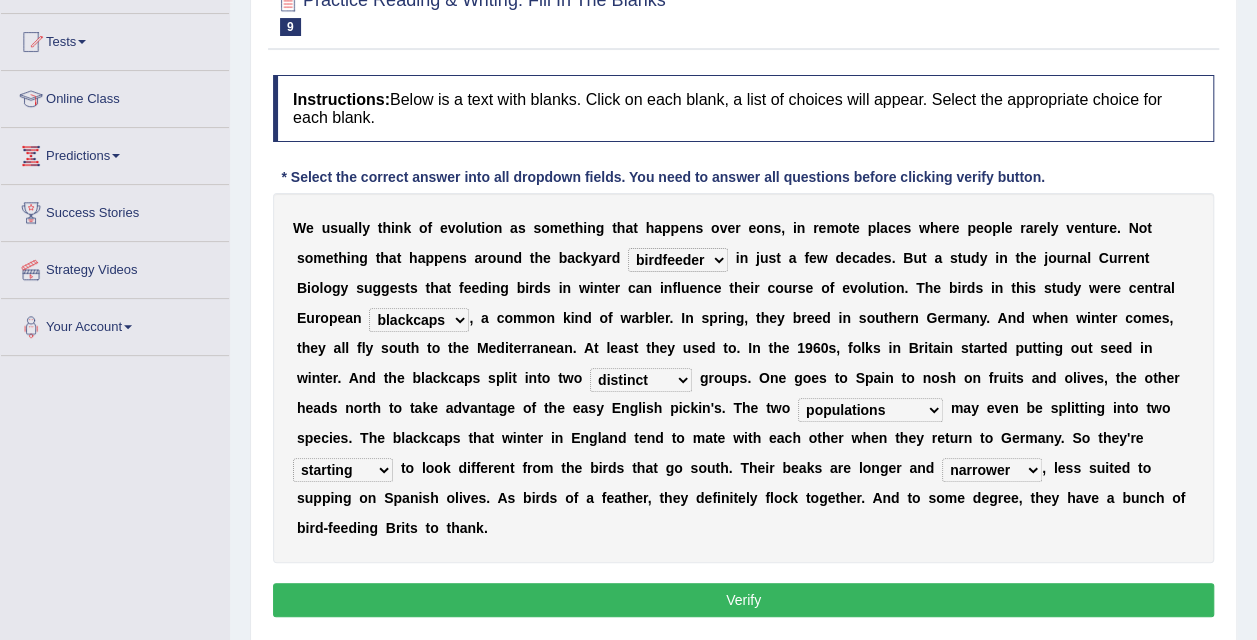 scroll, scrollTop: 200, scrollLeft: 0, axis: vertical 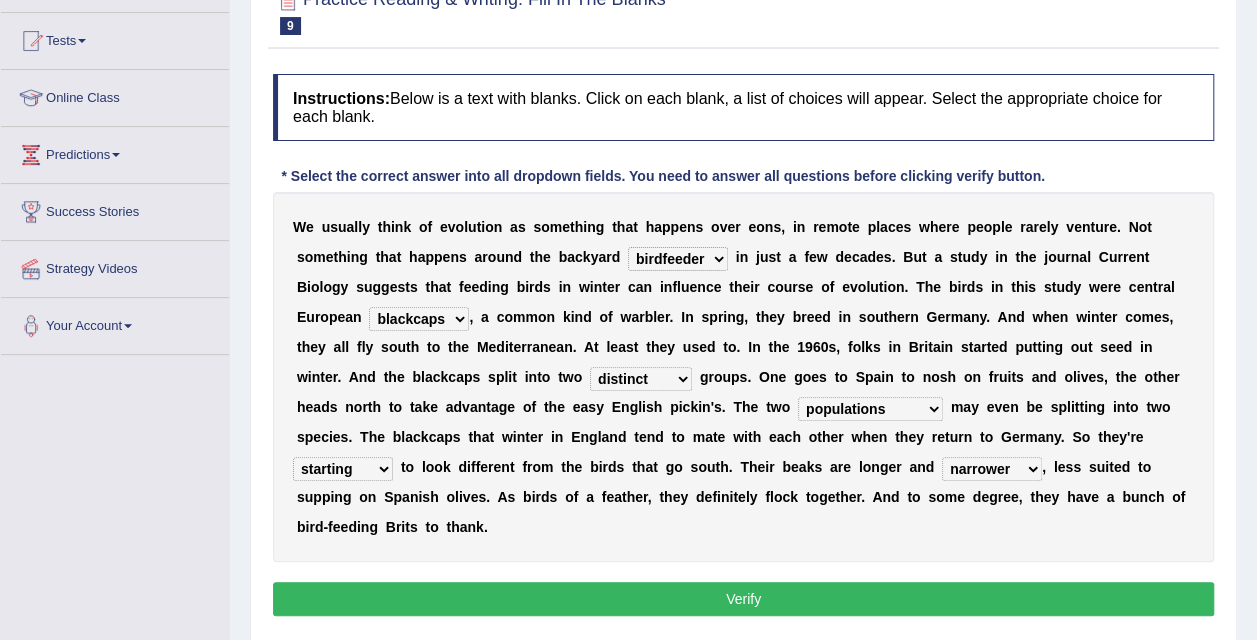 click on "Verify" at bounding box center [743, 599] 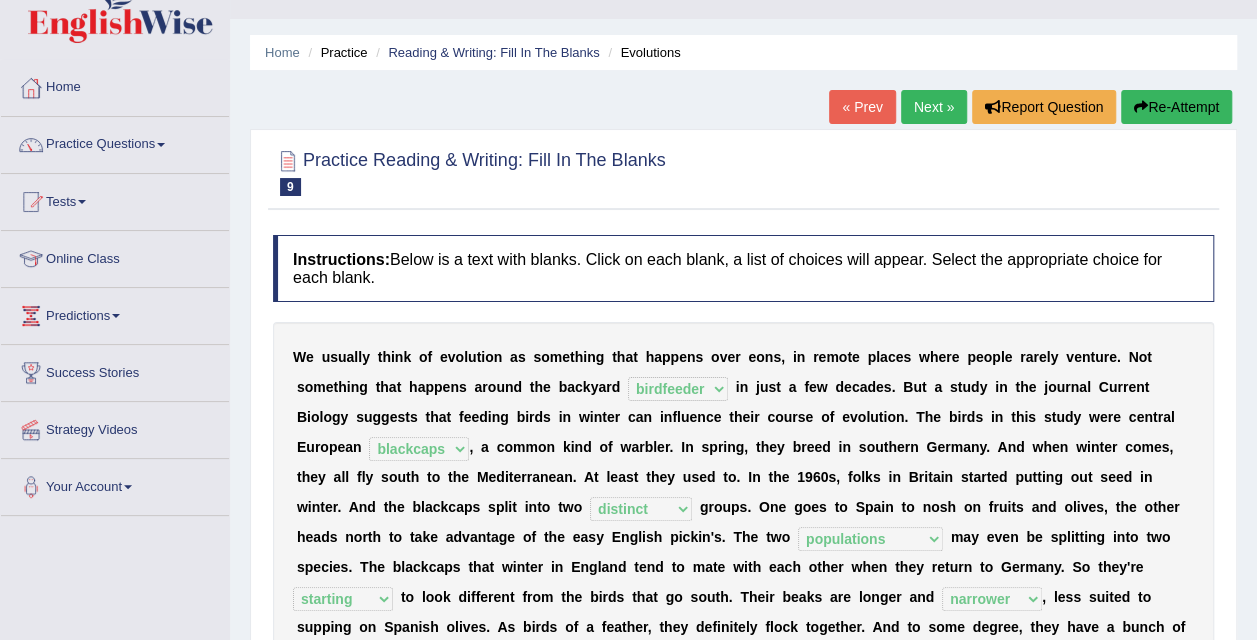 scroll, scrollTop: 0, scrollLeft: 0, axis: both 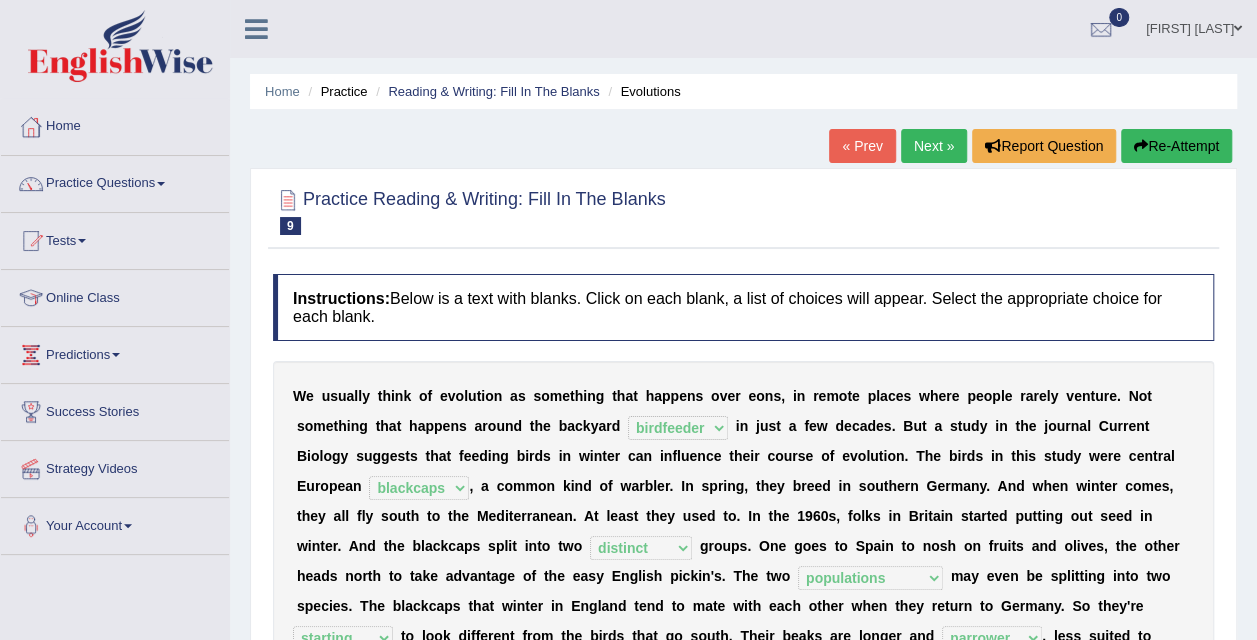 click on "Next »" at bounding box center [934, 146] 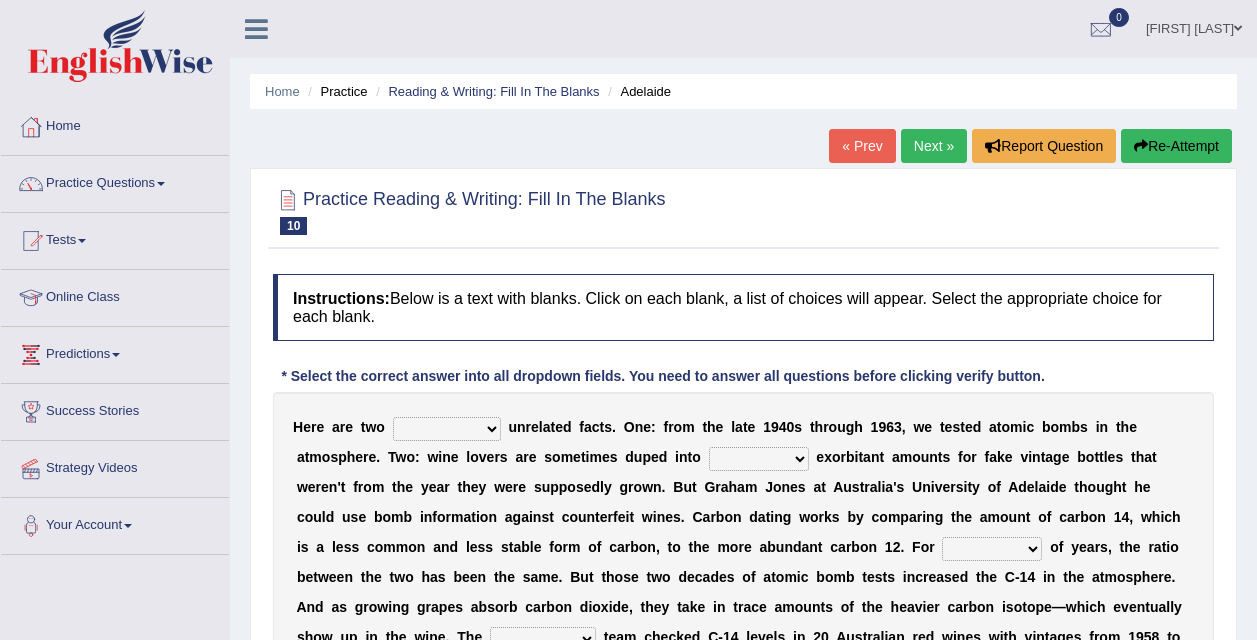 scroll, scrollTop: 0, scrollLeft: 0, axis: both 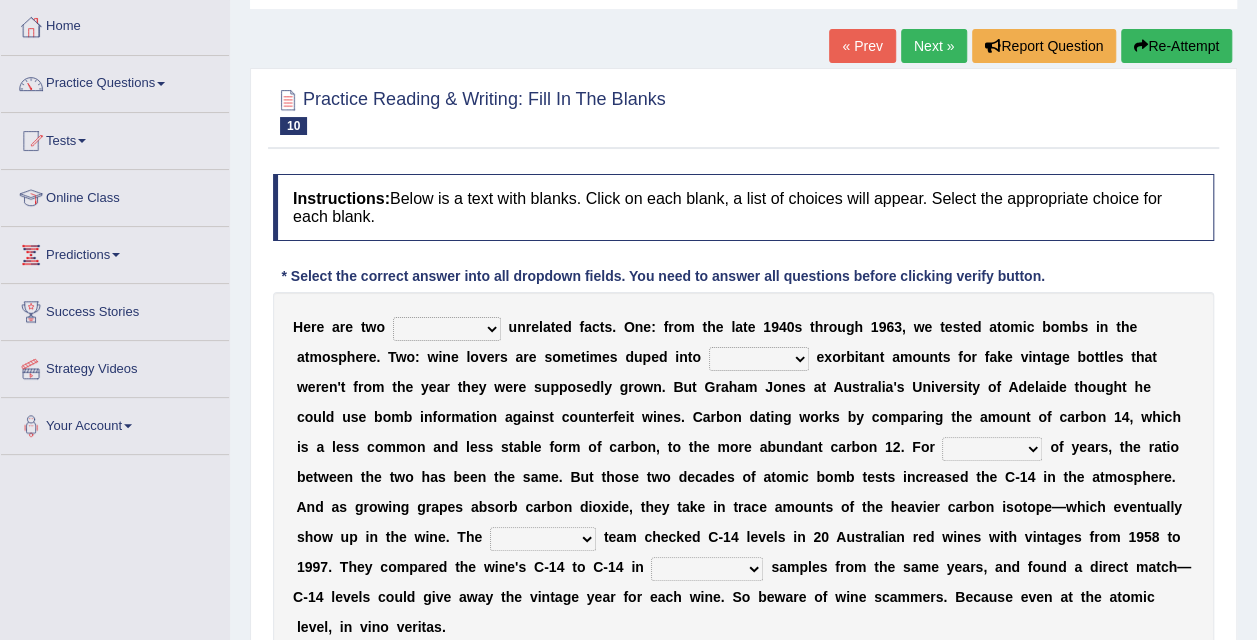 click on "seemingly feelingly endearingly entreatingly" at bounding box center [447, 329] 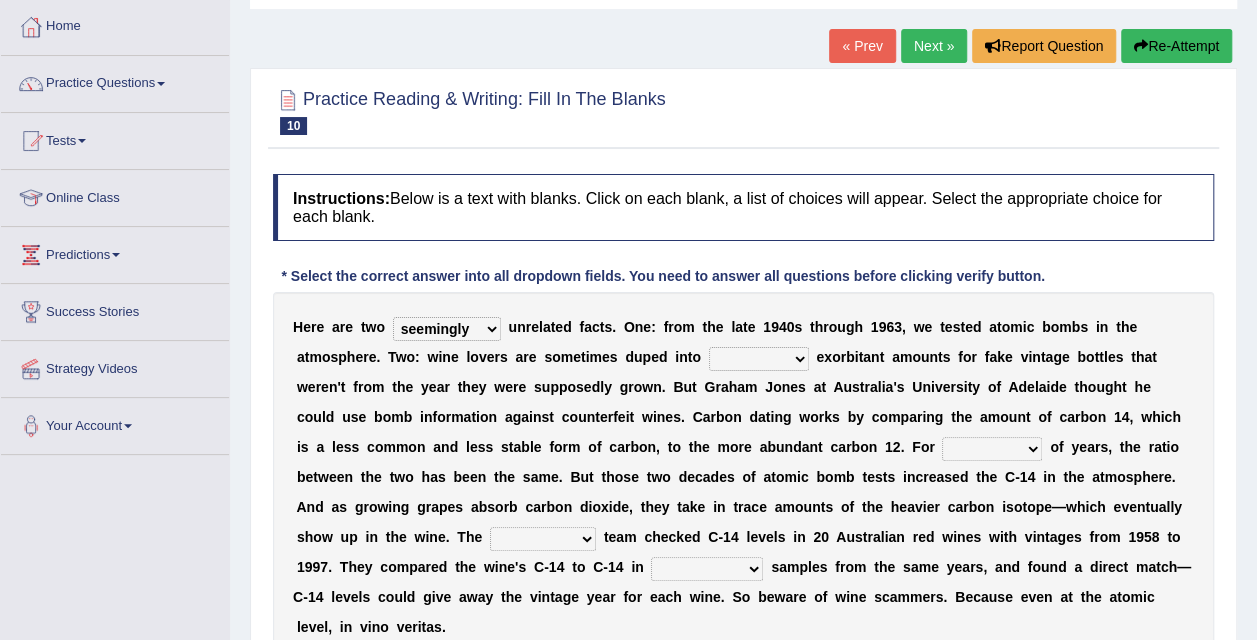 click on "seemingly feelingly endearingly entreatingly" at bounding box center (447, 329) 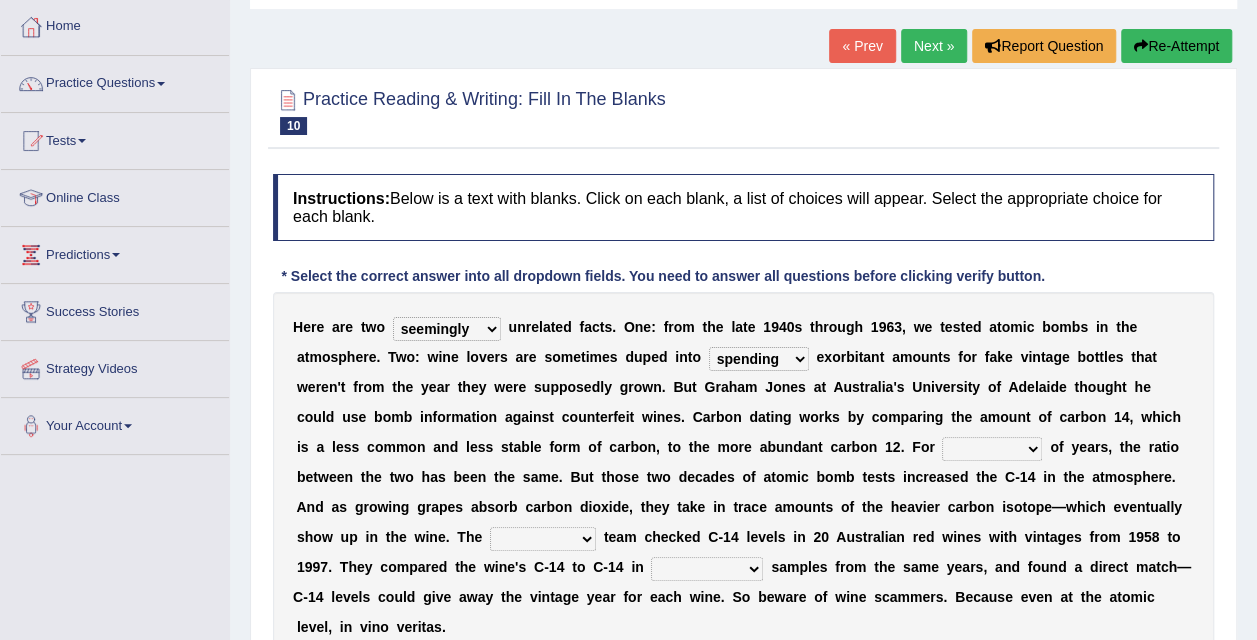 click on "dipping trekking spending swinging" at bounding box center (759, 359) 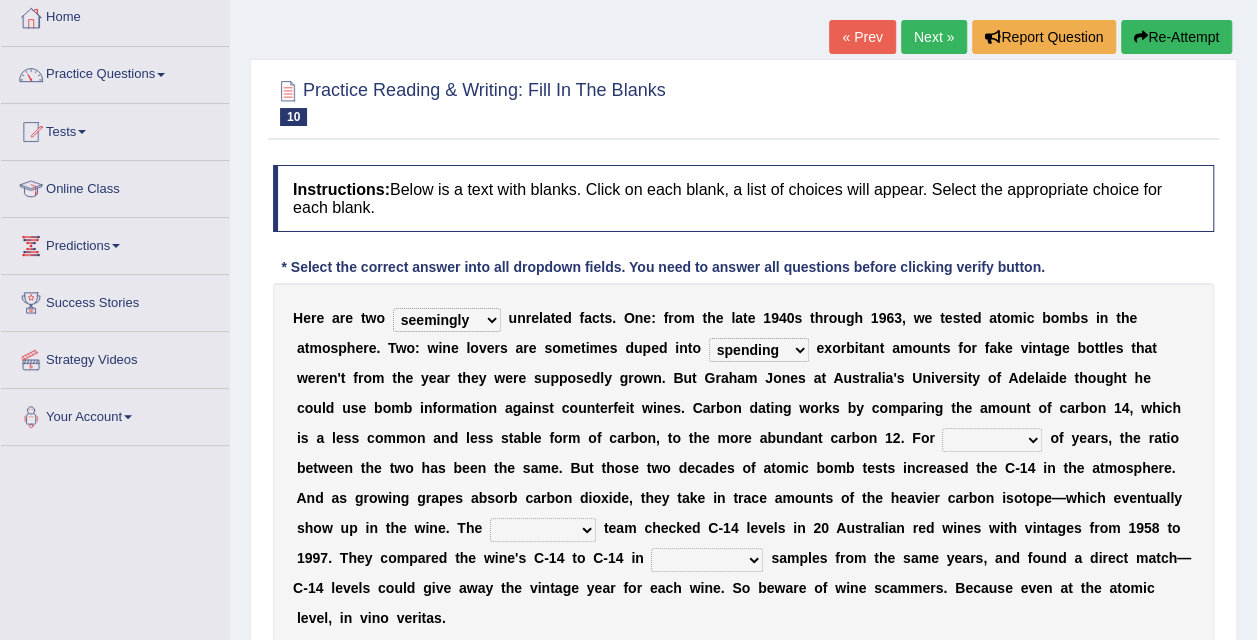 scroll, scrollTop: 107, scrollLeft: 0, axis: vertical 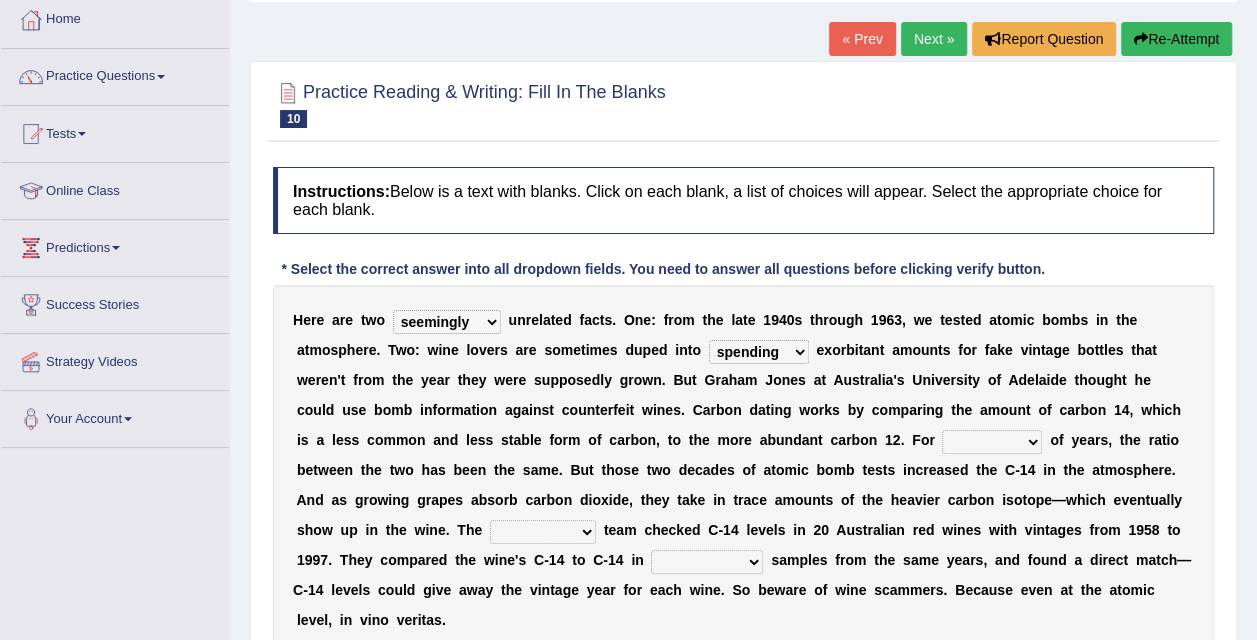 click on "couples much thousands numerous" at bounding box center [992, 442] 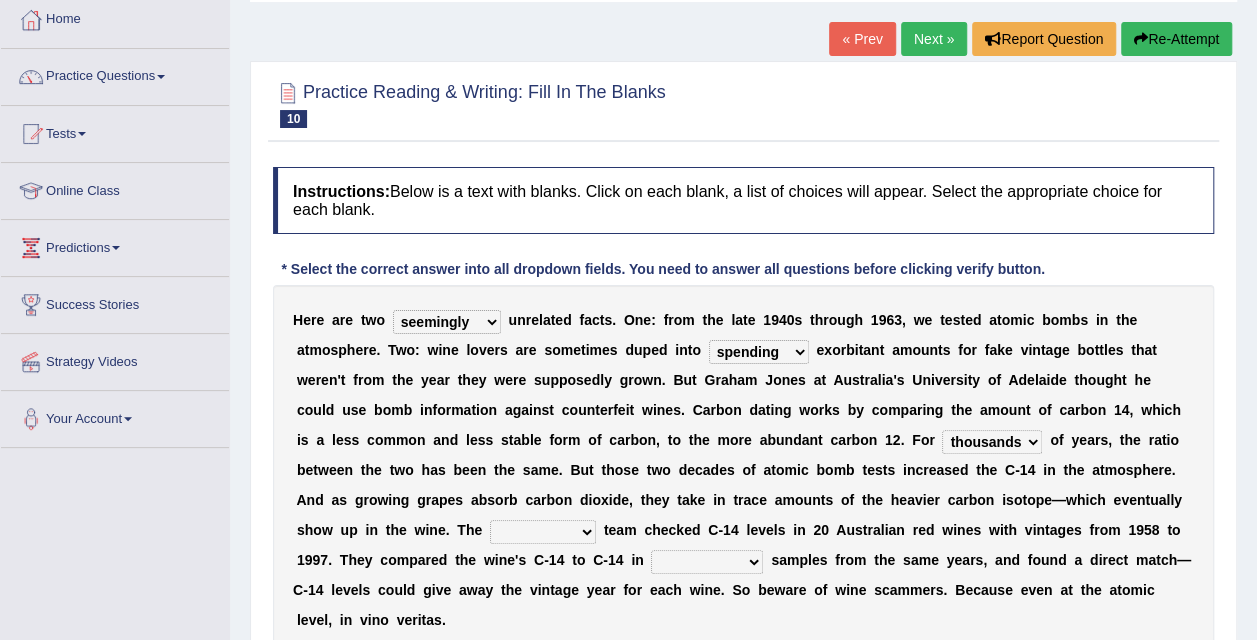click on "research individual preparation strange" at bounding box center [543, 532] 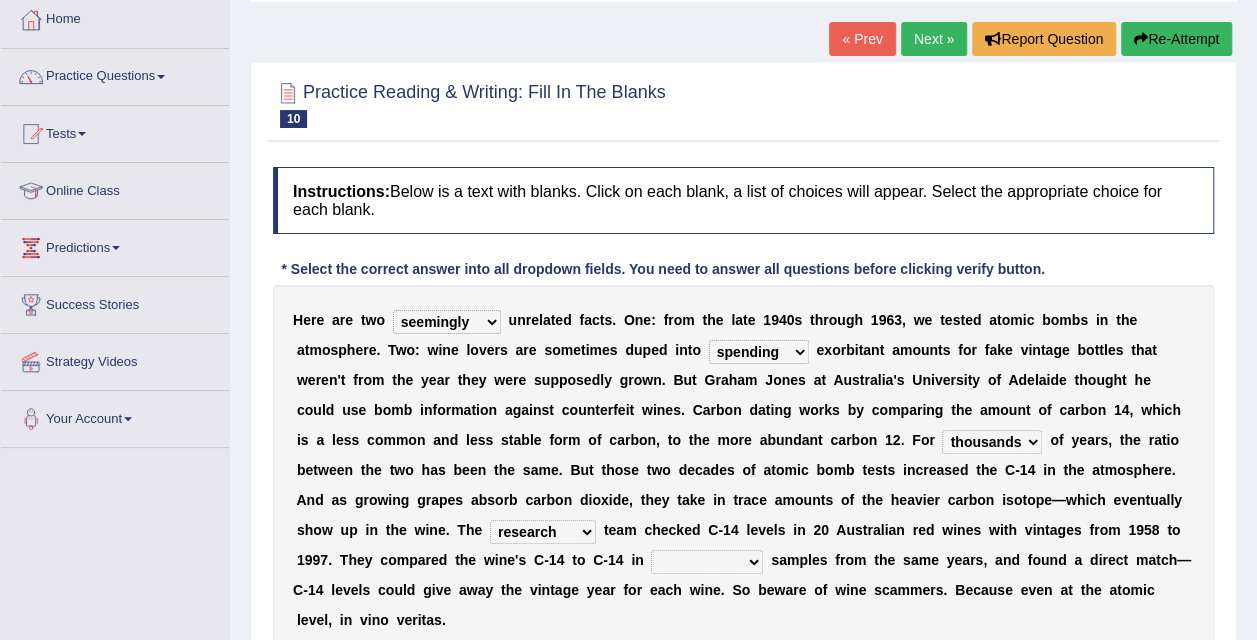 click on "physical atmospheric fluid solid" at bounding box center [707, 562] 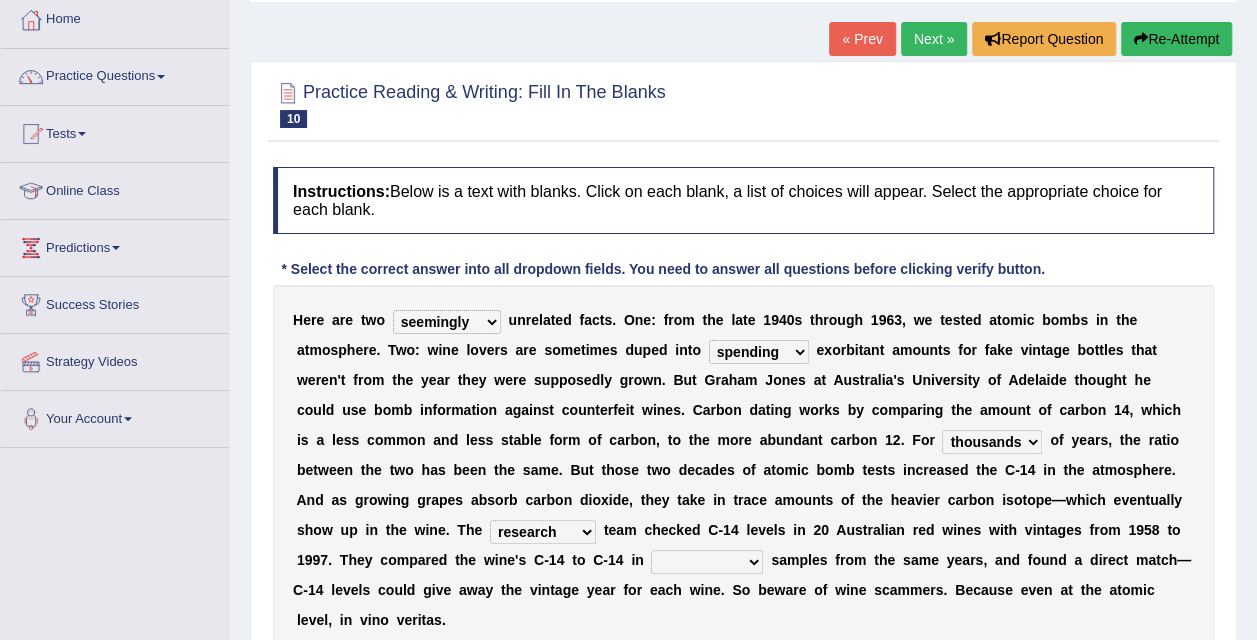select on "atmospheric" 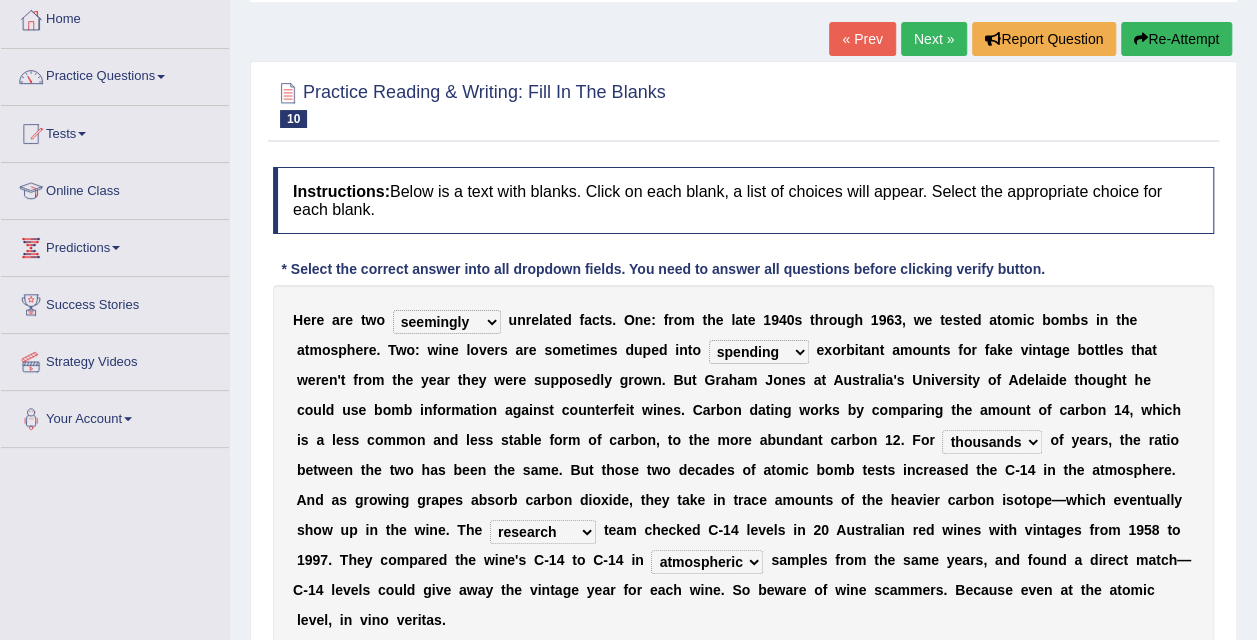 click on "H e r e    a r e    t w o    seemingly feelingly endearingly entreatingly    u n r e l a t e d    f a c t s .    O n e :    f r o m    t h e    l a t e    1 9 4 0 s    t h r o u g h    1 9 6 3 ,    w e    t e s t e d    a t o m i c    b o m b s    i n    t h e    a t m o s p h e r e .    T w o :    w i n e    l o v e r s    a r e    s o m e t i m e s    d u p e d    i n t o    dipping trekking spending swinging    e x o r b i t a n t    a m o u n t s    f o r    f a k e    v i n t a g e    b o t t l e s    t h a t    w e r e n ' t    f r o m    t h e    y e a r    t h e y    w e r e    s u p p o s e d l y    g r o w n .    B u t    G r a h a m    J o n e s    a t    A u s t r a l i a ' s    U n i v e r s i t y    o f    A d e l a i d e    t h o u g h t    h e    c o u l d    u s e    b o m b    i n f o r m a t i o n    a g a i n s t    c o u n t e r f e i t    w i n e s .    C a r b o n    d a t i n g    w o r k s    b y    c o m p a r i n g" at bounding box center (743, 470) 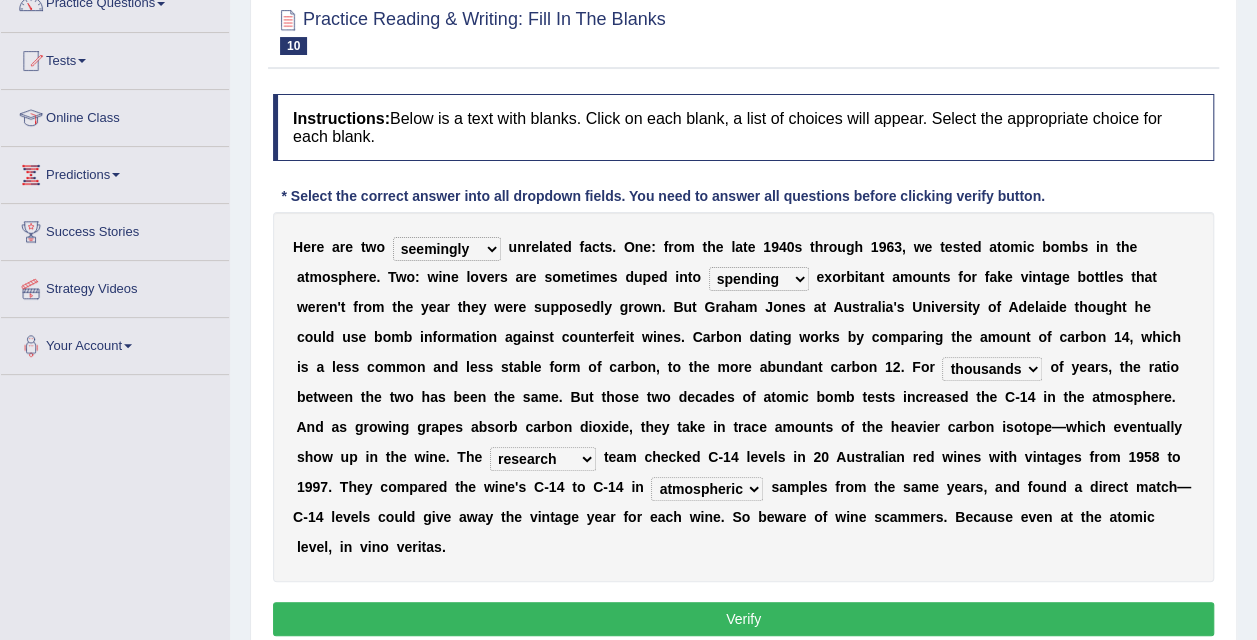 scroll, scrollTop: 185, scrollLeft: 0, axis: vertical 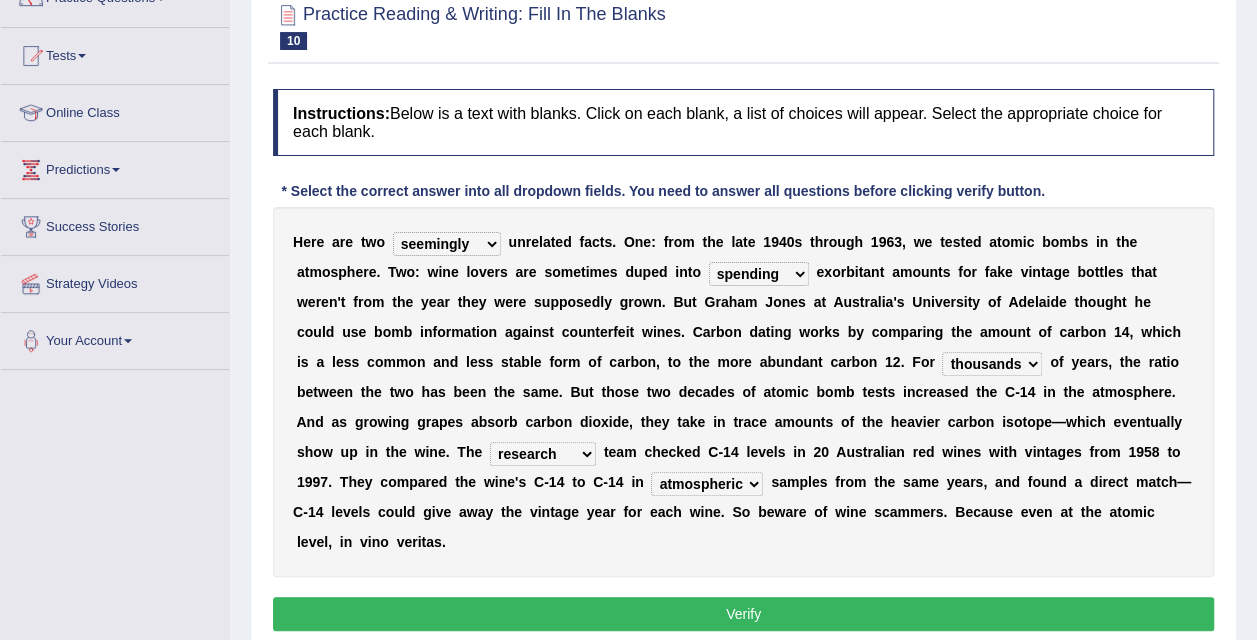 click on "Verify" at bounding box center (743, 614) 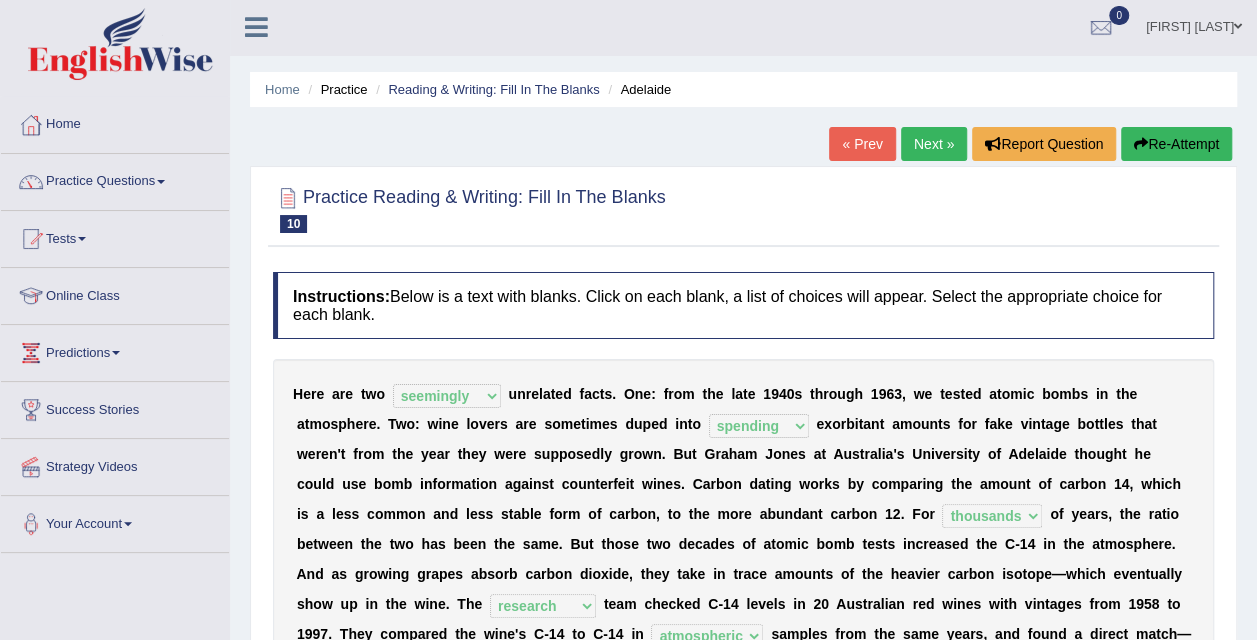 scroll, scrollTop: 0, scrollLeft: 0, axis: both 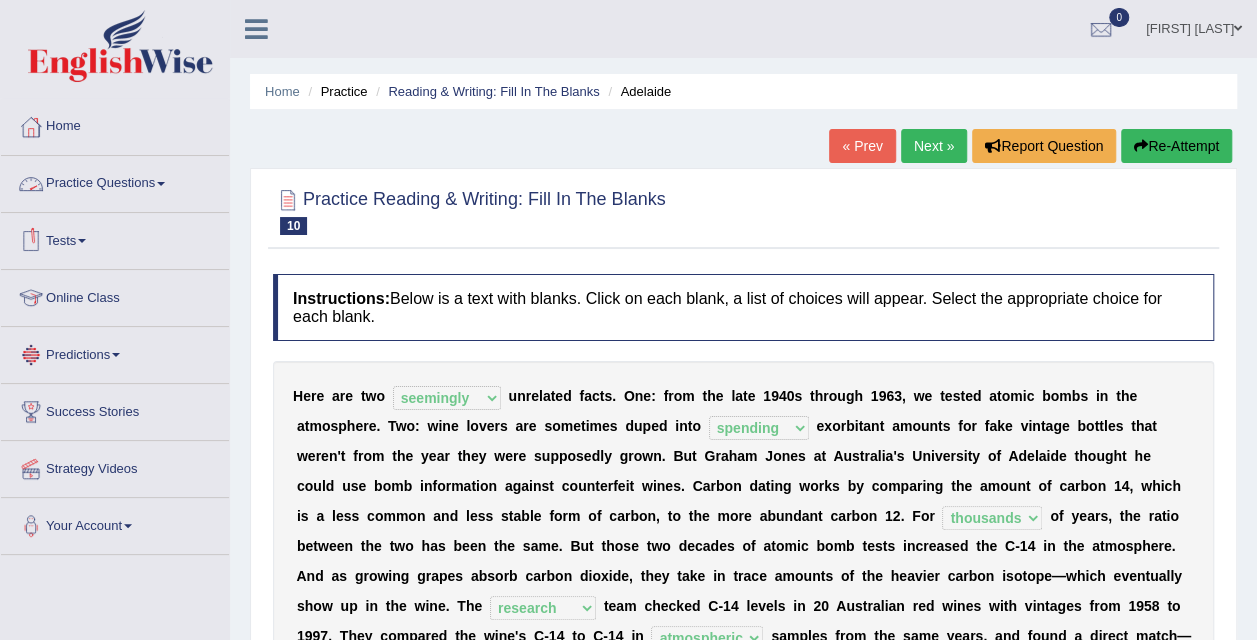click on "Practice Questions" at bounding box center [115, 181] 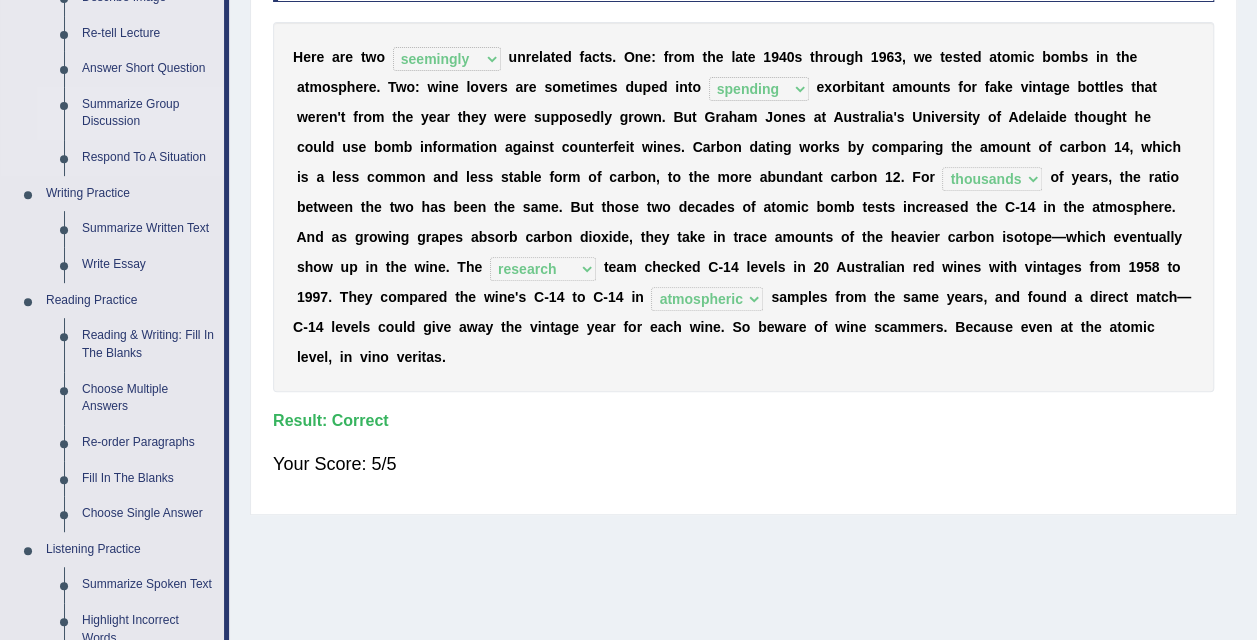 scroll, scrollTop: 340, scrollLeft: 0, axis: vertical 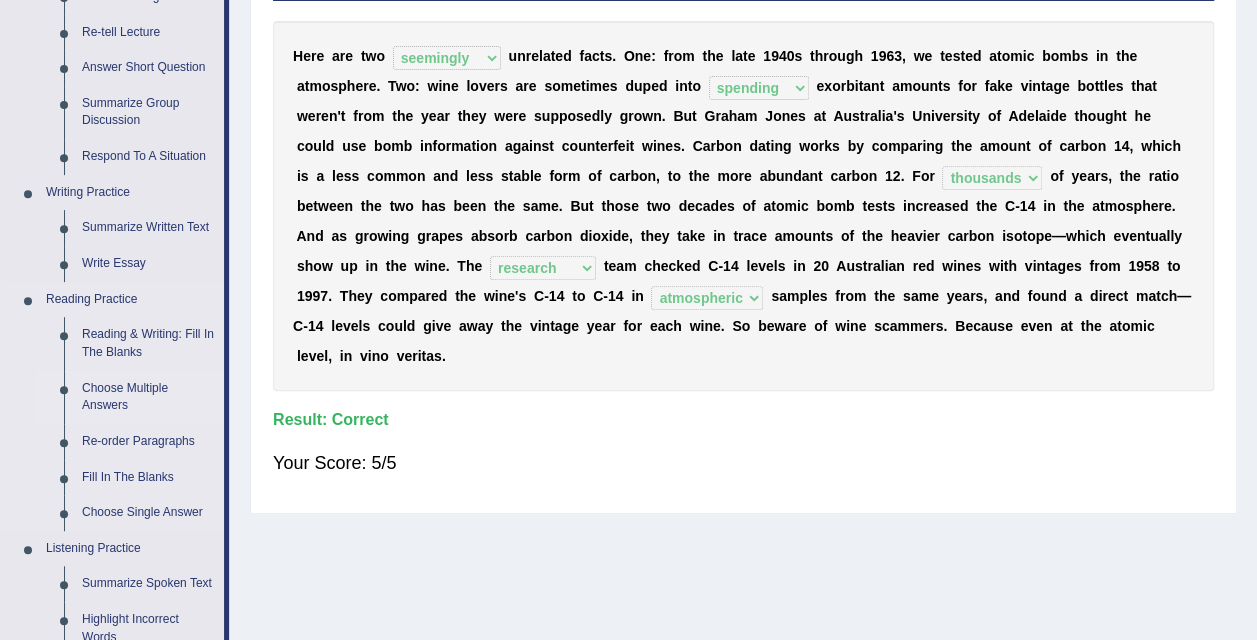 click on "Choose Multiple Answers" at bounding box center [148, 397] 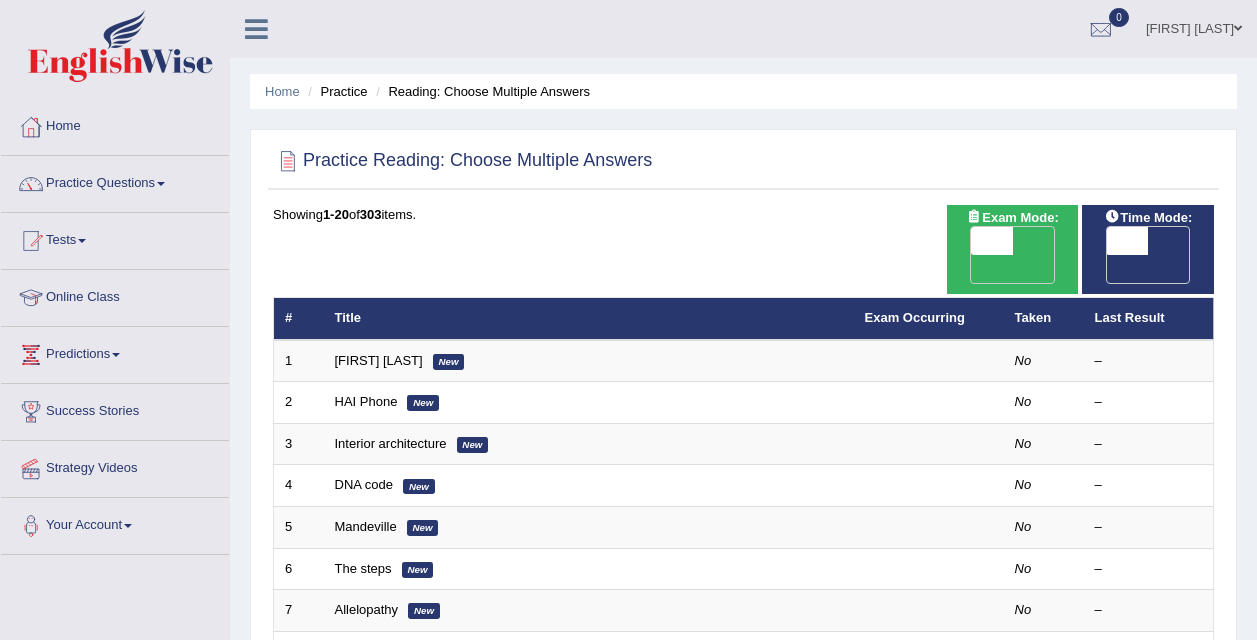 scroll, scrollTop: 0, scrollLeft: 0, axis: both 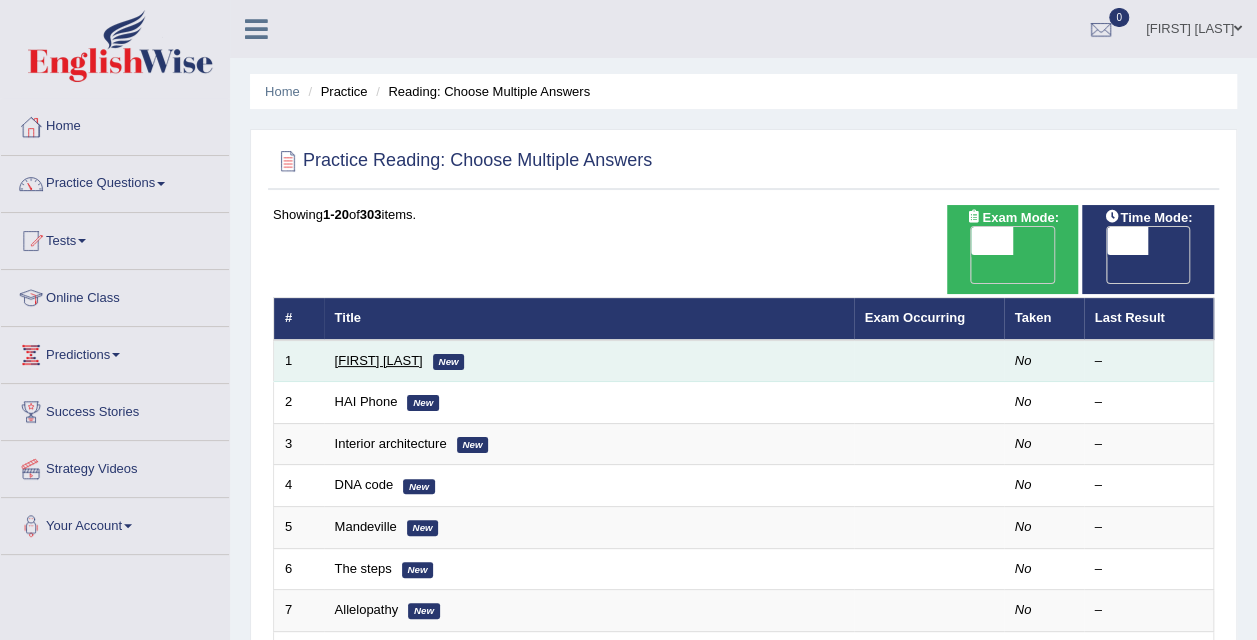 click on "[FIRST] [LAST]" at bounding box center [379, 360] 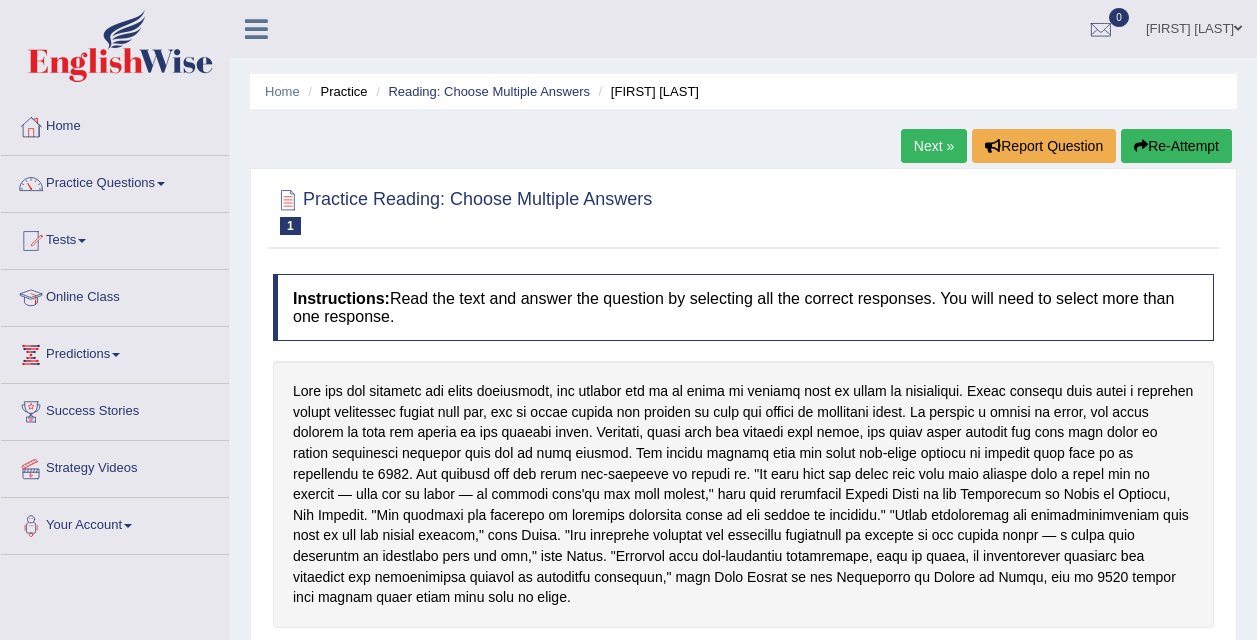 scroll, scrollTop: 0, scrollLeft: 0, axis: both 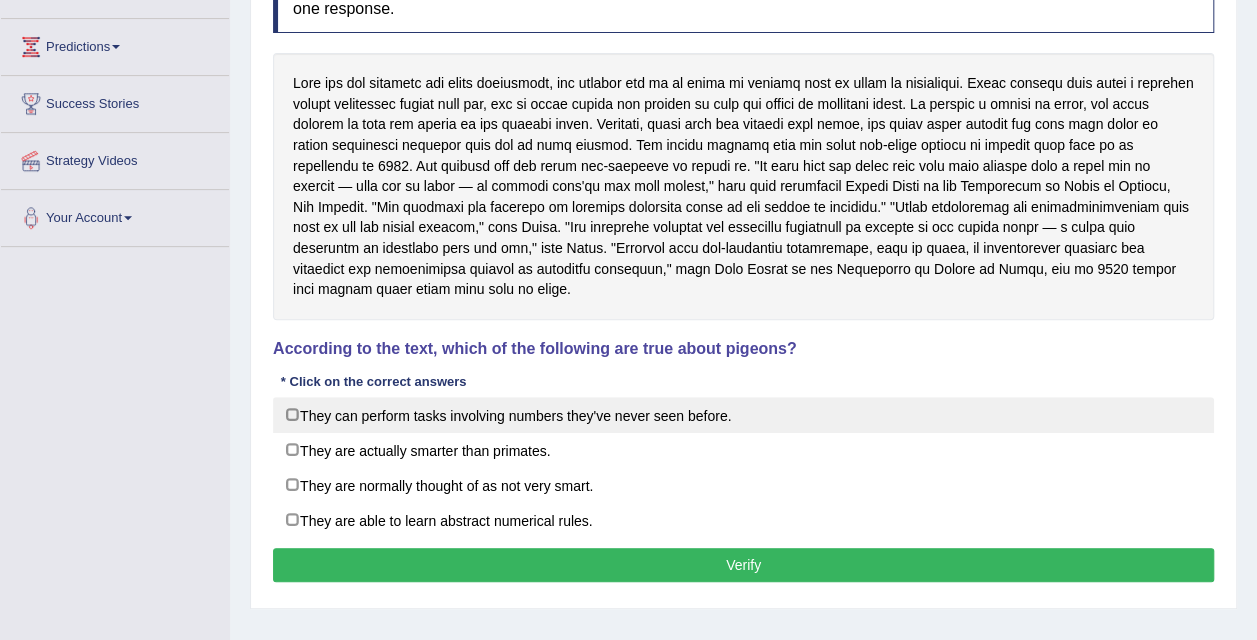 click on "They can perform tasks involving numbers they've never seen before." at bounding box center (743, 415) 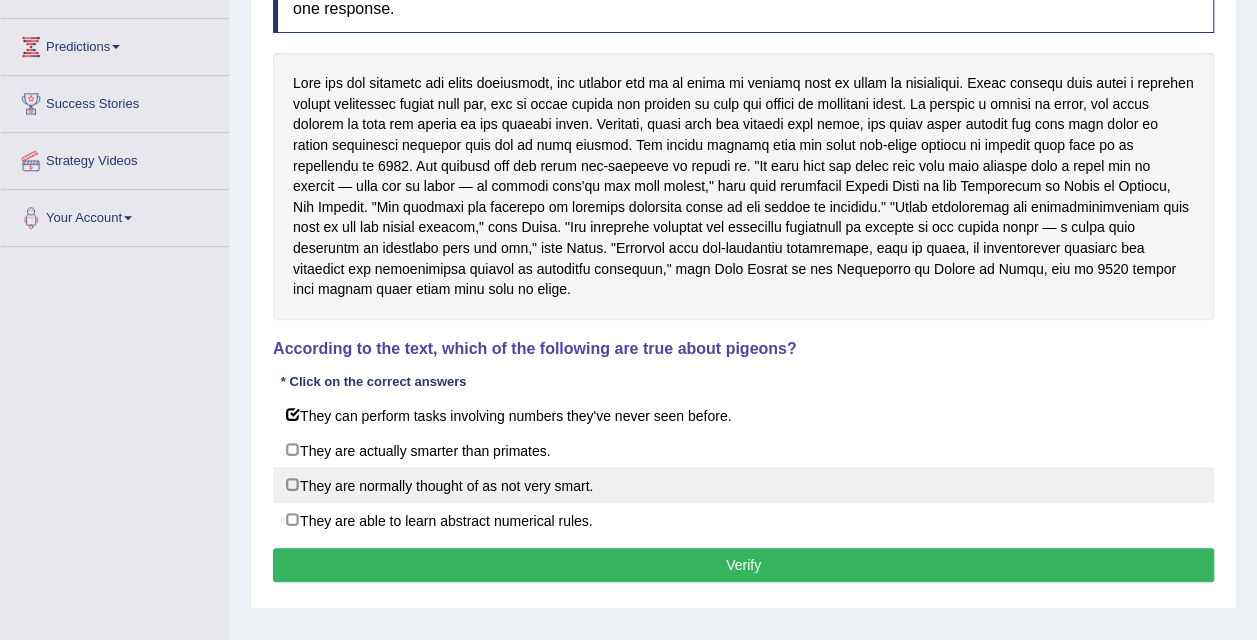 click on "They are normally thought of as not very smart." at bounding box center [743, 485] 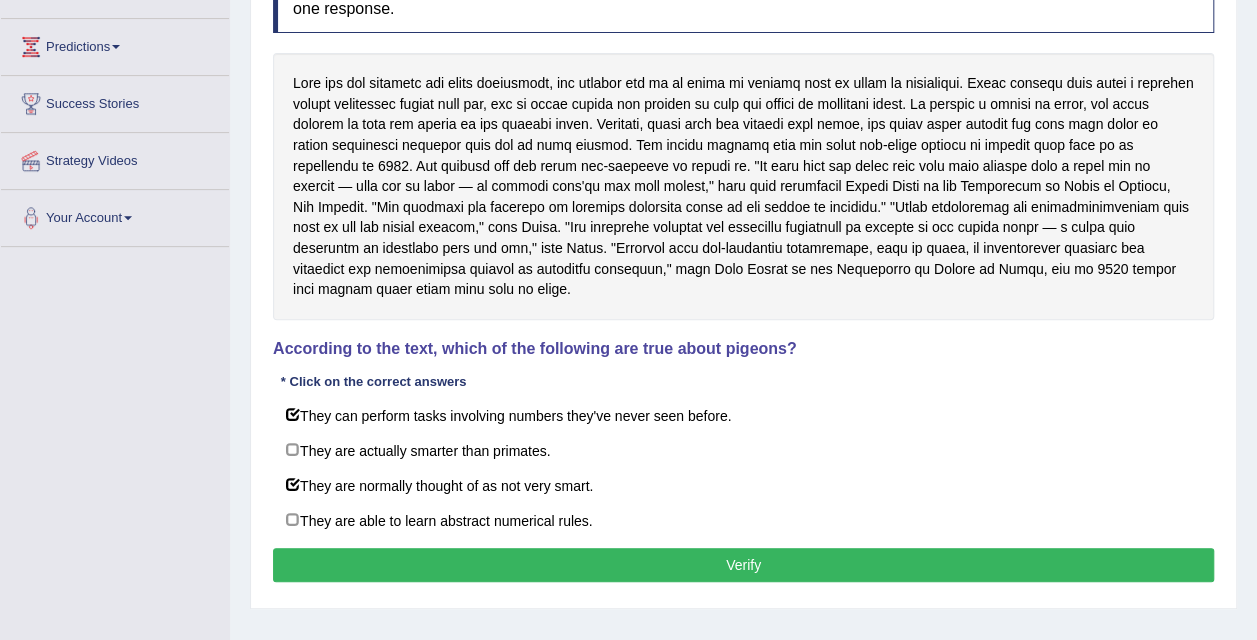 click on "Verify" at bounding box center [743, 565] 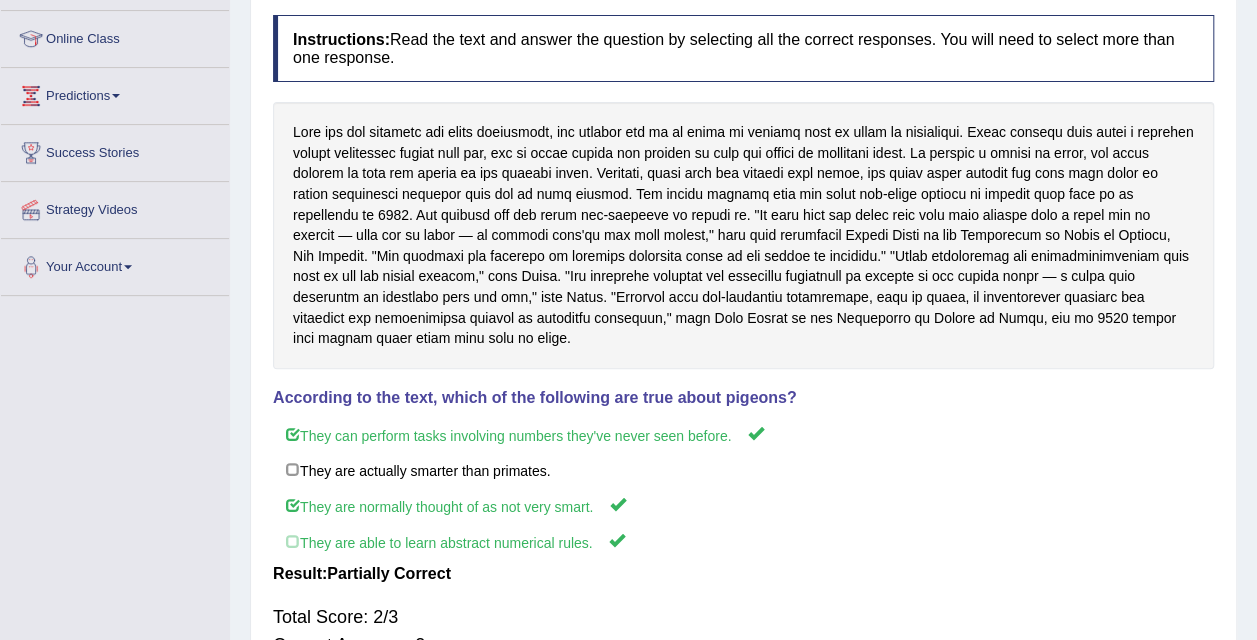 scroll, scrollTop: 0, scrollLeft: 0, axis: both 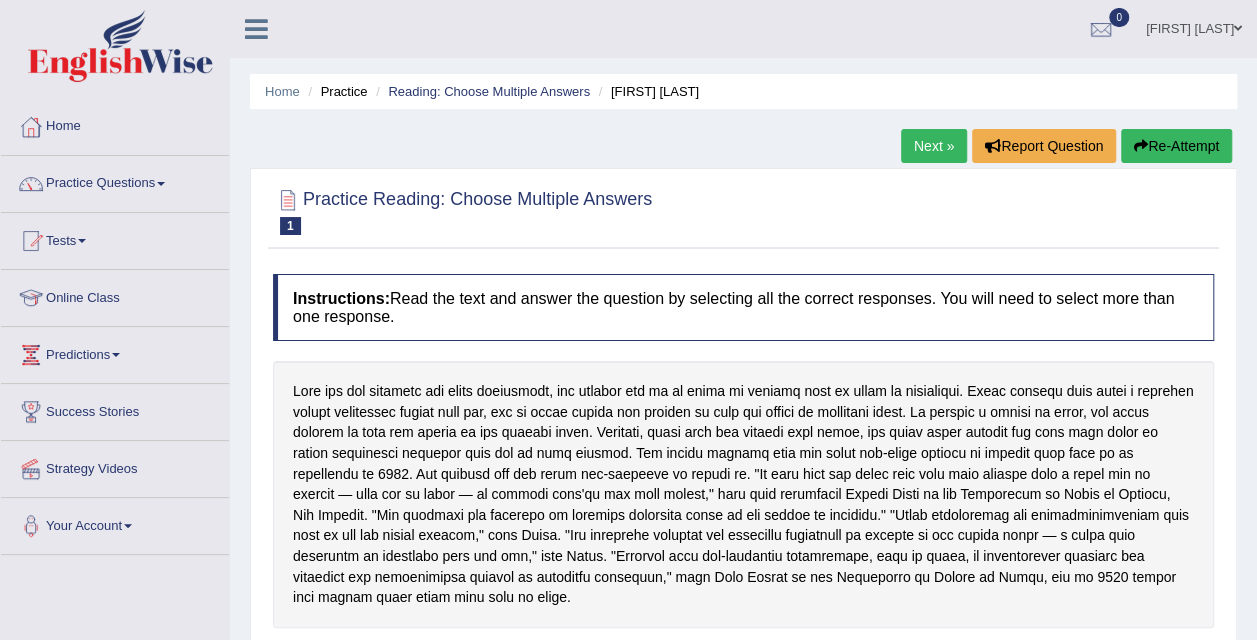 click on "Next »" at bounding box center (934, 146) 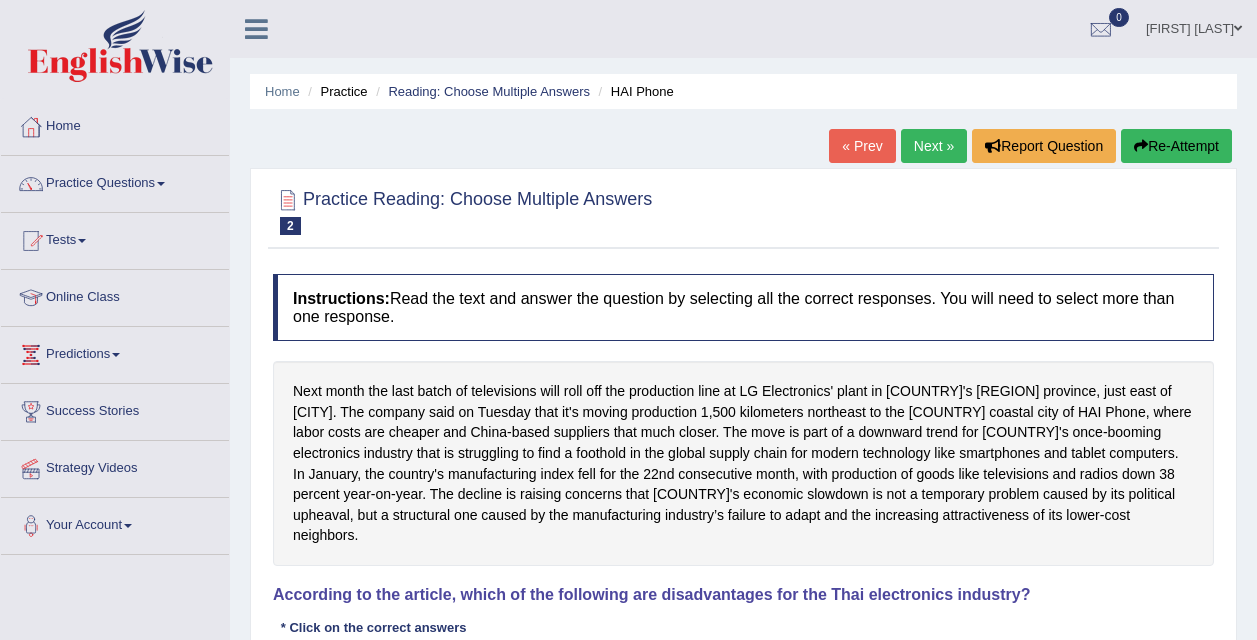 scroll, scrollTop: 0, scrollLeft: 0, axis: both 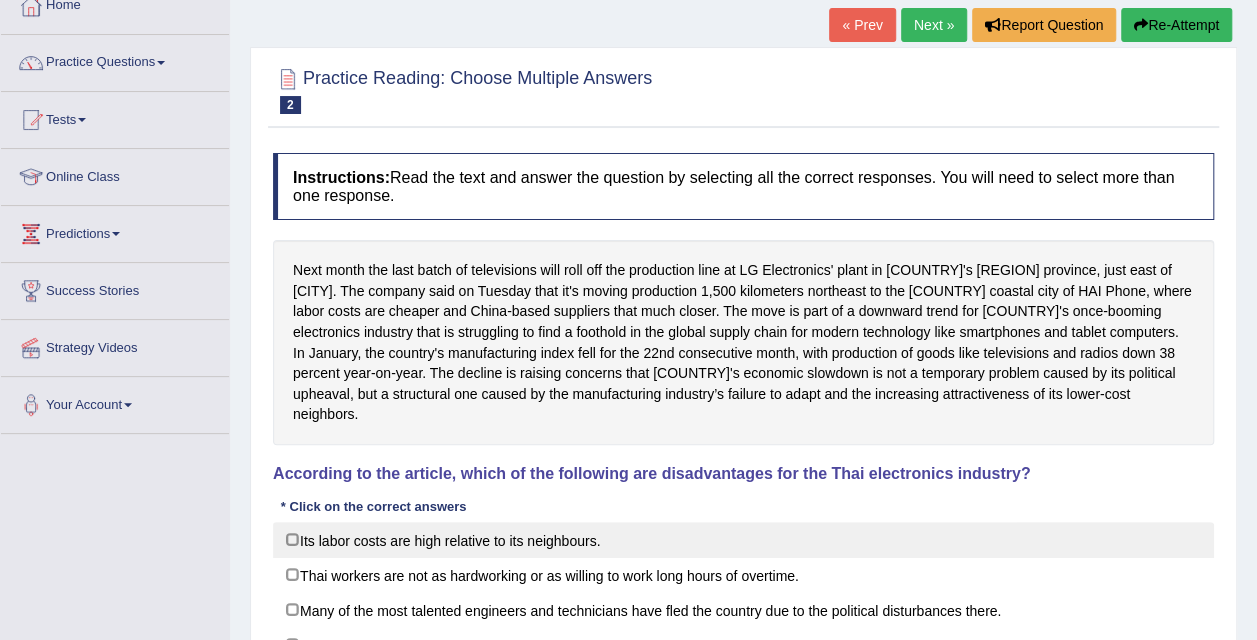 click on "Its labor costs are high relative to its neighbours." at bounding box center [743, 540] 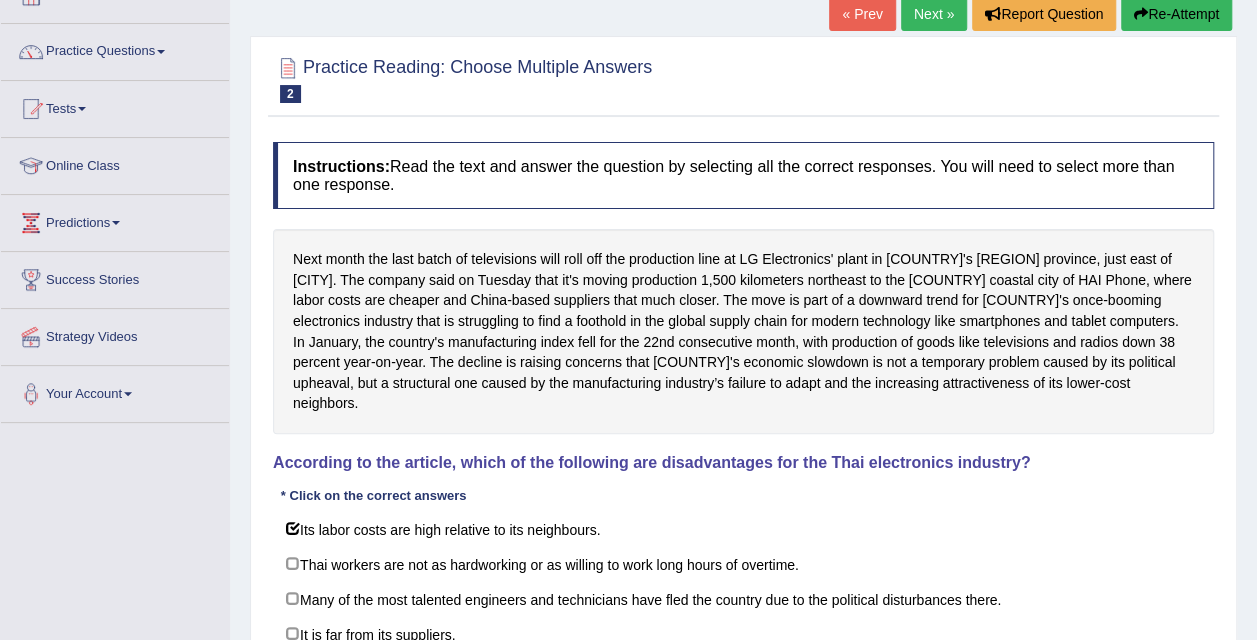 scroll, scrollTop: 131, scrollLeft: 0, axis: vertical 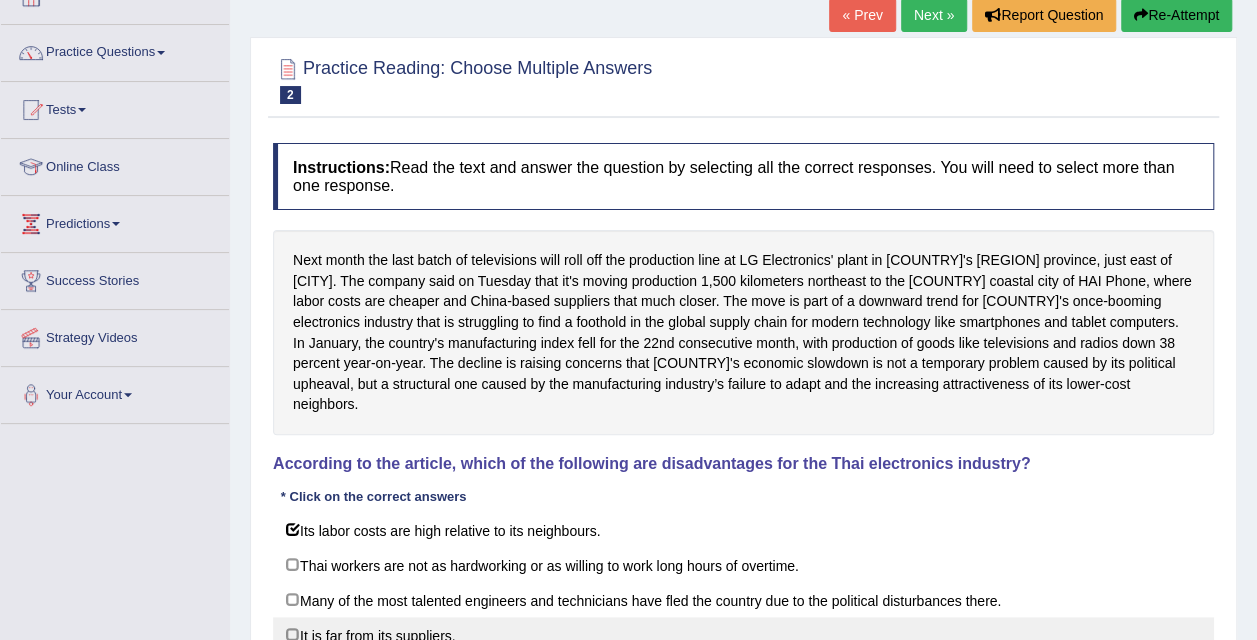 click on "It is far from its suppliers." at bounding box center [743, 635] 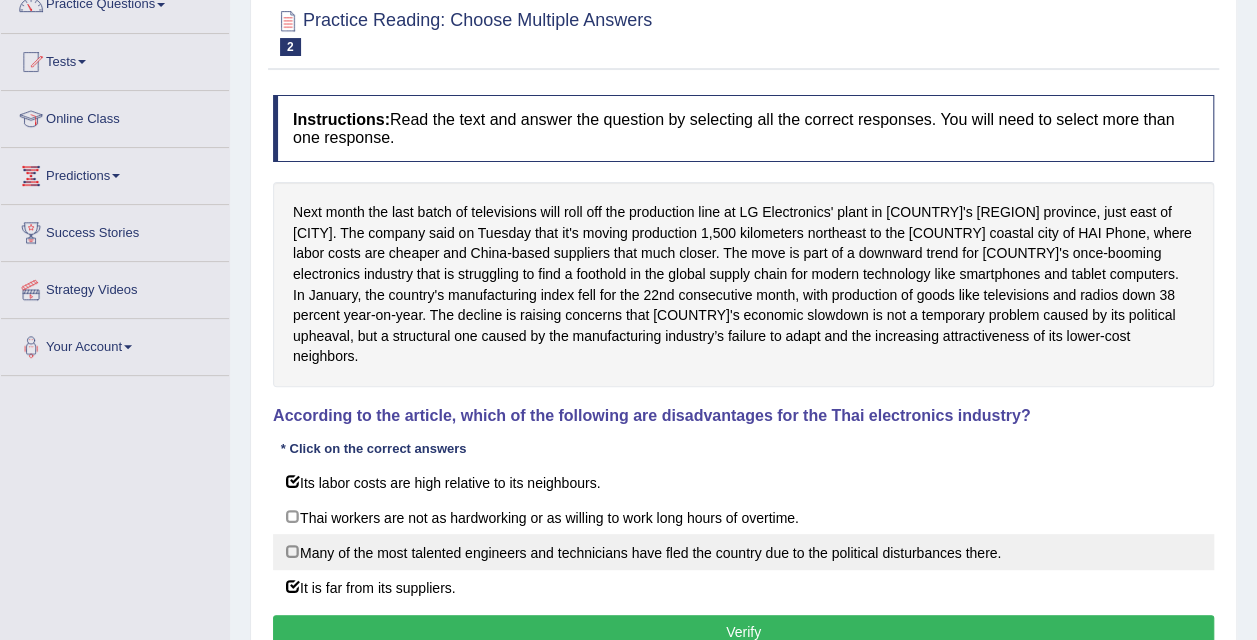 scroll, scrollTop: 189, scrollLeft: 0, axis: vertical 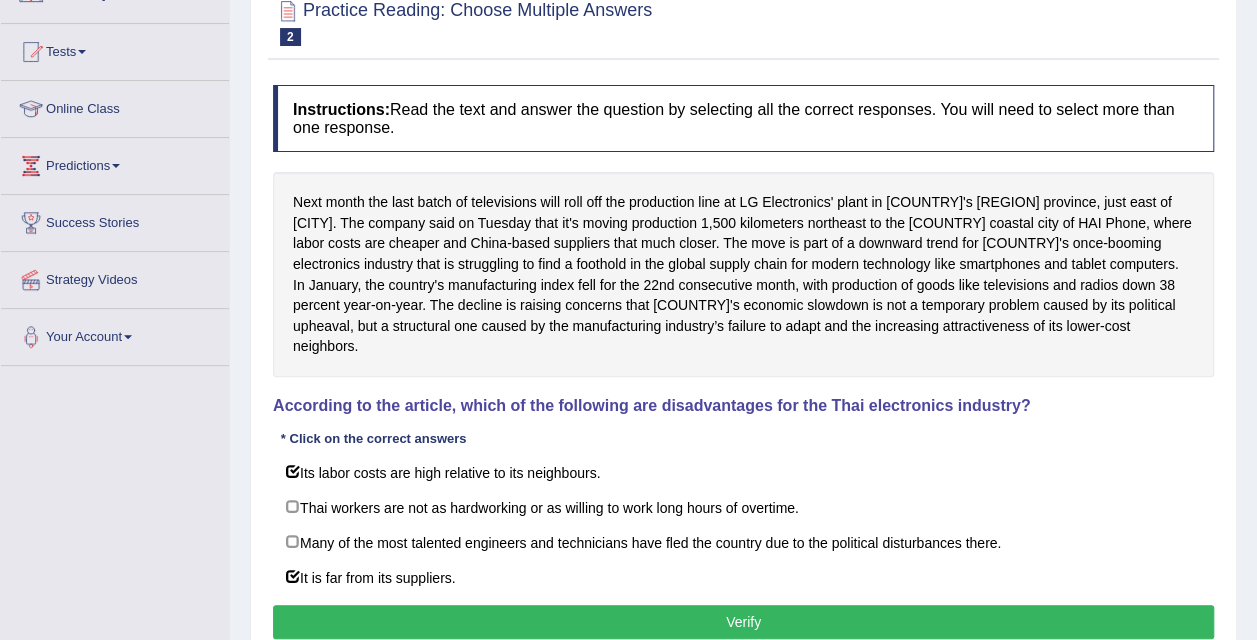 click on "Verify" at bounding box center [743, 622] 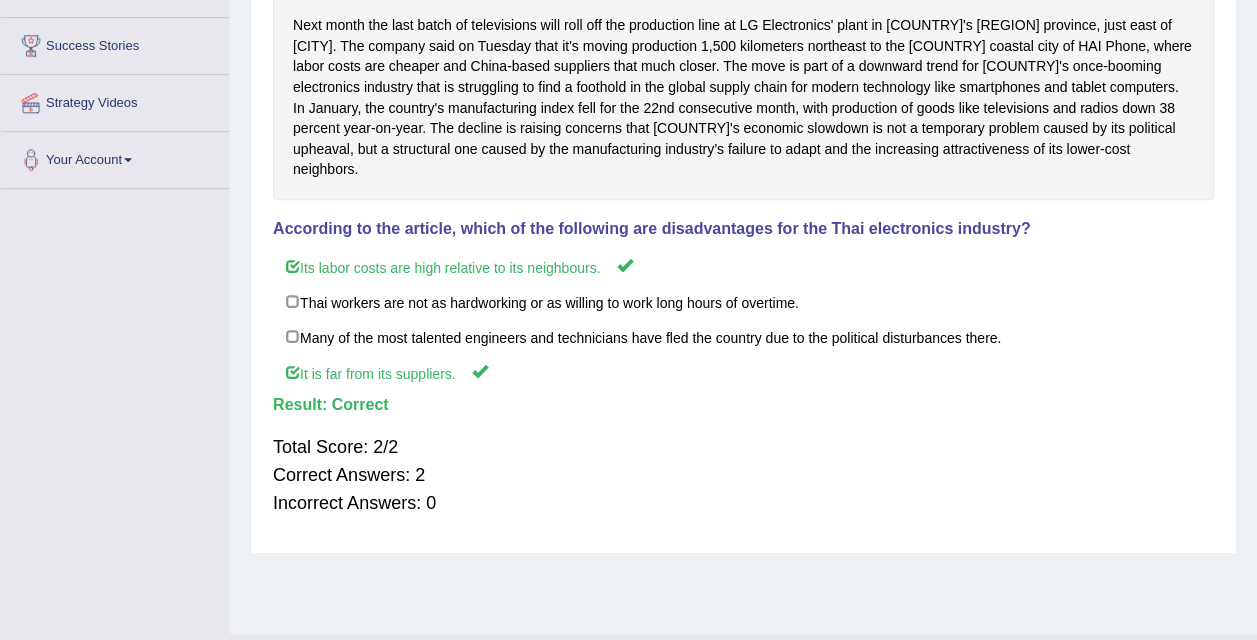 scroll, scrollTop: 0, scrollLeft: 0, axis: both 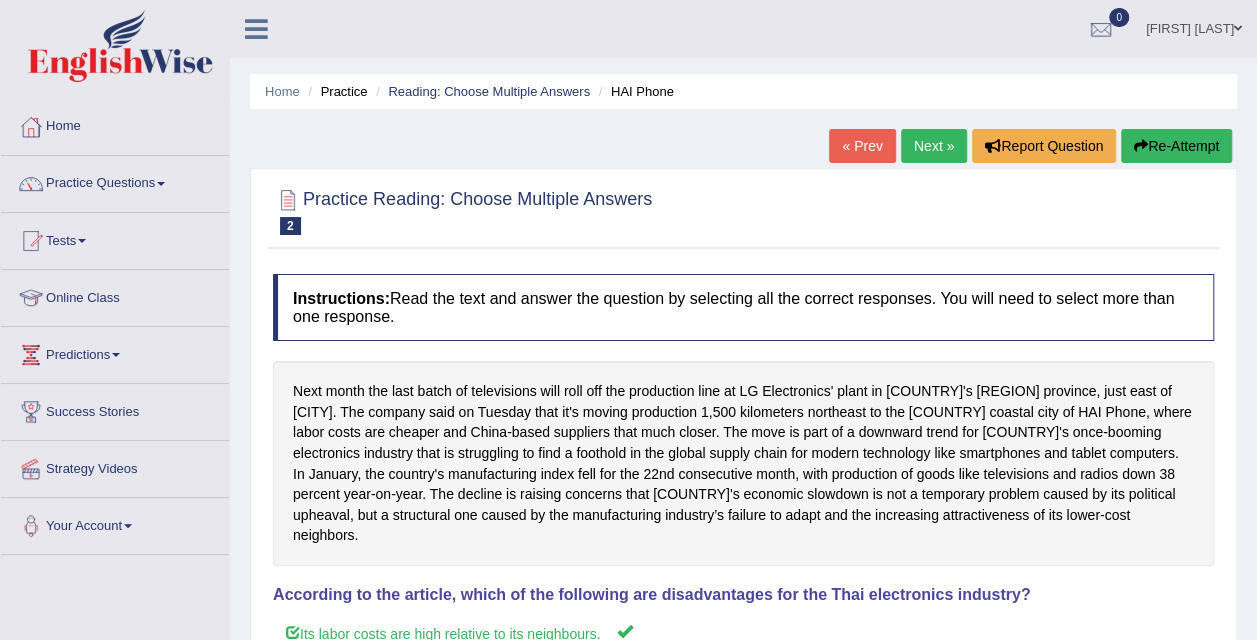 click on "Next »" at bounding box center (934, 146) 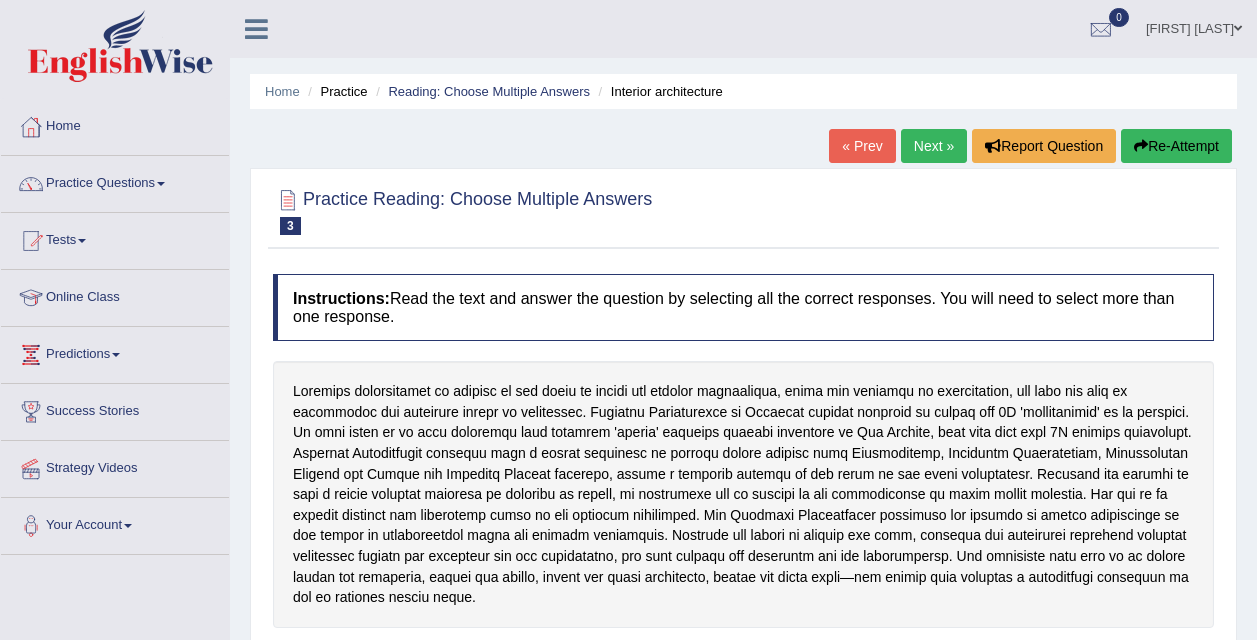 scroll, scrollTop: 0, scrollLeft: 0, axis: both 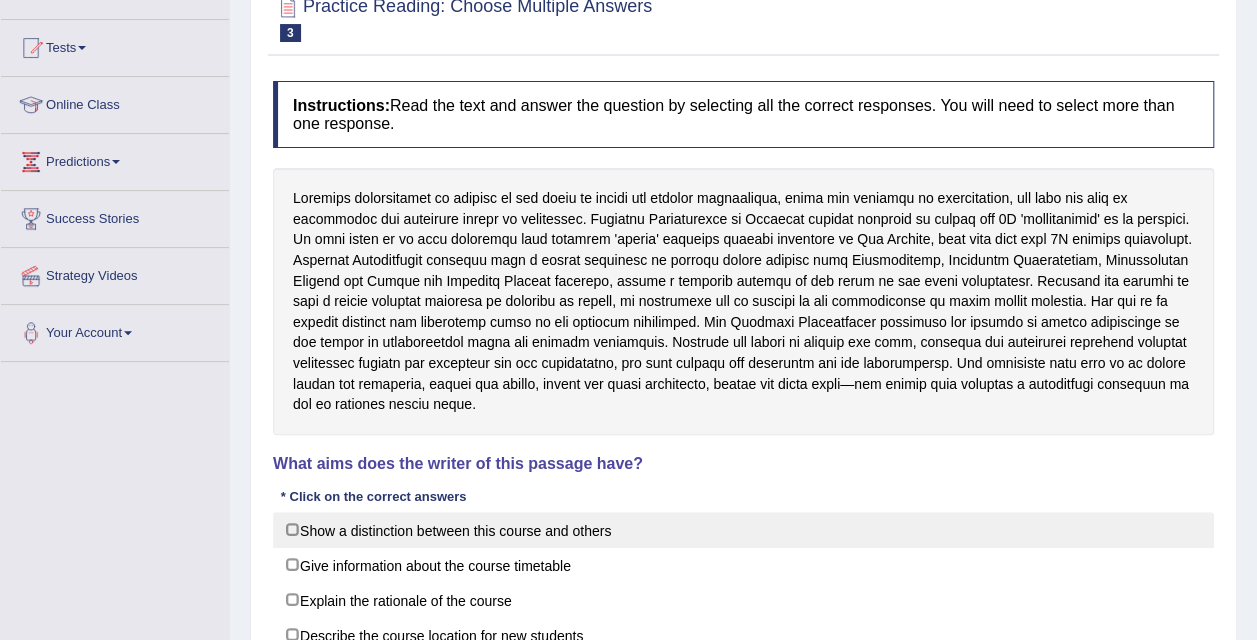 click on "Show a distinction between this course and others" at bounding box center [743, 530] 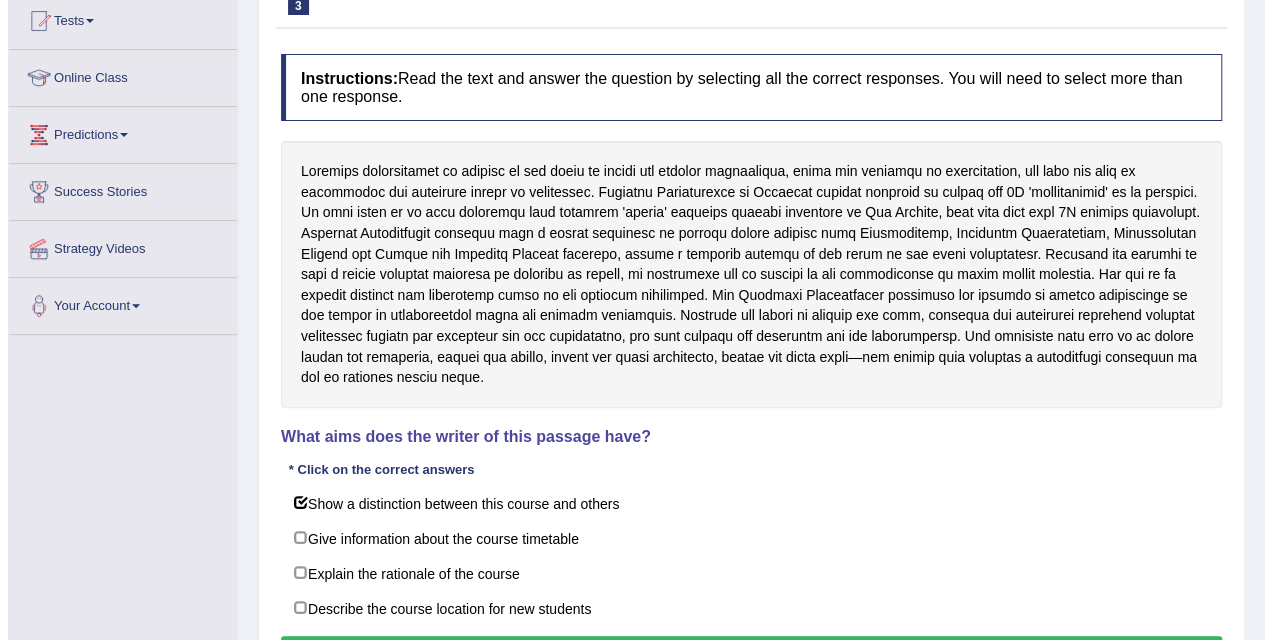scroll, scrollTop: 221, scrollLeft: 0, axis: vertical 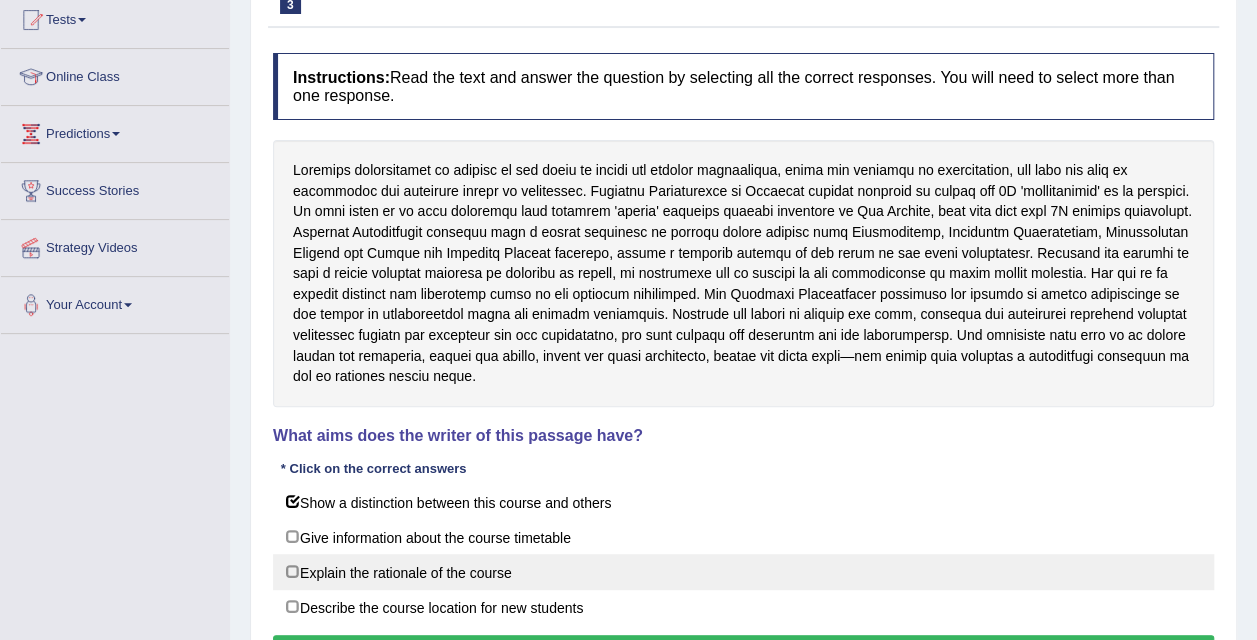 click on "Explain the rationale of the course" at bounding box center (743, 572) 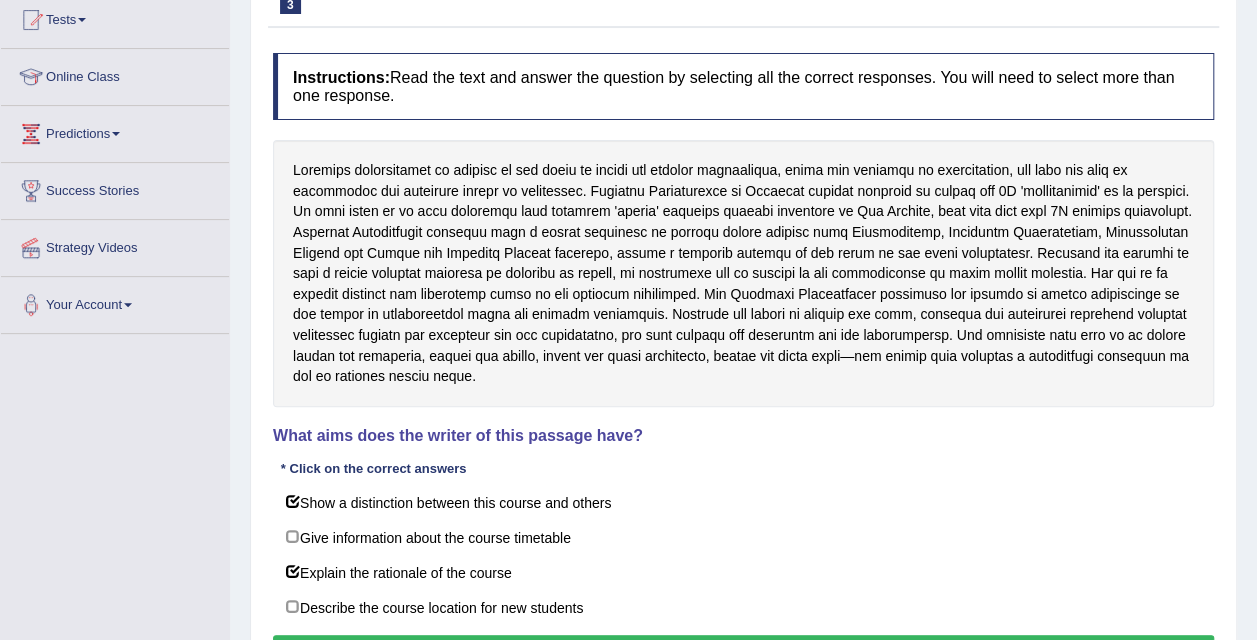 click on "Verify" at bounding box center (743, 652) 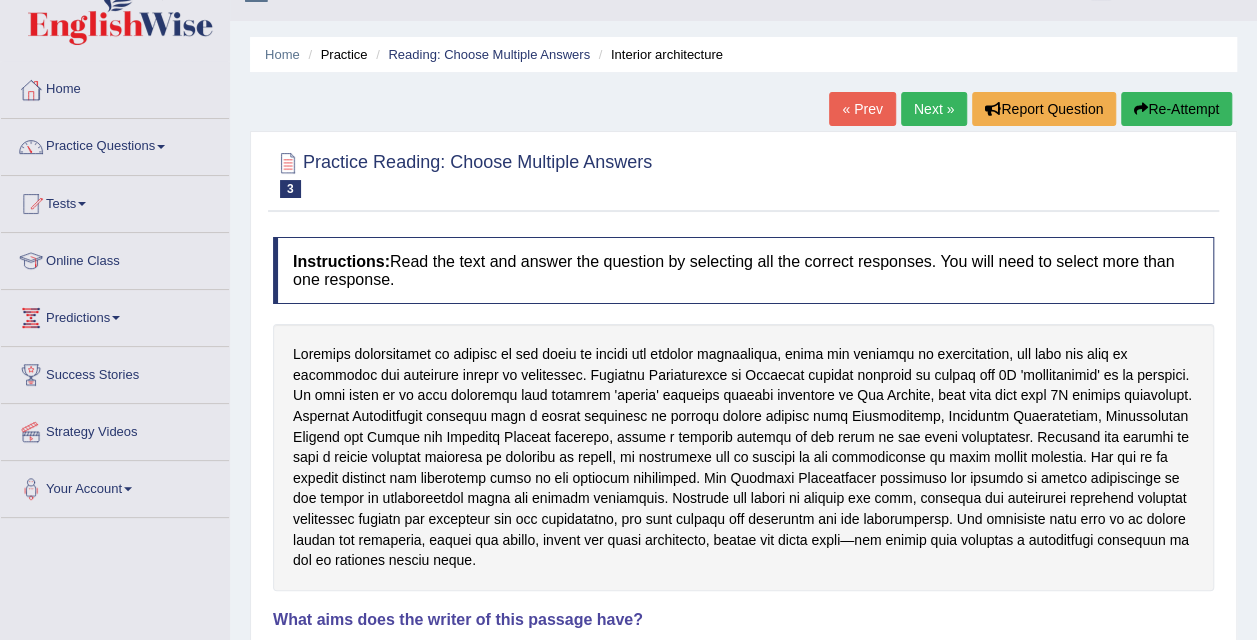 scroll, scrollTop: 0, scrollLeft: 0, axis: both 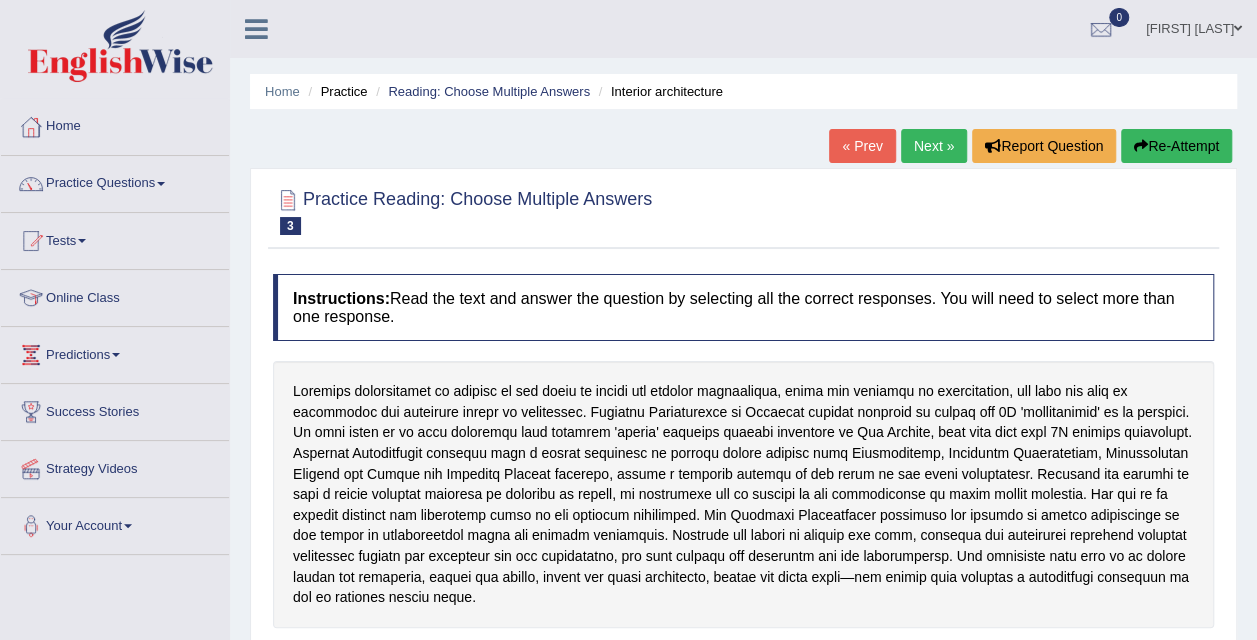 click on "Next »" at bounding box center (934, 146) 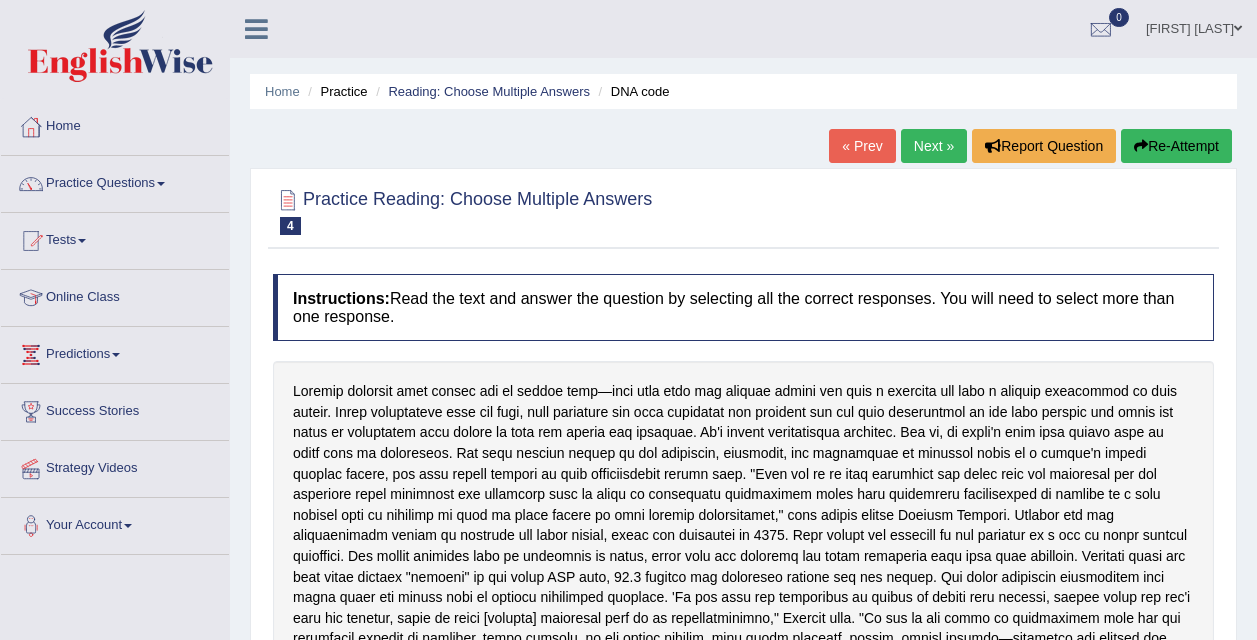 scroll, scrollTop: 0, scrollLeft: 0, axis: both 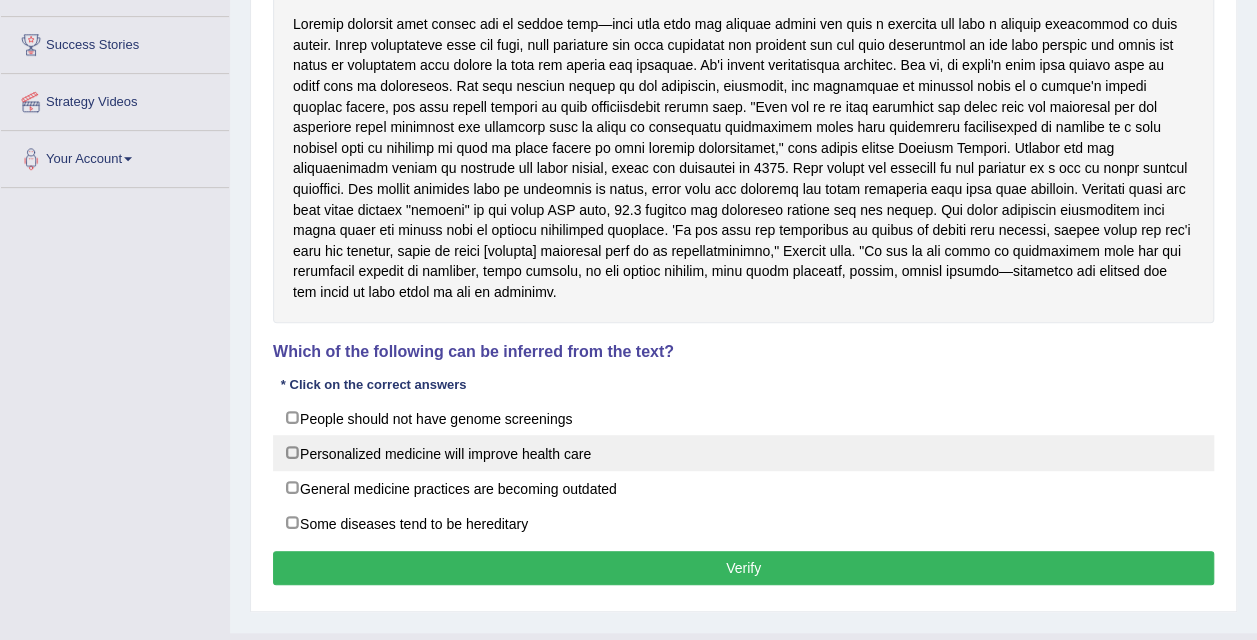 click on "Personalized medicine will improve health care" at bounding box center [743, 453] 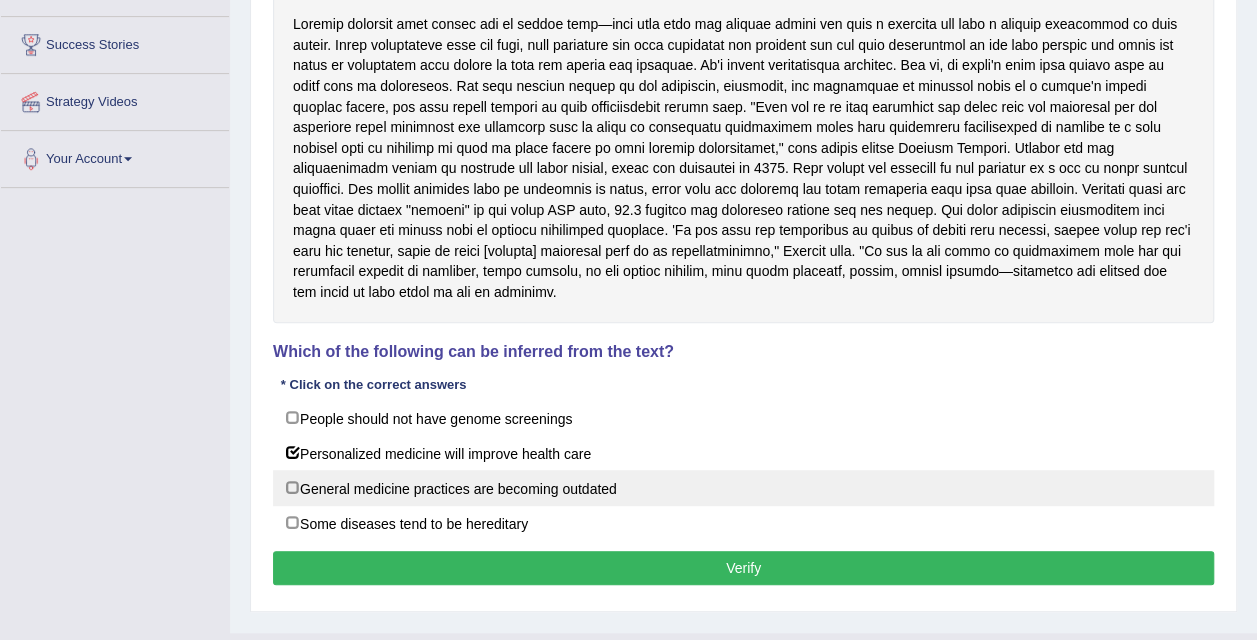 click on "General medicine practices are becoming outdated" at bounding box center [743, 488] 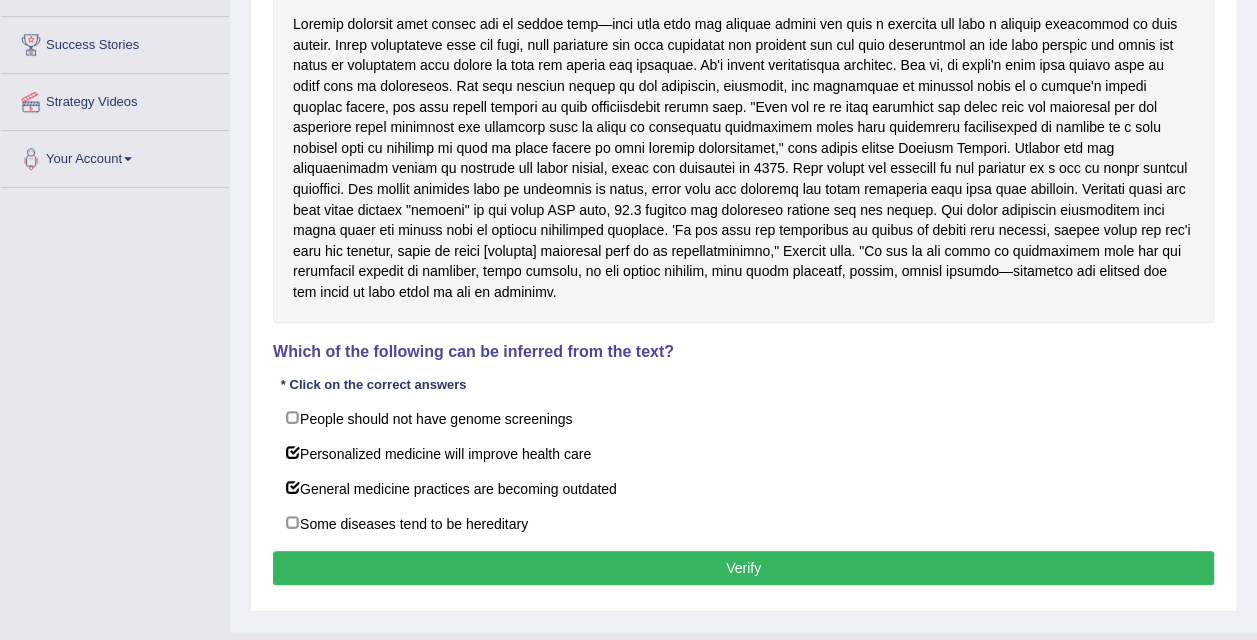 click on "Verify" at bounding box center (743, 568) 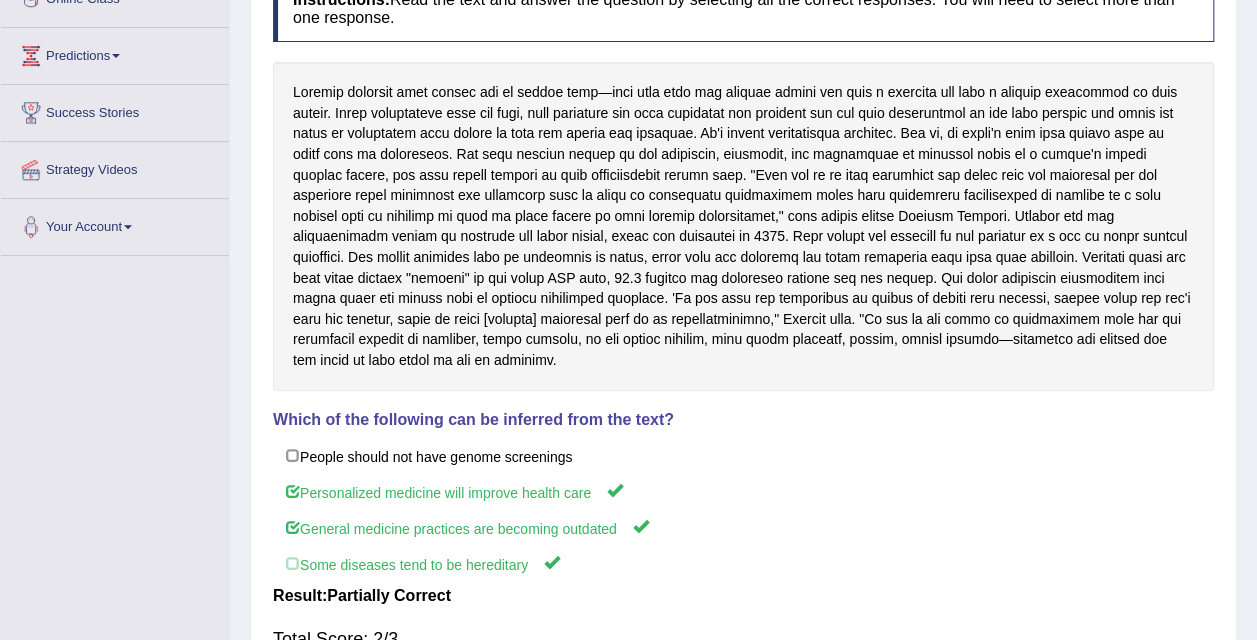 scroll, scrollTop: 297, scrollLeft: 0, axis: vertical 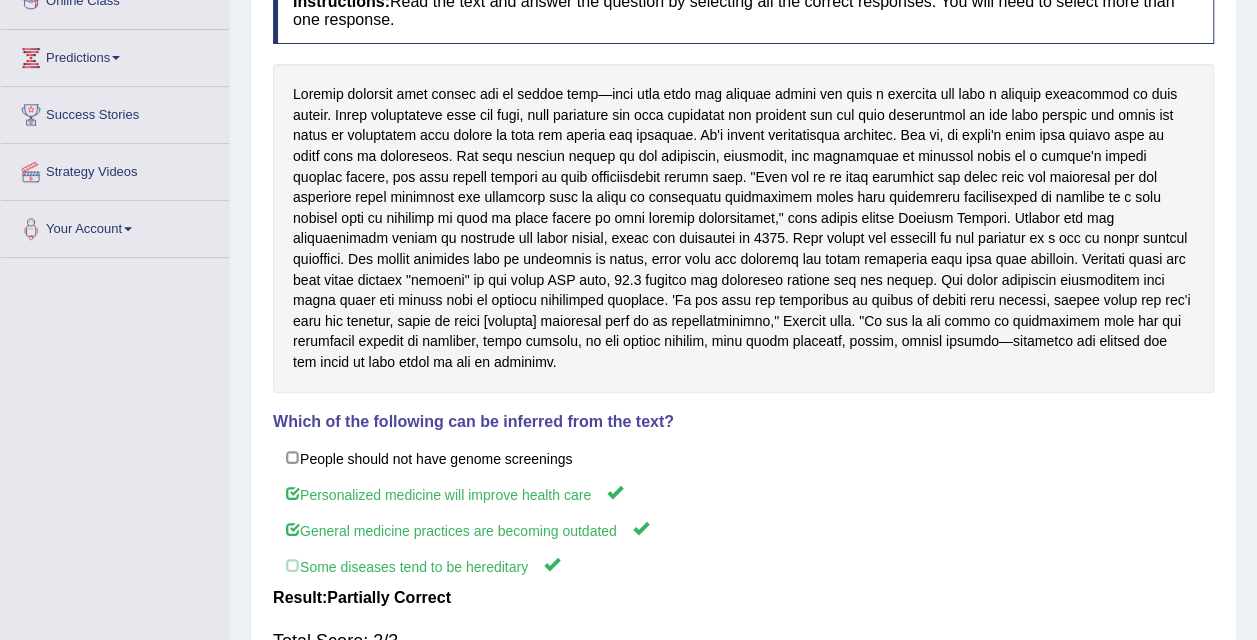 click on "Some diseases tend to be hereditary" at bounding box center [743, 565] 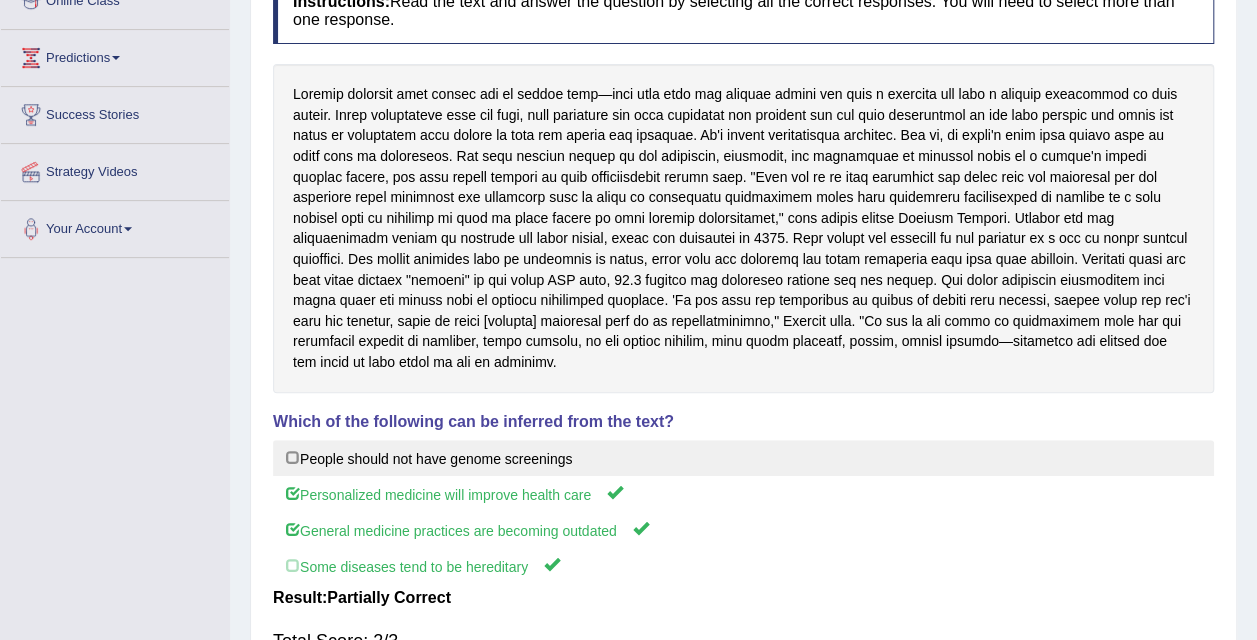click on "People should not have genome screenings" at bounding box center [743, 458] 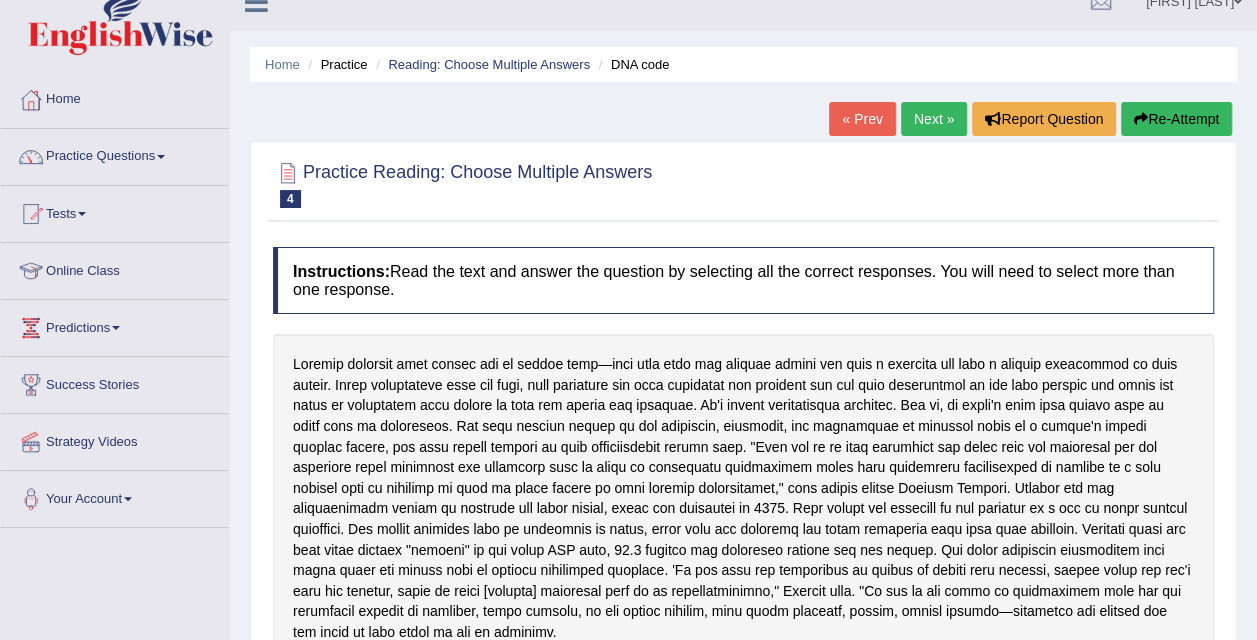 scroll, scrollTop: 0, scrollLeft: 0, axis: both 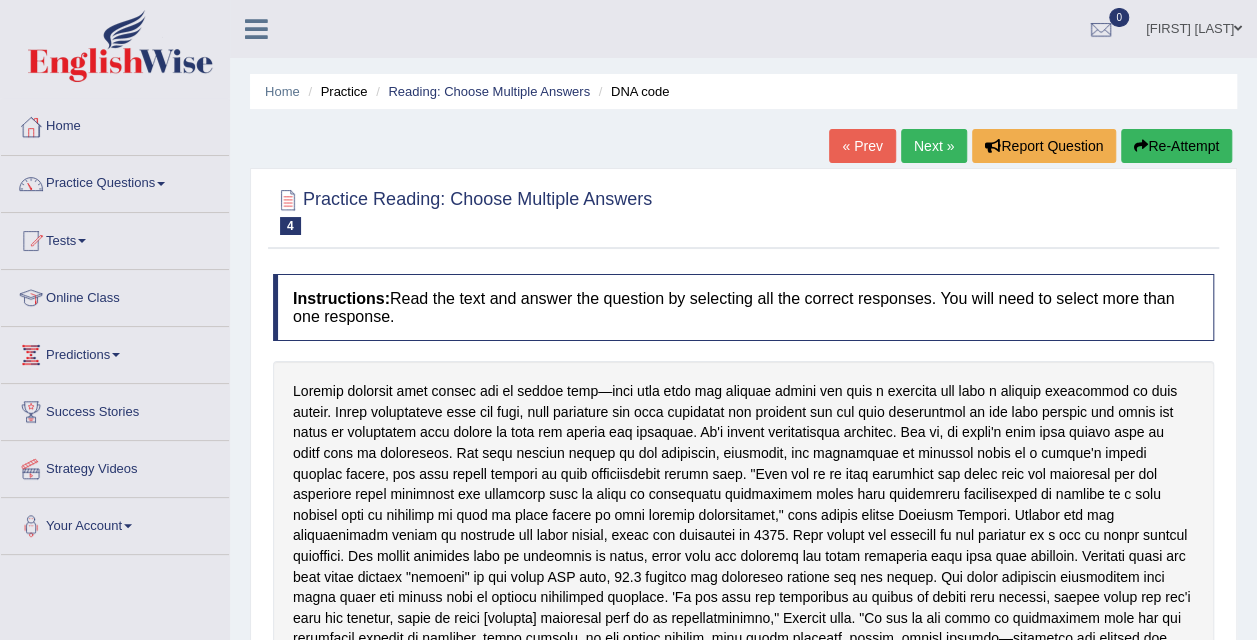 click on "Next »" at bounding box center [934, 146] 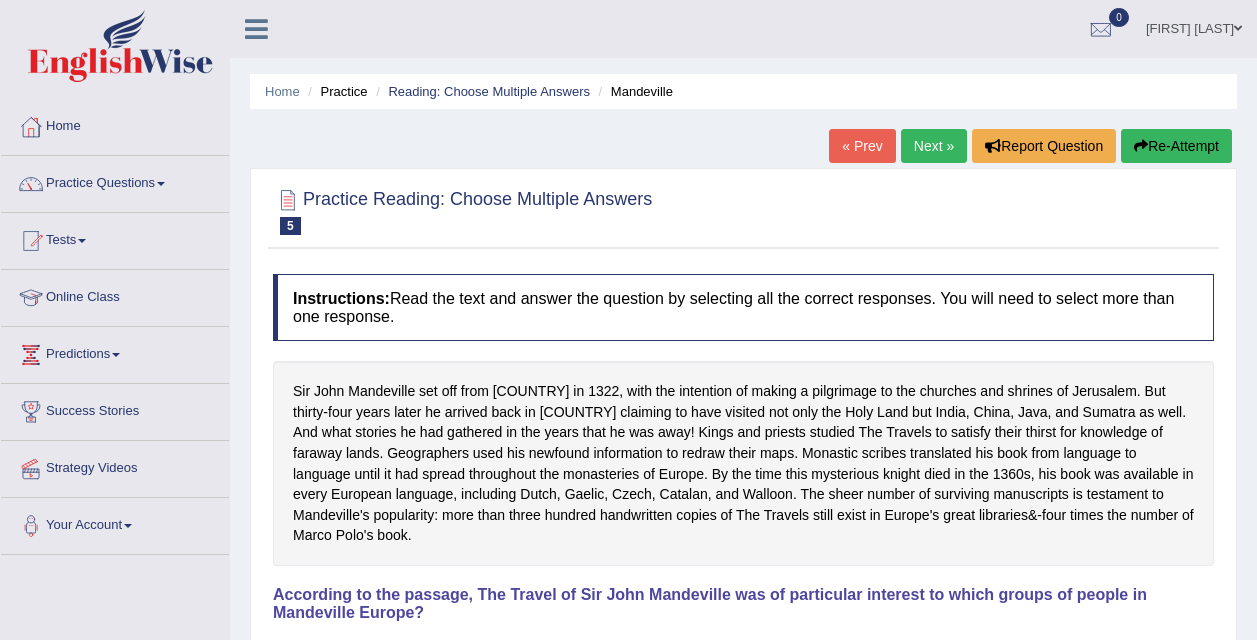 scroll, scrollTop: 0, scrollLeft: 0, axis: both 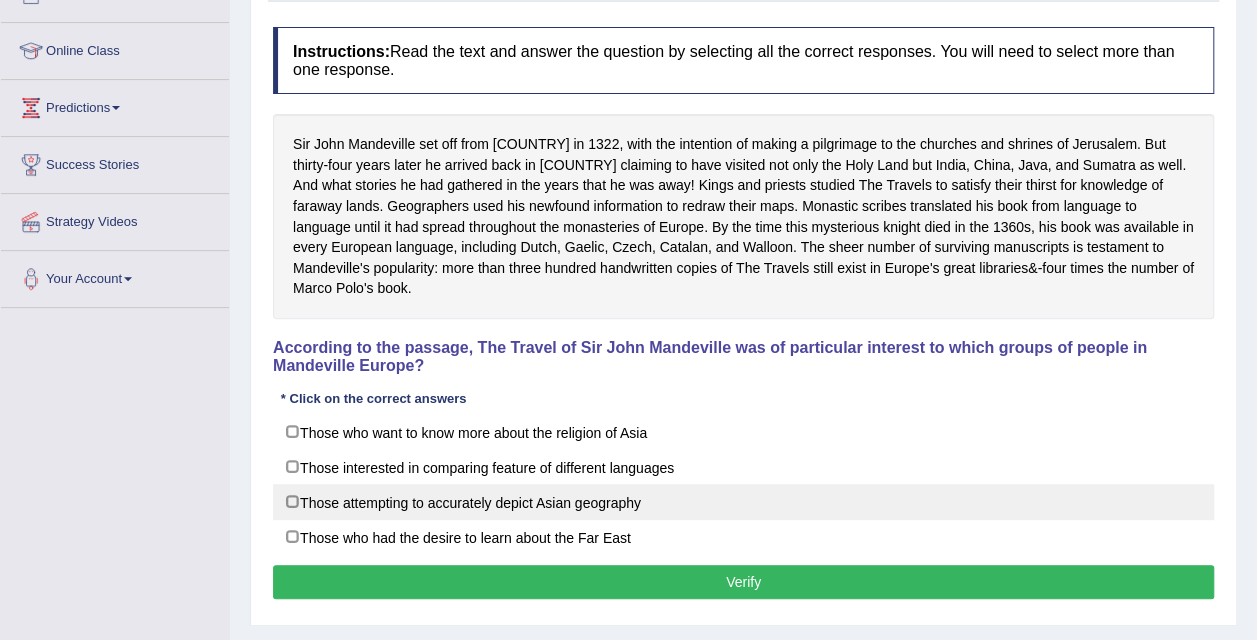 click on "Those attempting to accurately depict Asian geography" at bounding box center (743, 502) 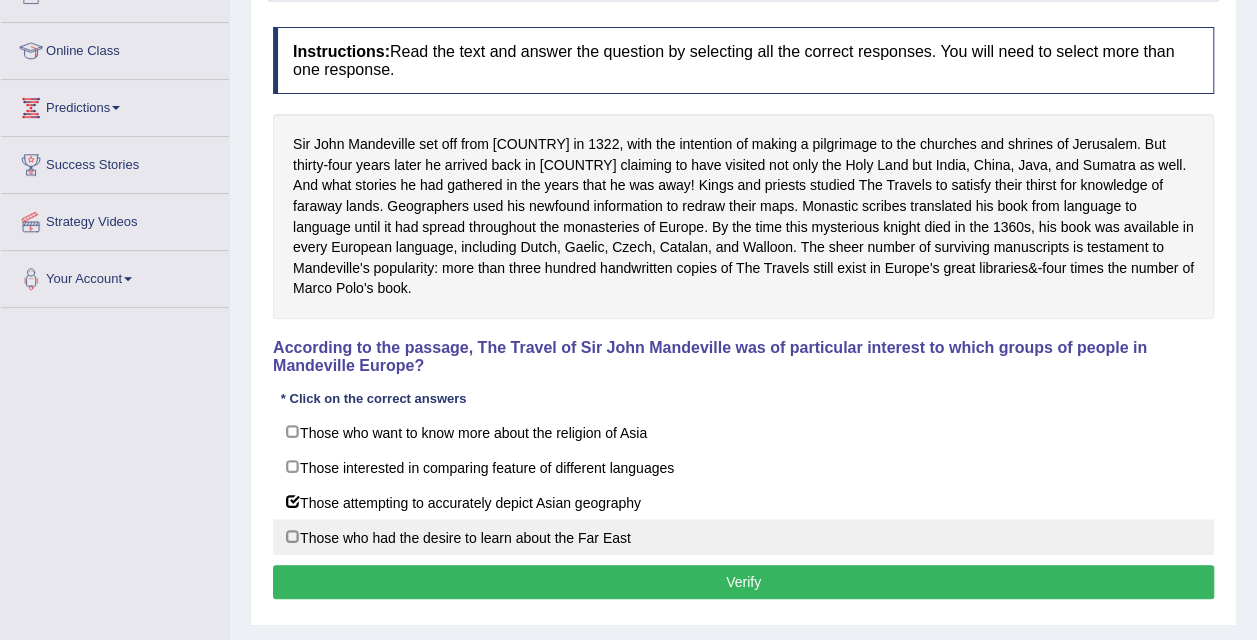 click on "Those who had the desire to learn about the Far East" at bounding box center [743, 537] 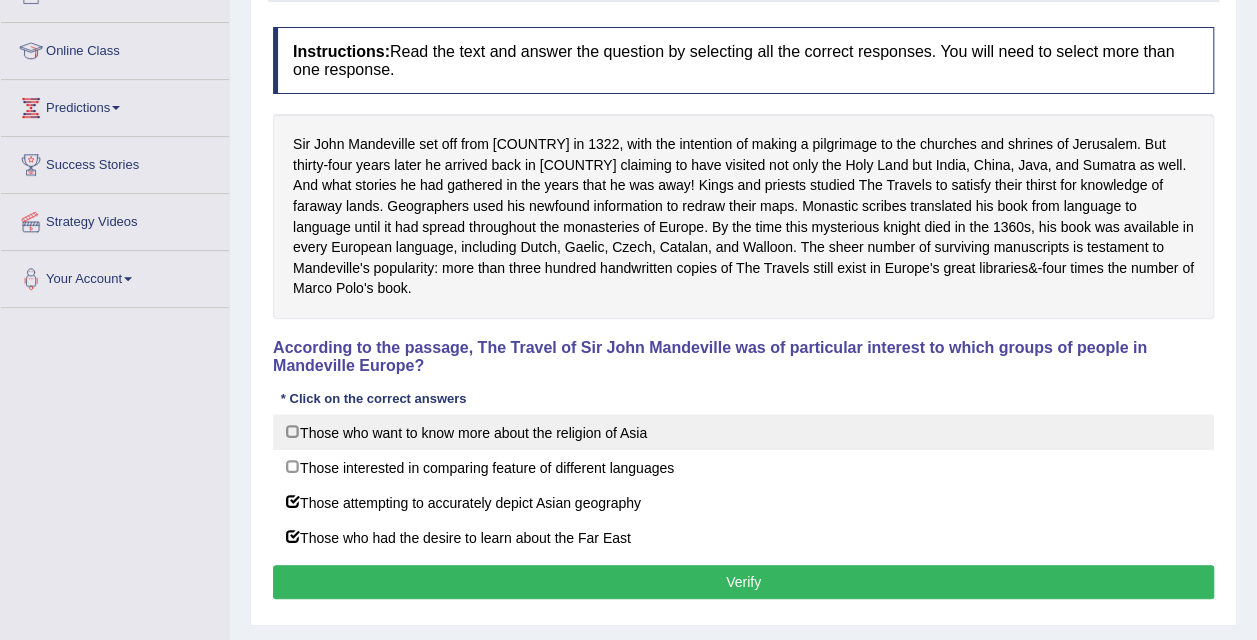 drag, startPoint x: 744, startPoint y: 450, endPoint x: 708, endPoint y: 440, distance: 37.363083 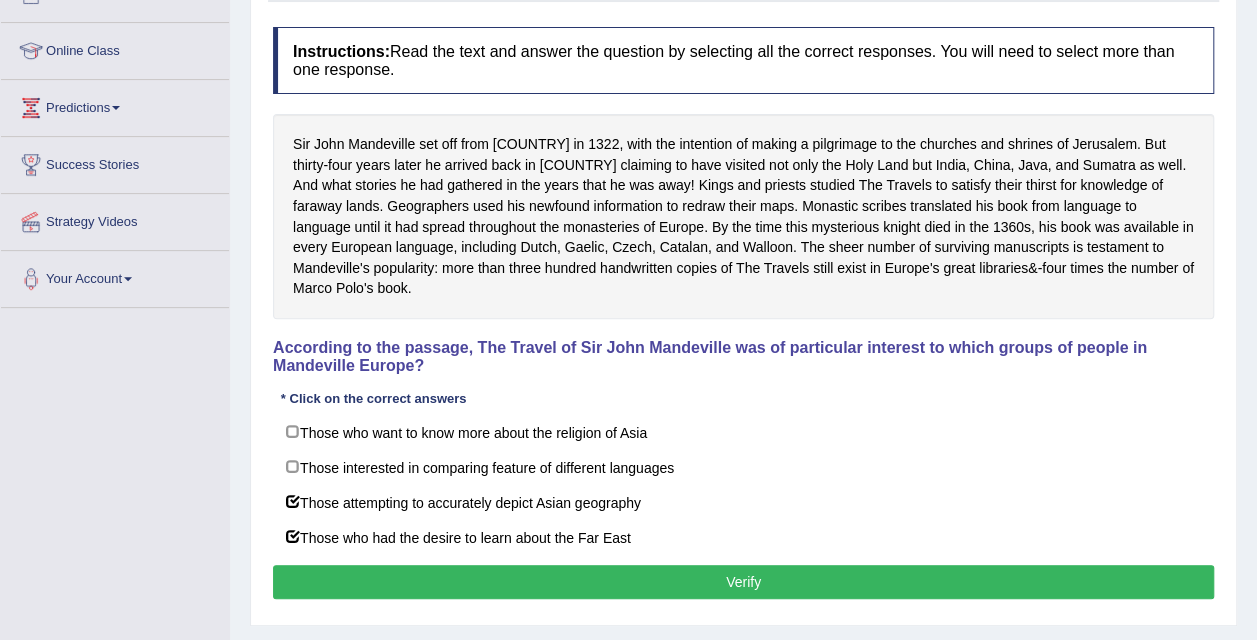 drag, startPoint x: 708, startPoint y: 437, endPoint x: 812, endPoint y: 408, distance: 107.96759 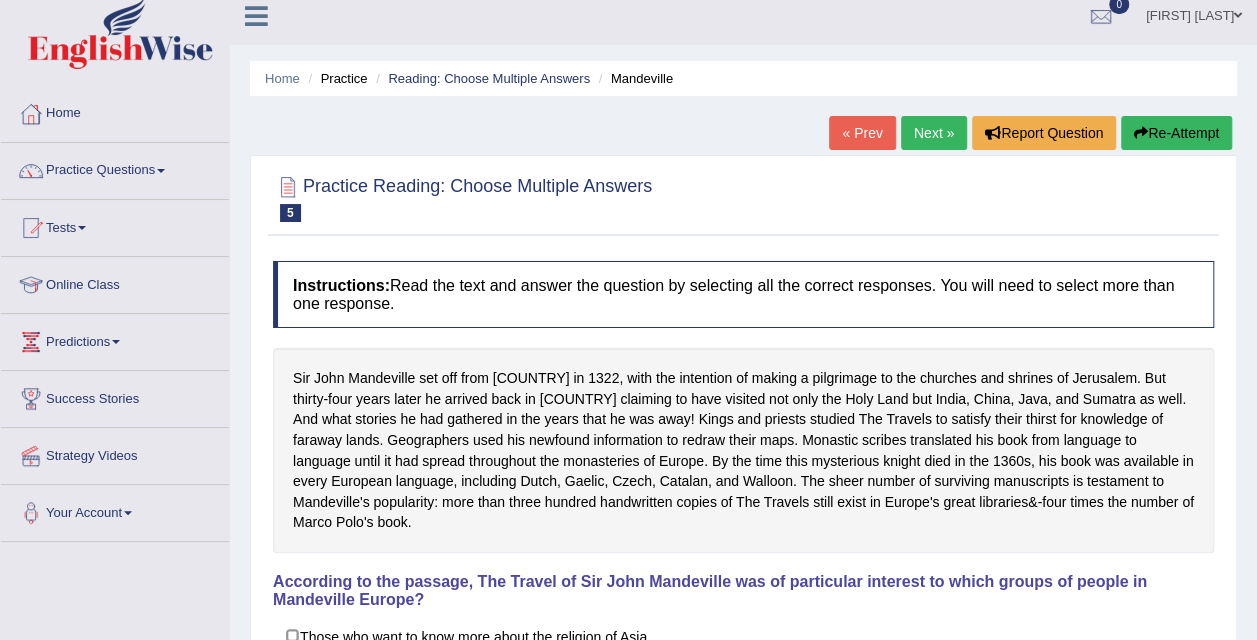 scroll, scrollTop: 0, scrollLeft: 0, axis: both 